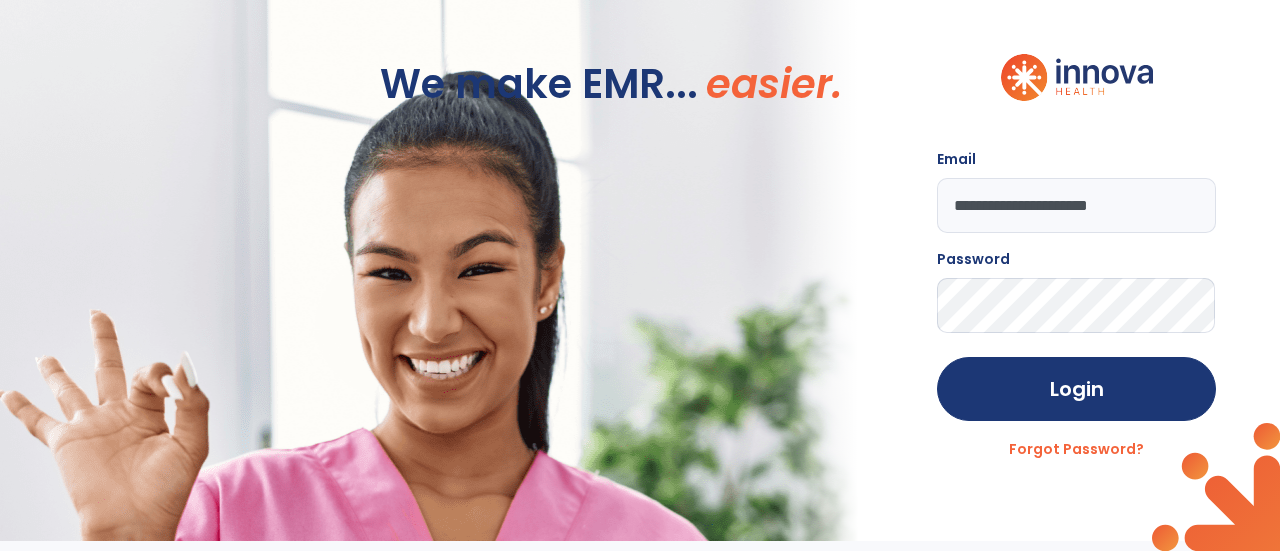 scroll, scrollTop: 0, scrollLeft: 0, axis: both 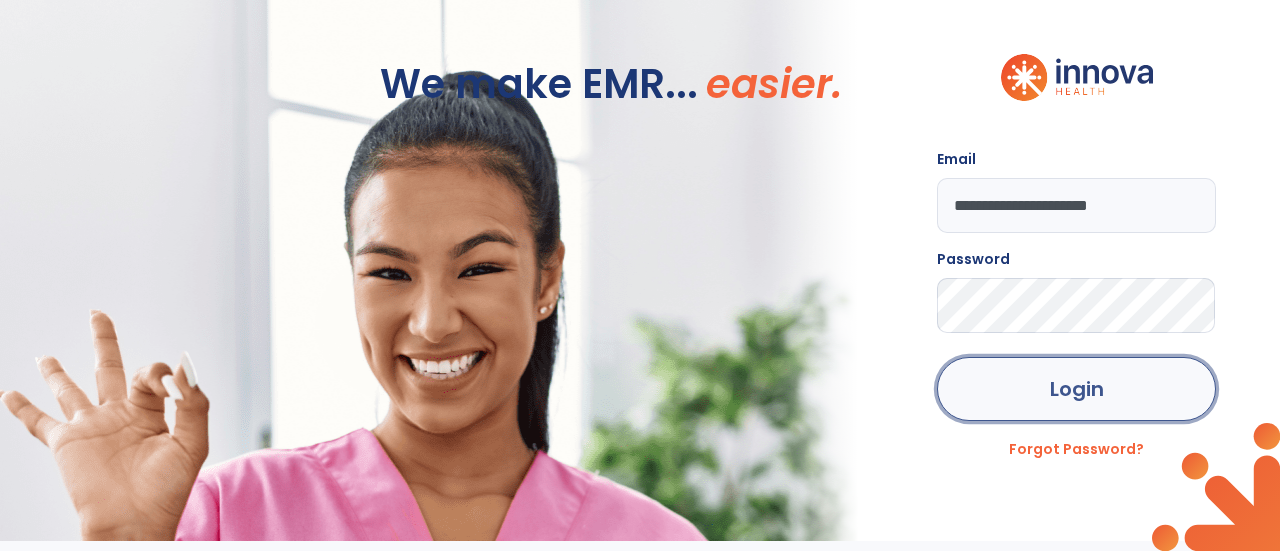click on "Login" 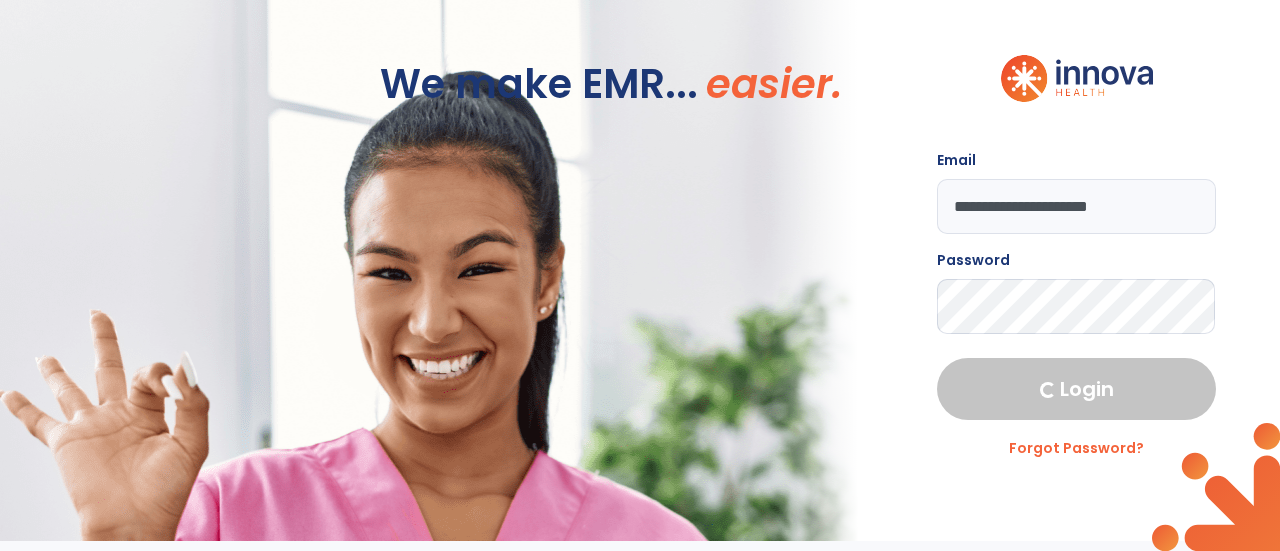 select on "****" 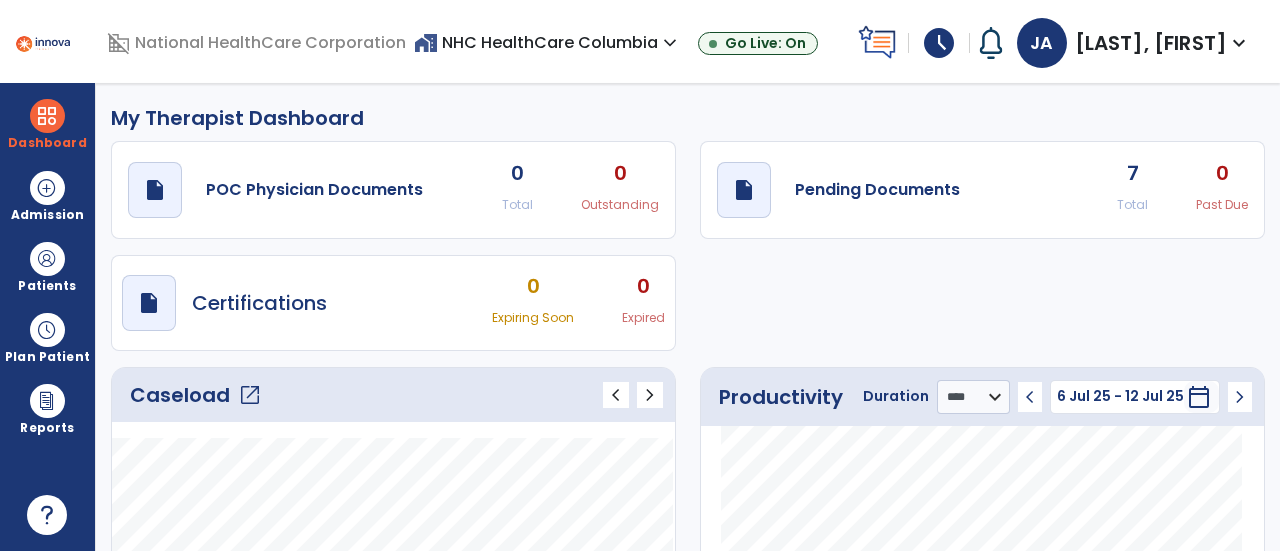 click on "Caseload   open_in_new" 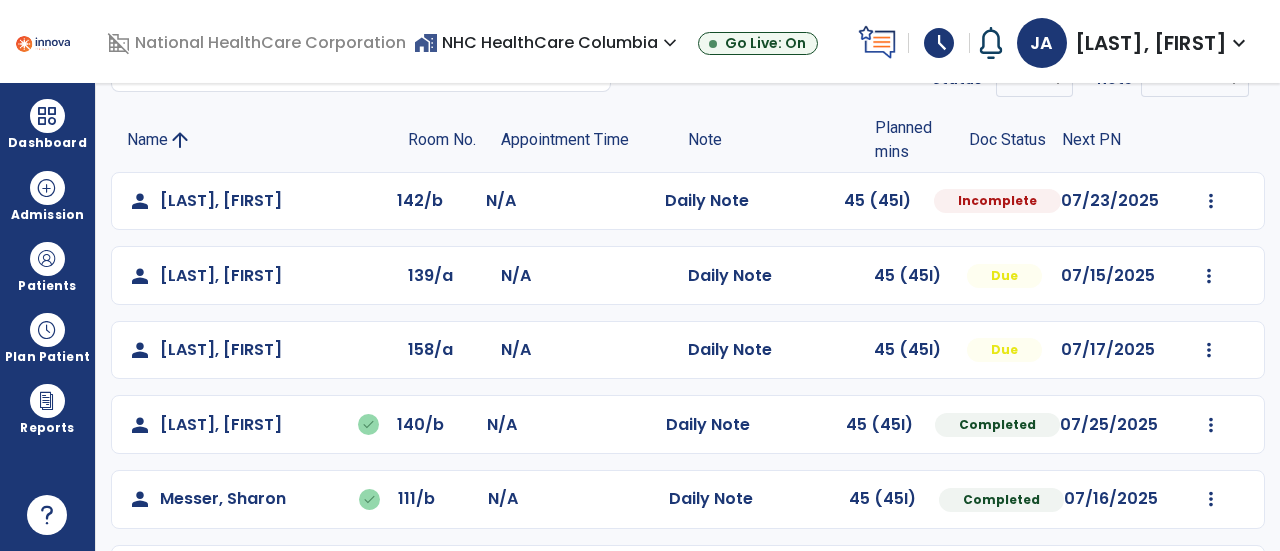 scroll, scrollTop: 114, scrollLeft: 0, axis: vertical 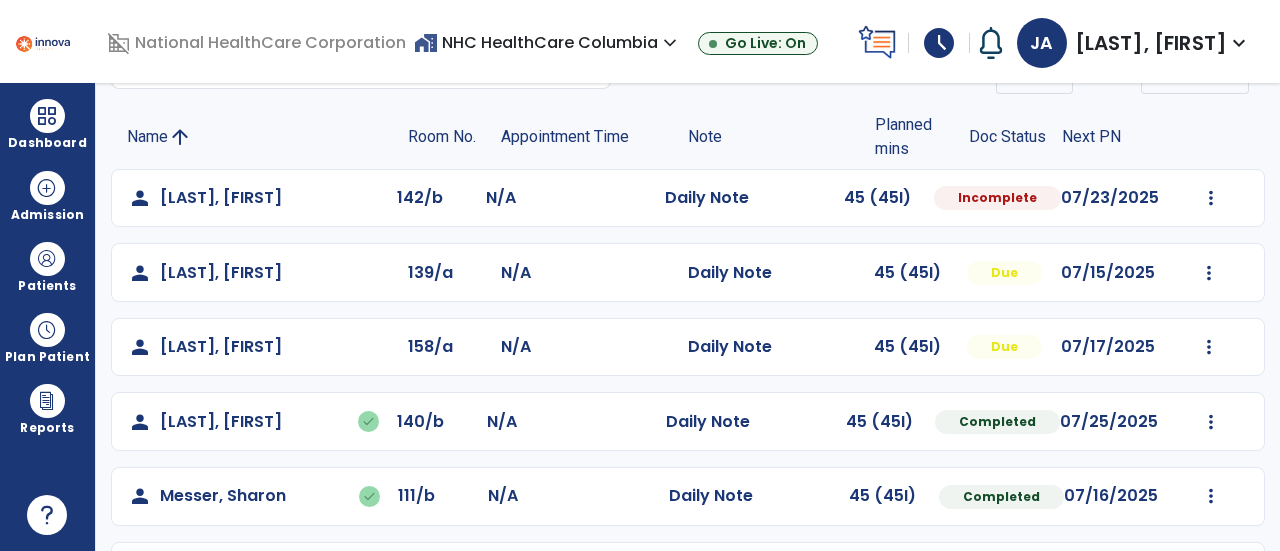 click on "Mark Visit As Complete   Reset Note   Open Document   G + C Mins" 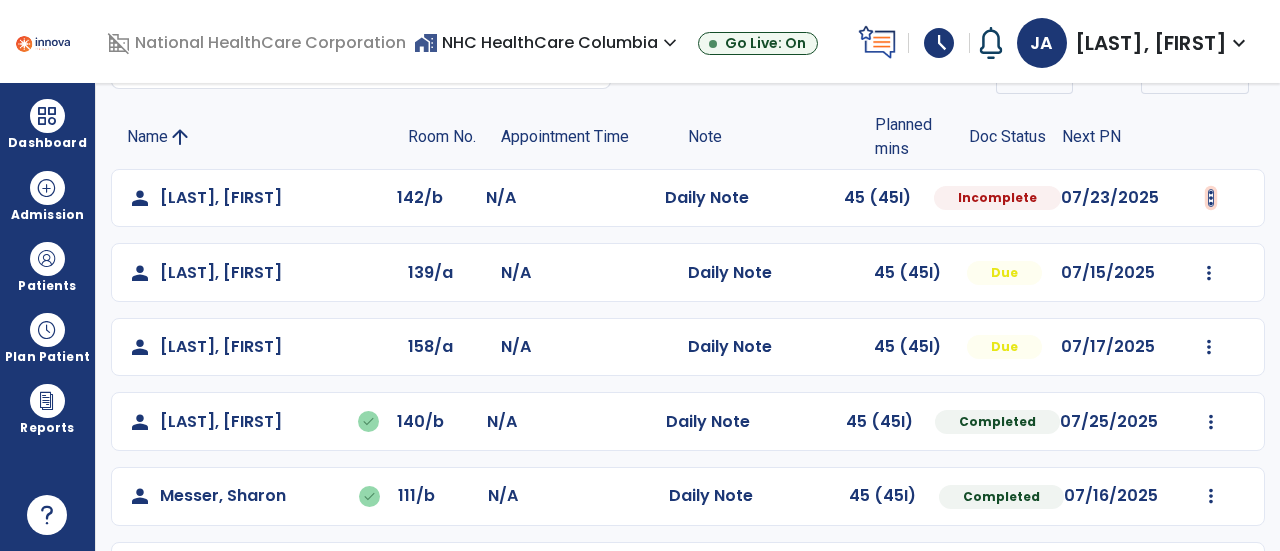 click at bounding box center (1211, 198) 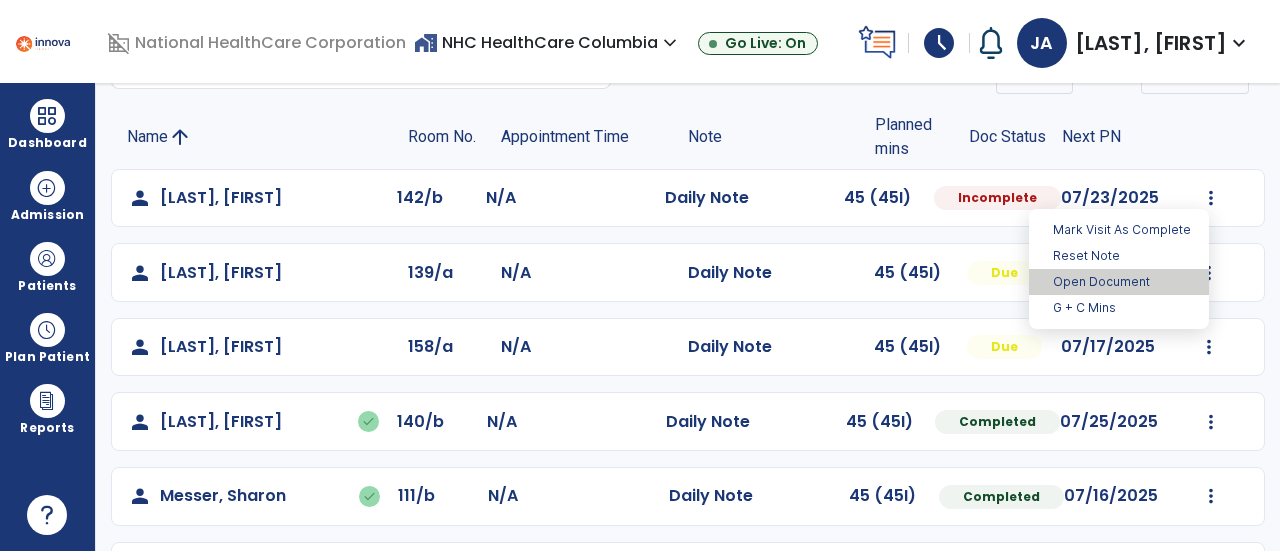 click on "Open Document" at bounding box center [1119, 282] 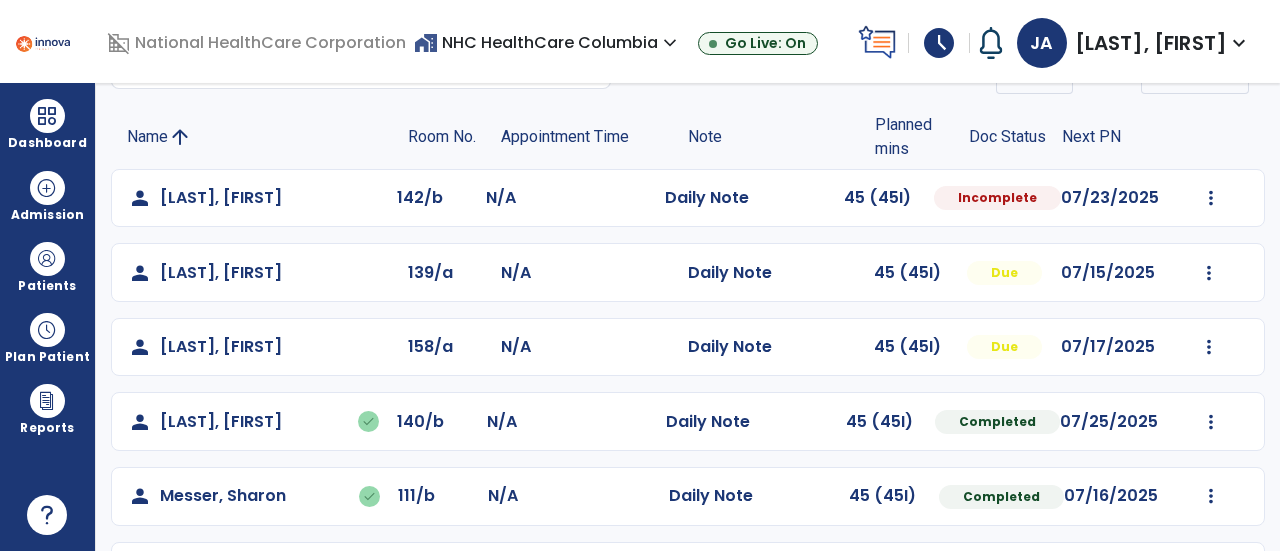 select on "*" 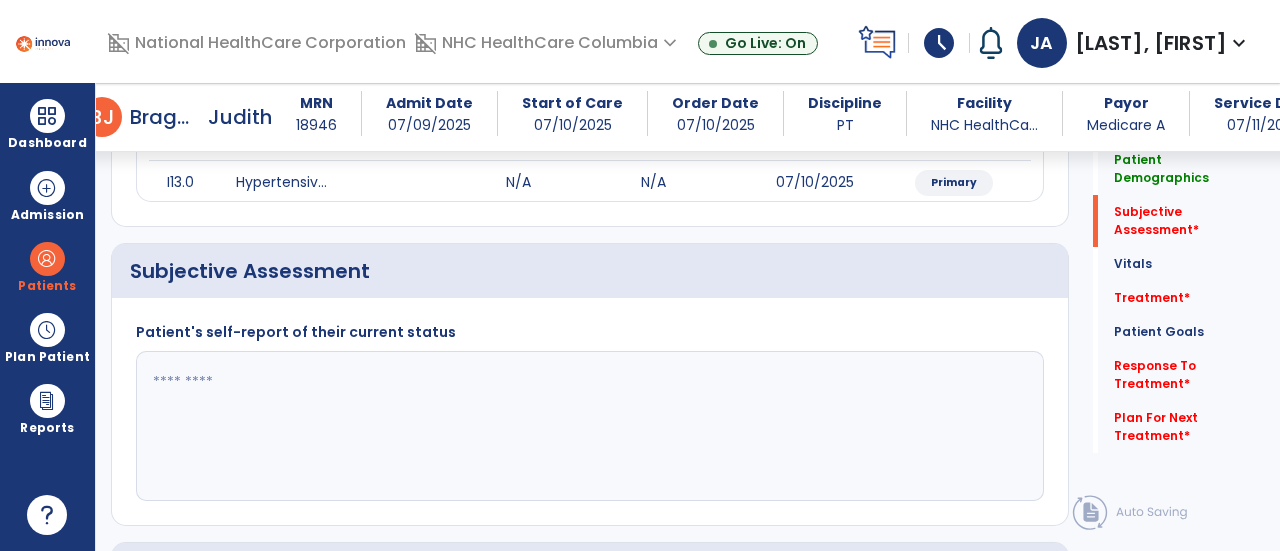 scroll, scrollTop: 288, scrollLeft: 0, axis: vertical 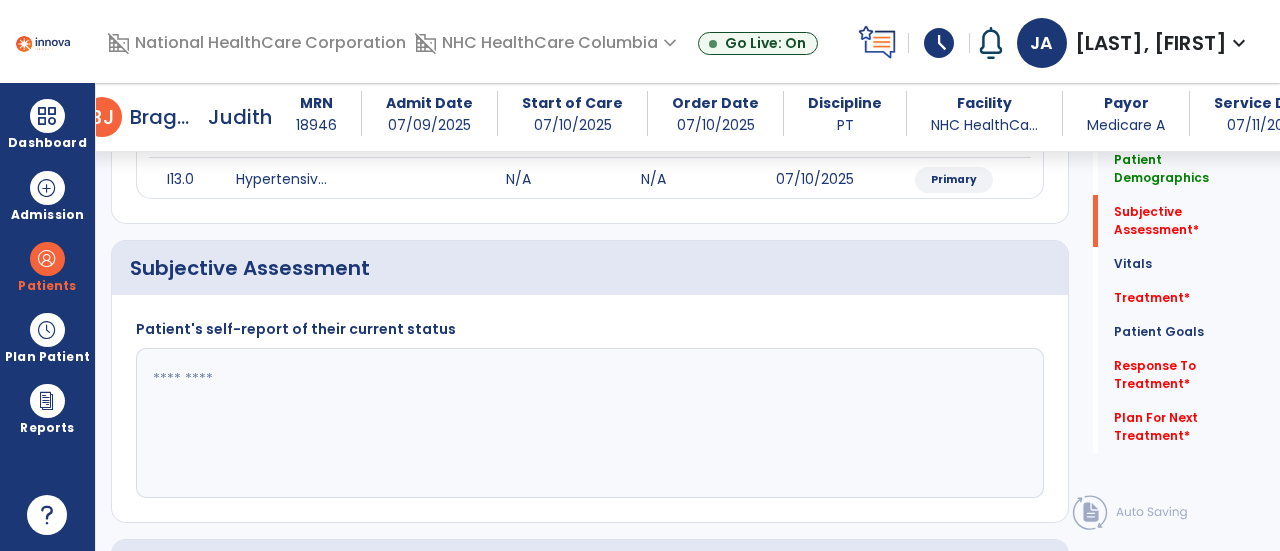 click 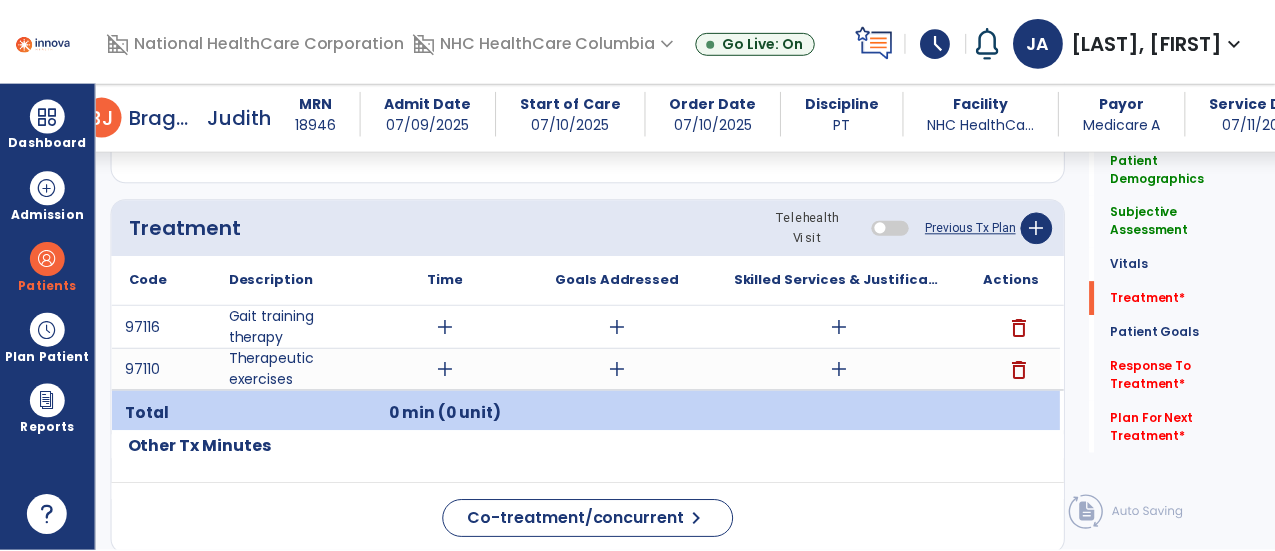 scroll, scrollTop: 1051, scrollLeft: 0, axis: vertical 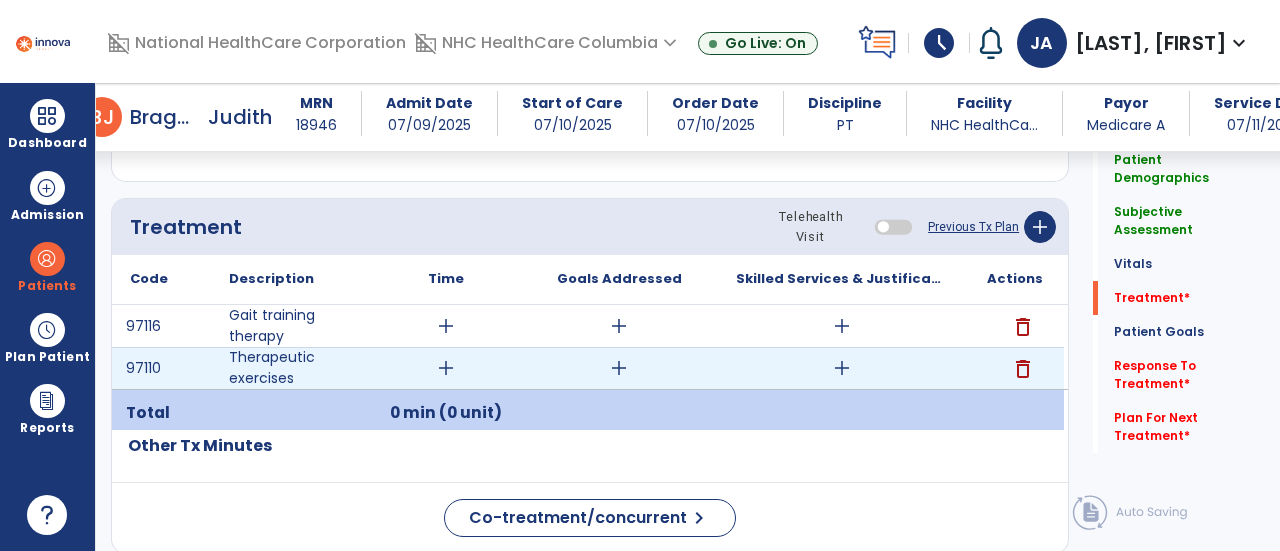 type on "**********" 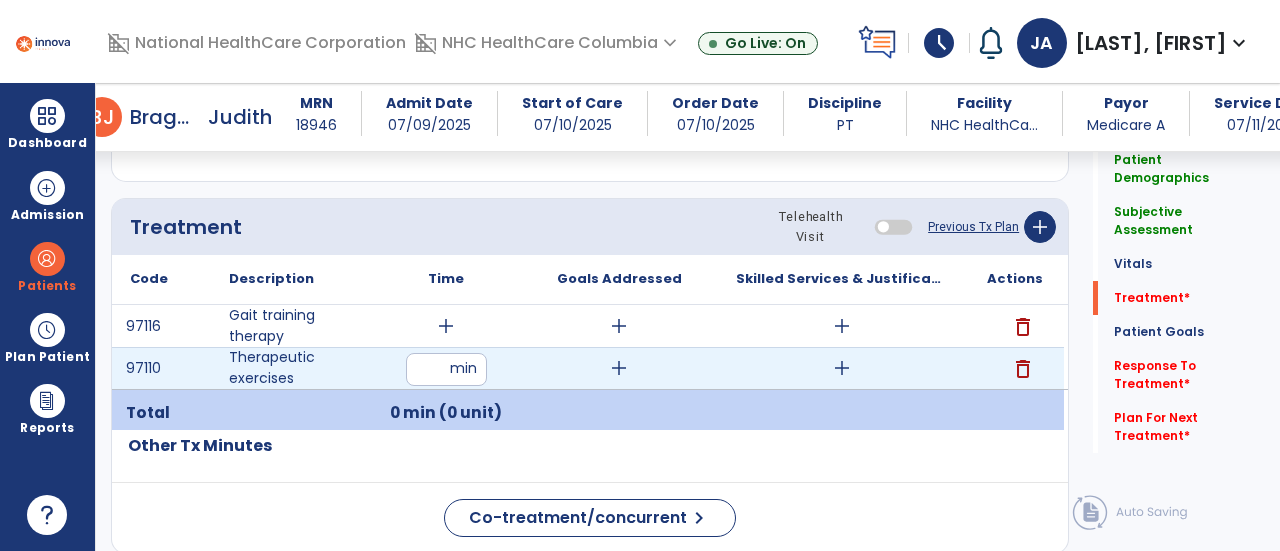 type on "**" 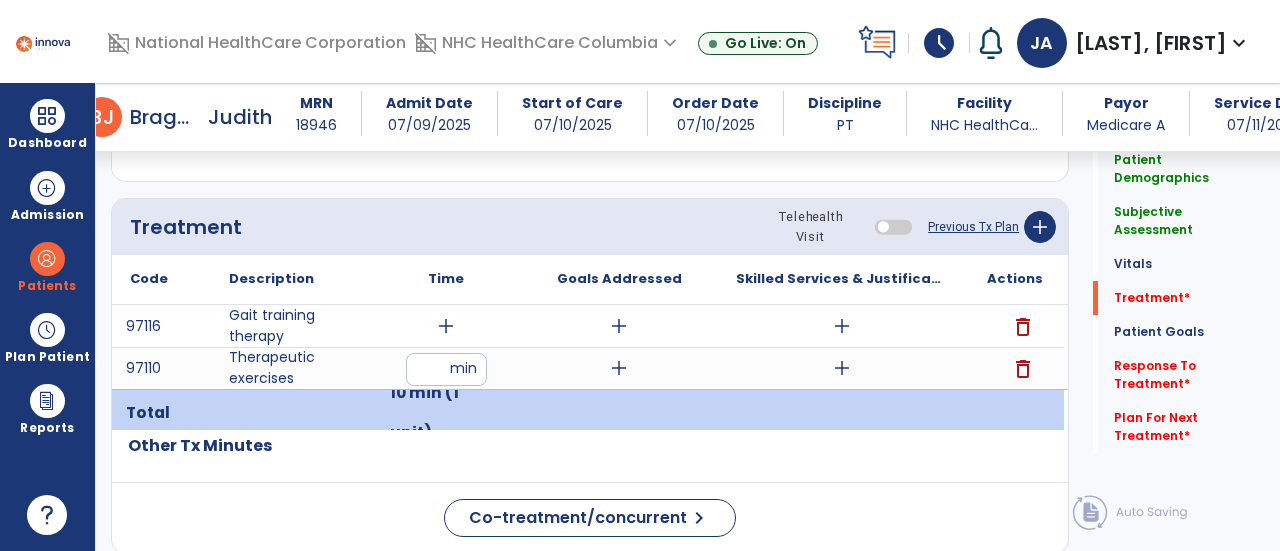 click on "add" at bounding box center (446, 326) 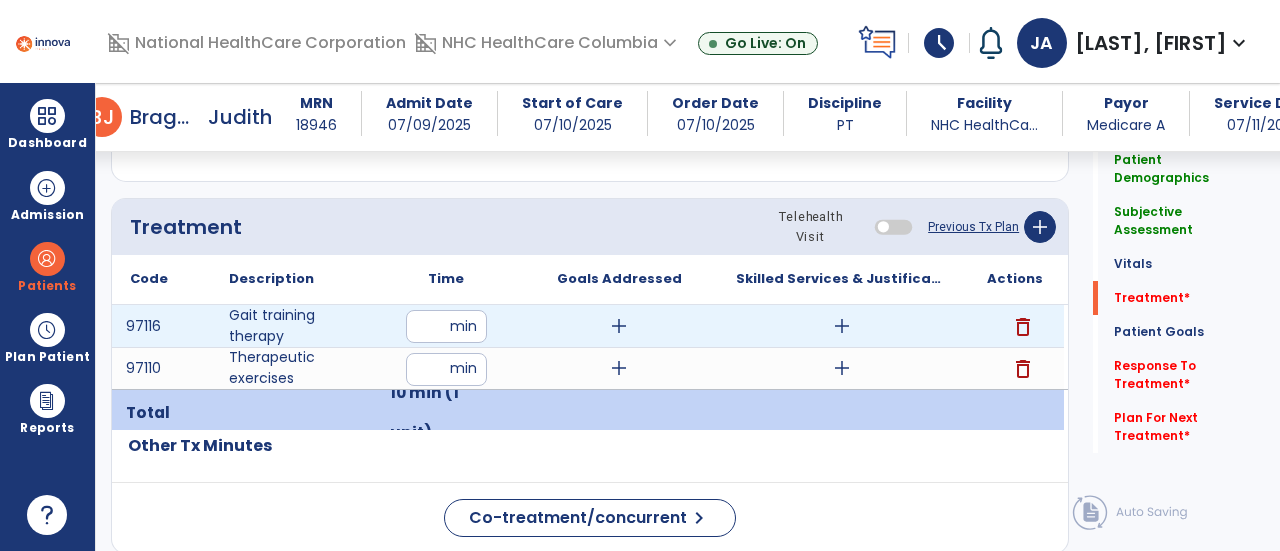 type on "**" 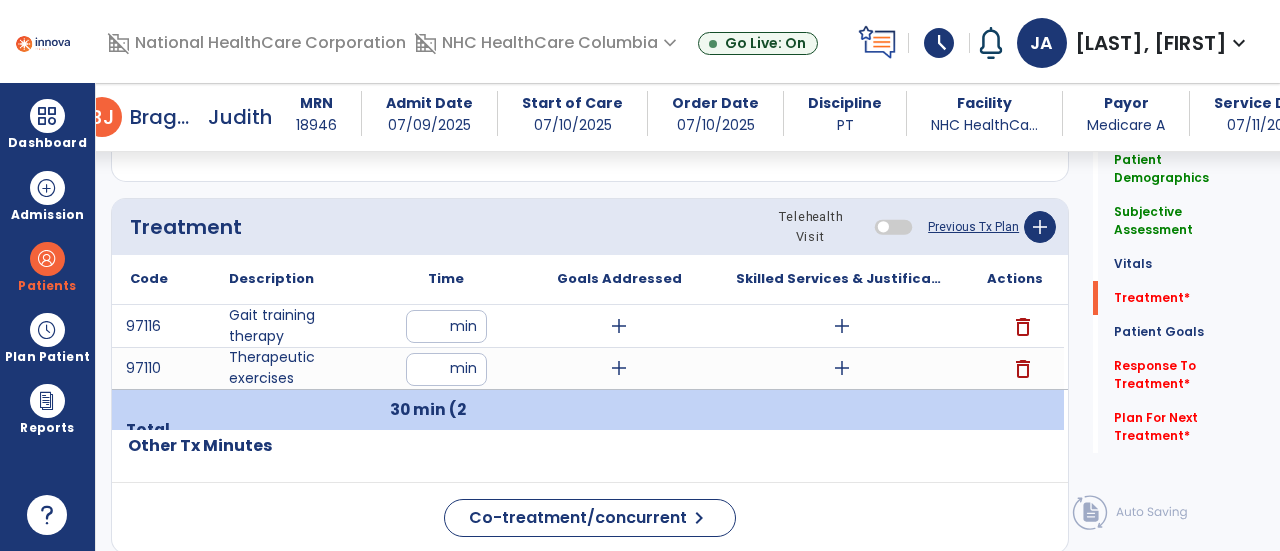 click on "add" at bounding box center [619, 326] 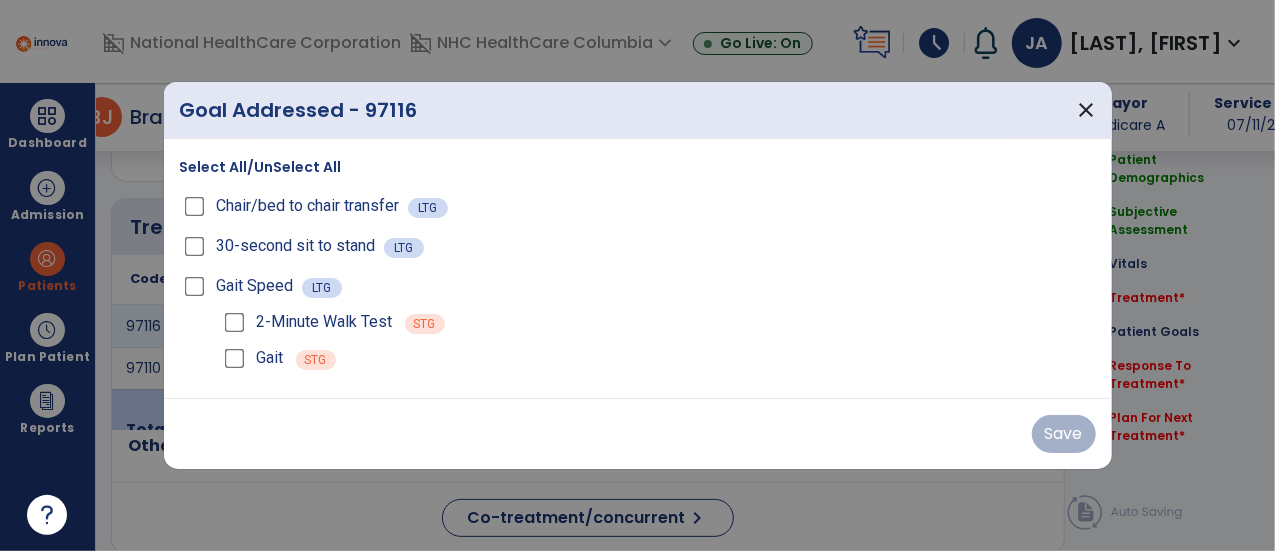 scroll, scrollTop: 1051, scrollLeft: 0, axis: vertical 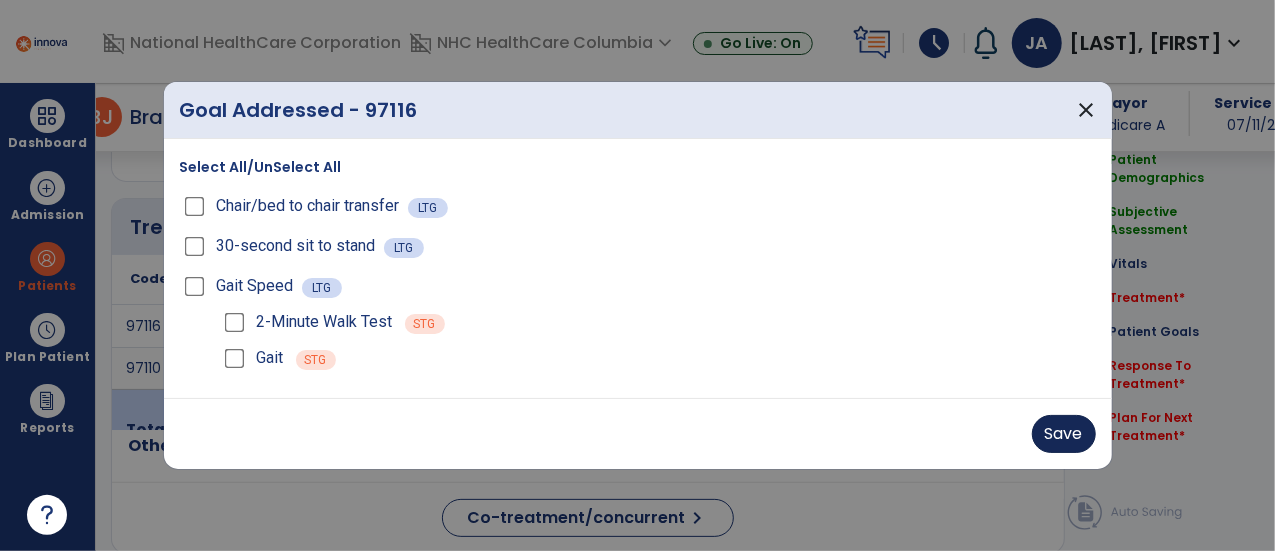 click on "Save" at bounding box center [1064, 434] 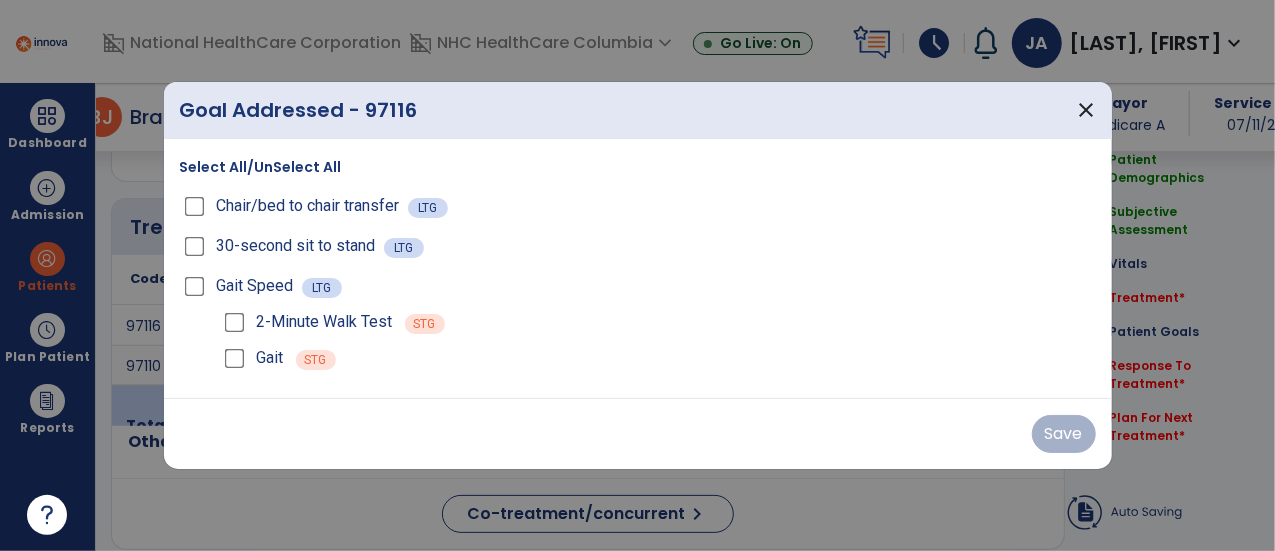 click on "Other Tx Minutes" 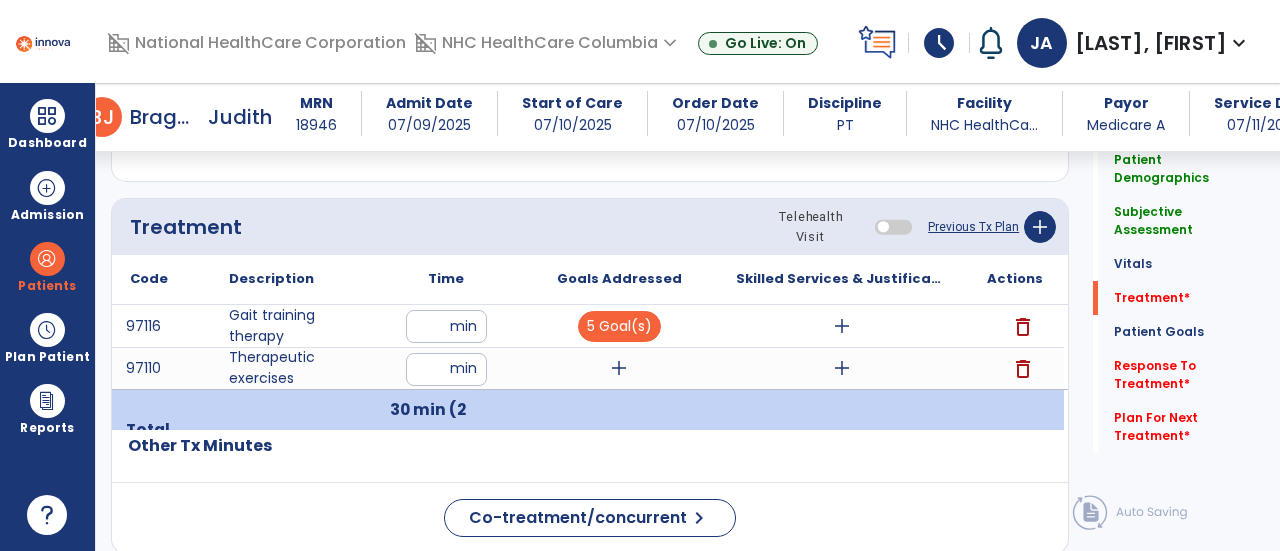 click on "add" at bounding box center (619, 368) 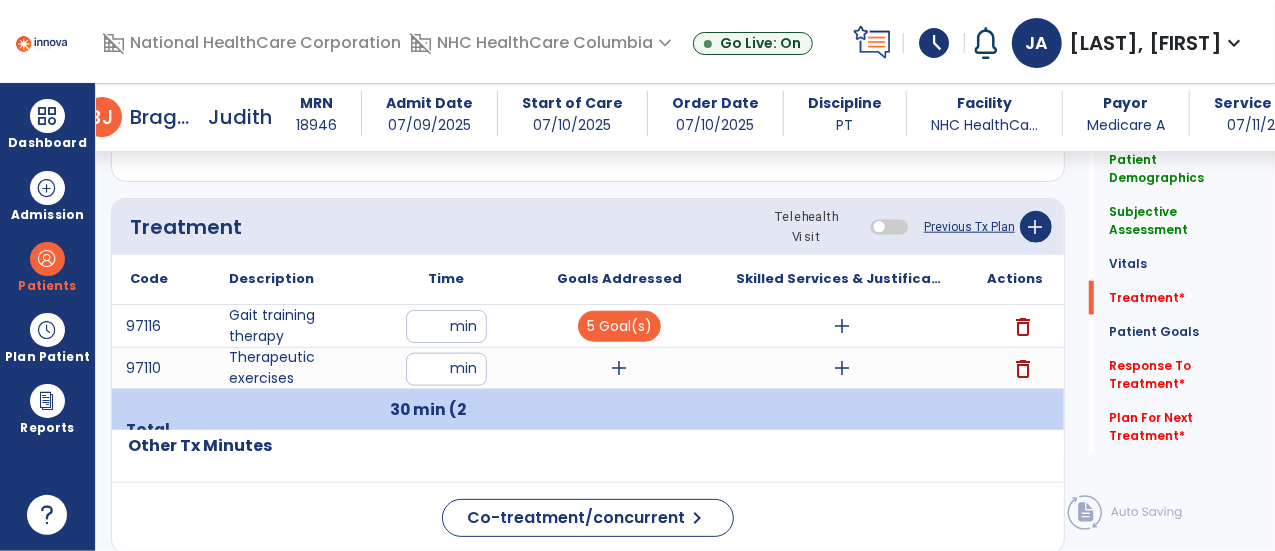 scroll, scrollTop: 1051, scrollLeft: 0, axis: vertical 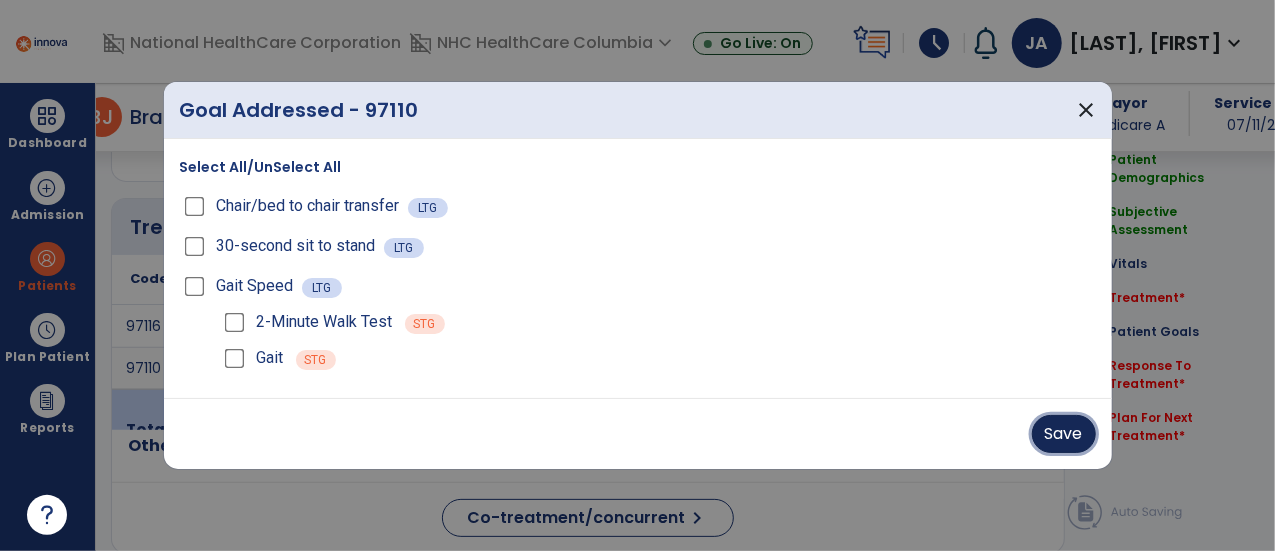 click on "Save" at bounding box center (1064, 434) 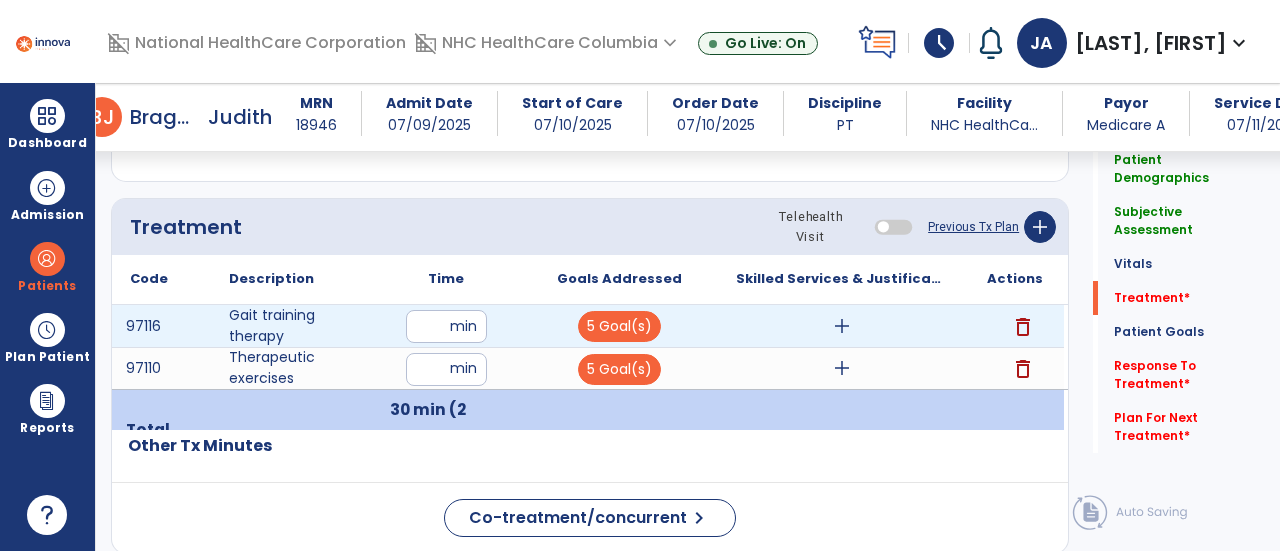 click on "add" at bounding box center [842, 326] 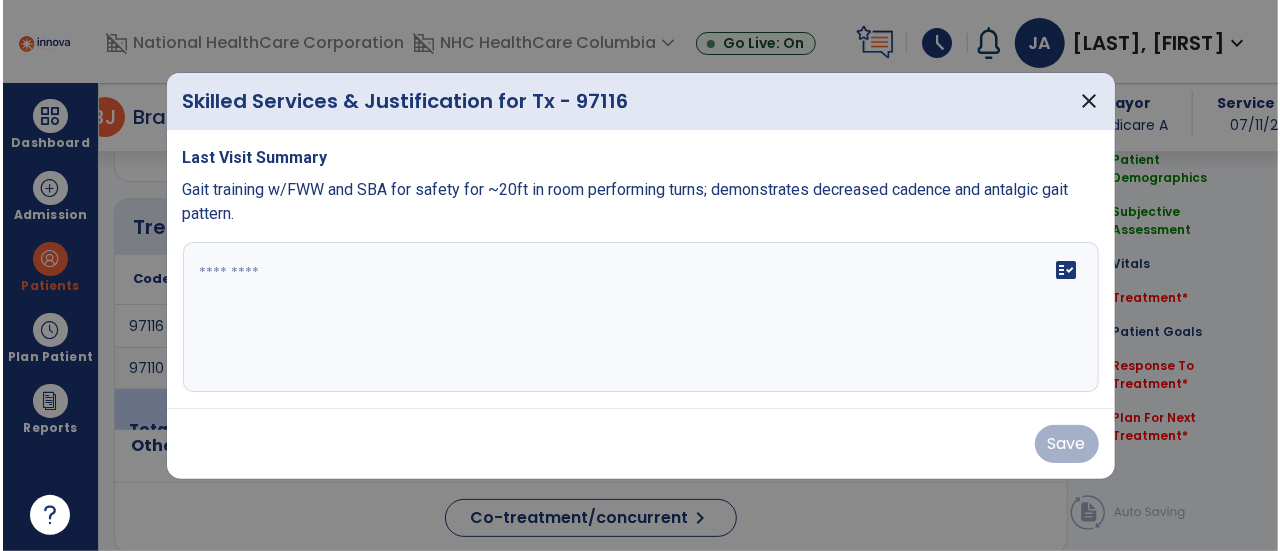 scroll, scrollTop: 1051, scrollLeft: 0, axis: vertical 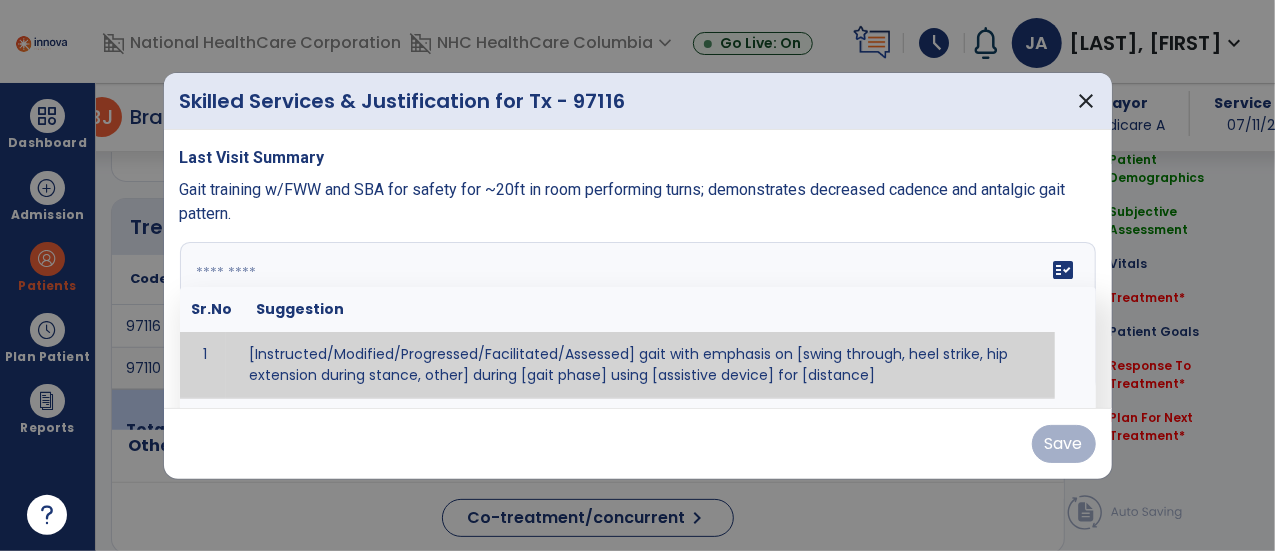 click on "fact_check  Sr.No Suggestion 1 [Instructed/Modified/Progressed/Facilitated/Assessed] gait with emphasis on [swing through, heel strike, hip extension during stance, other] during [gait phase] using [assistive device] for [distance] 2 [Instructed/Modified/Progressed/Facilitated/Assessed] use of [assistive device] and [NWB, PWB, step-to gait pattern, step through gait pattern] 3 [Instructed/Modified/Progressed/Facilitated/Assessed] patient's ability to [ascend/descend # of steps, perform directional changes, walk on even/uneven surfaces, pick-up objects off floor, velocity changes, other] using [assistive device]. 4 [Instructed/Modified/Progressed/Facilitated/Assessed] pre-gait activities including [identify exercise] in order to prepare for gait training. 5" at bounding box center [638, 317] 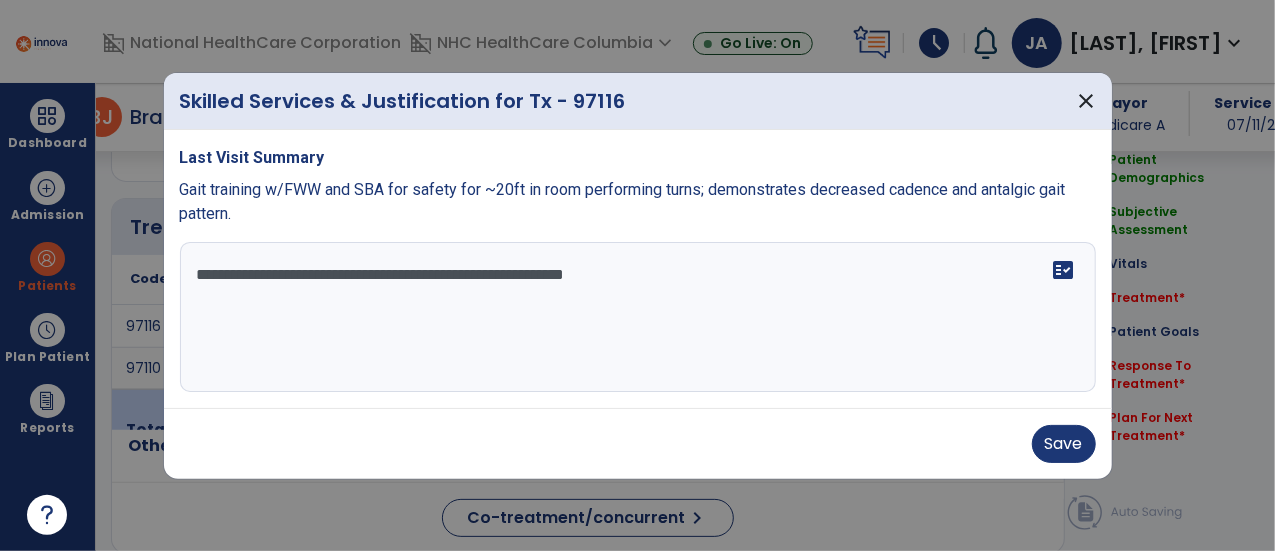 click on "**********" at bounding box center [638, 317] 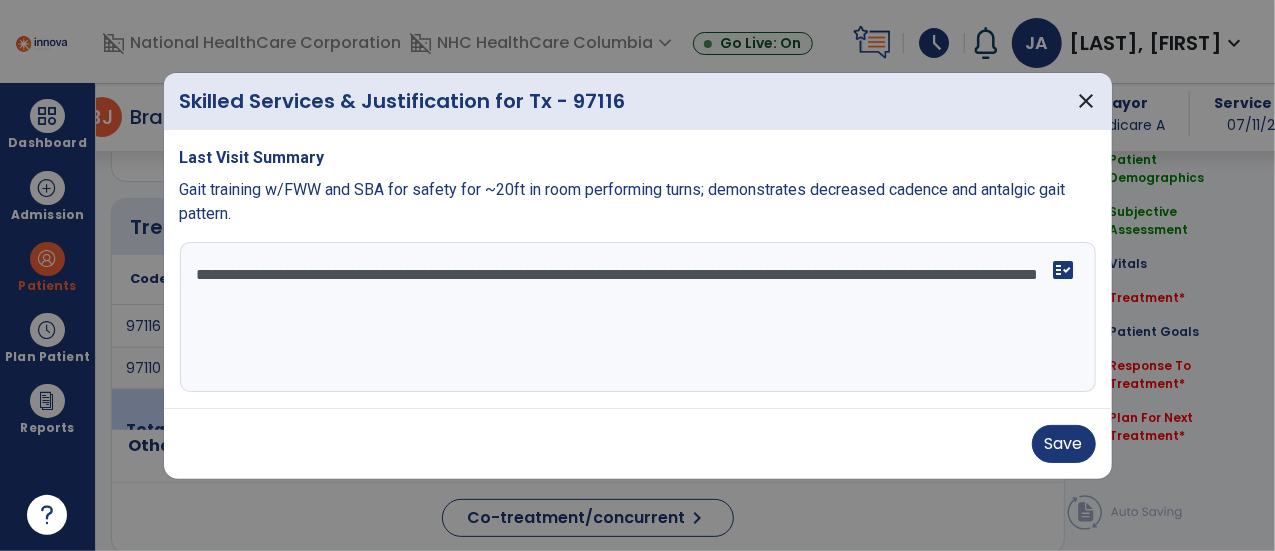 type on "**********" 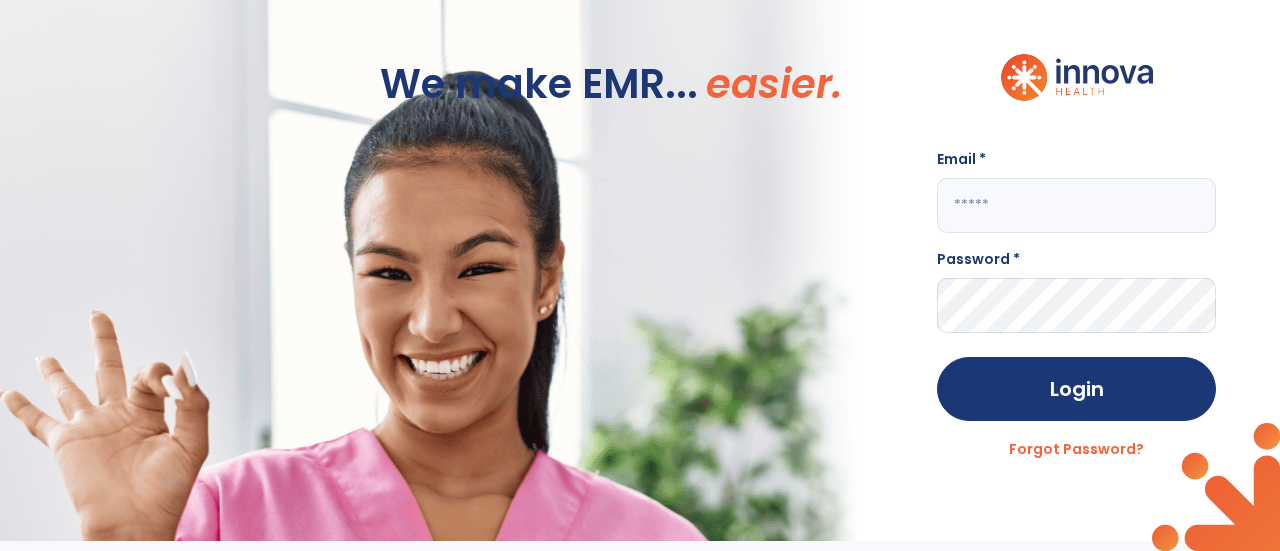 type on "**********" 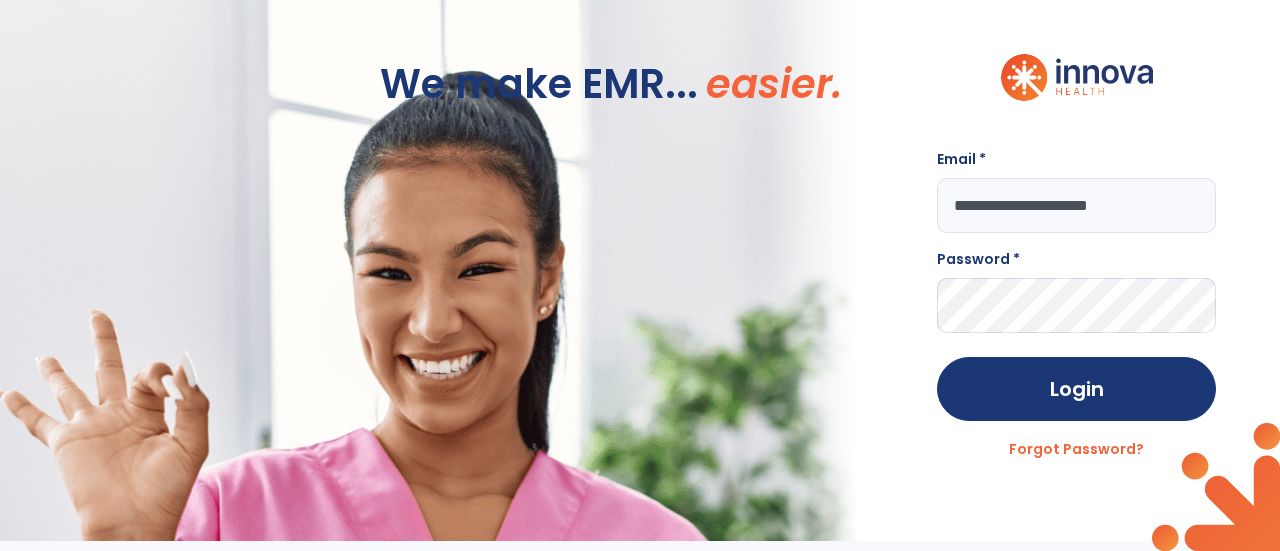 scroll, scrollTop: 0, scrollLeft: 0, axis: both 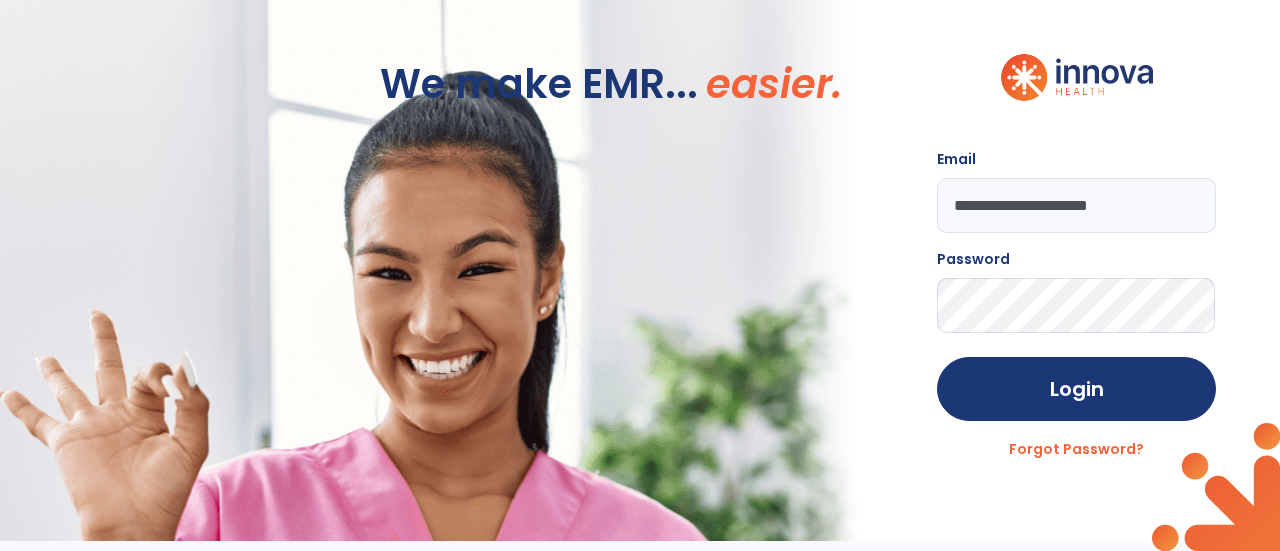 click on "Login" 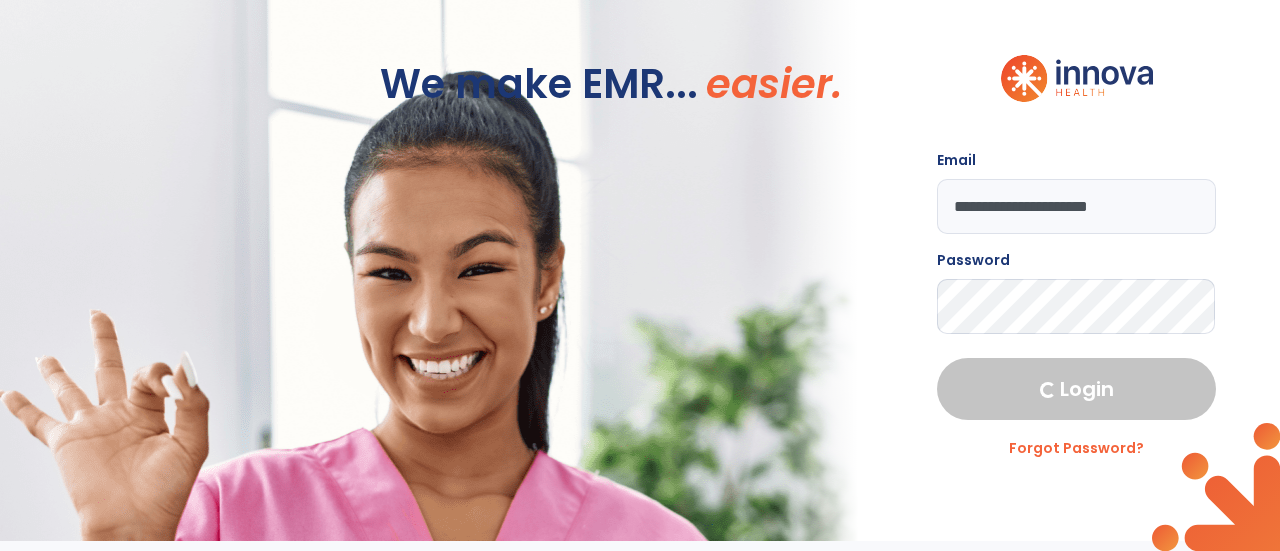 select on "****" 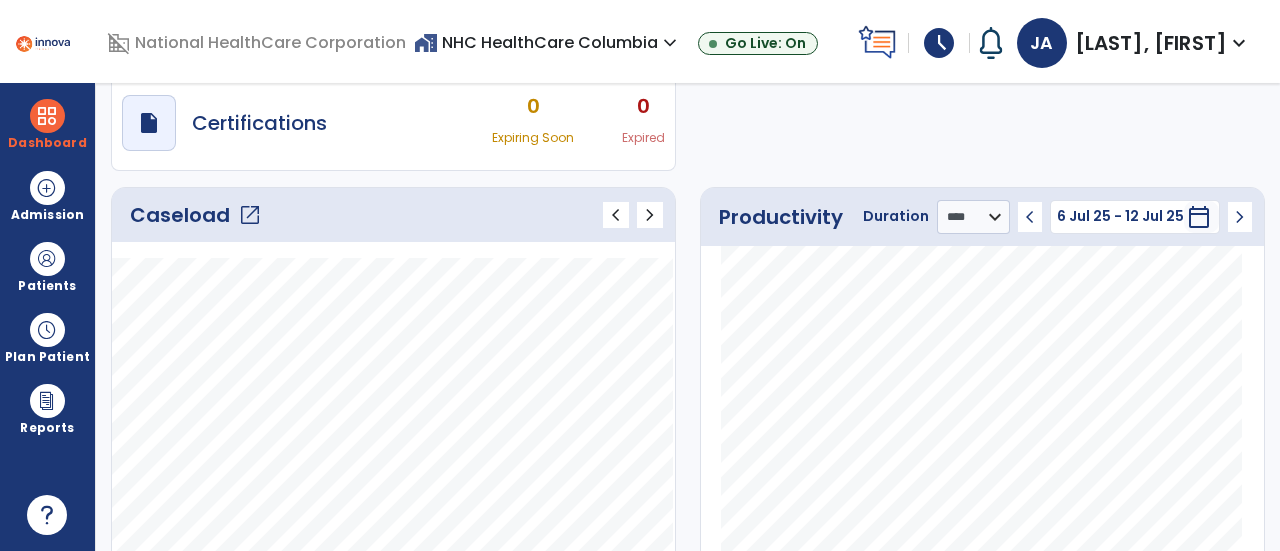 scroll, scrollTop: 176, scrollLeft: 0, axis: vertical 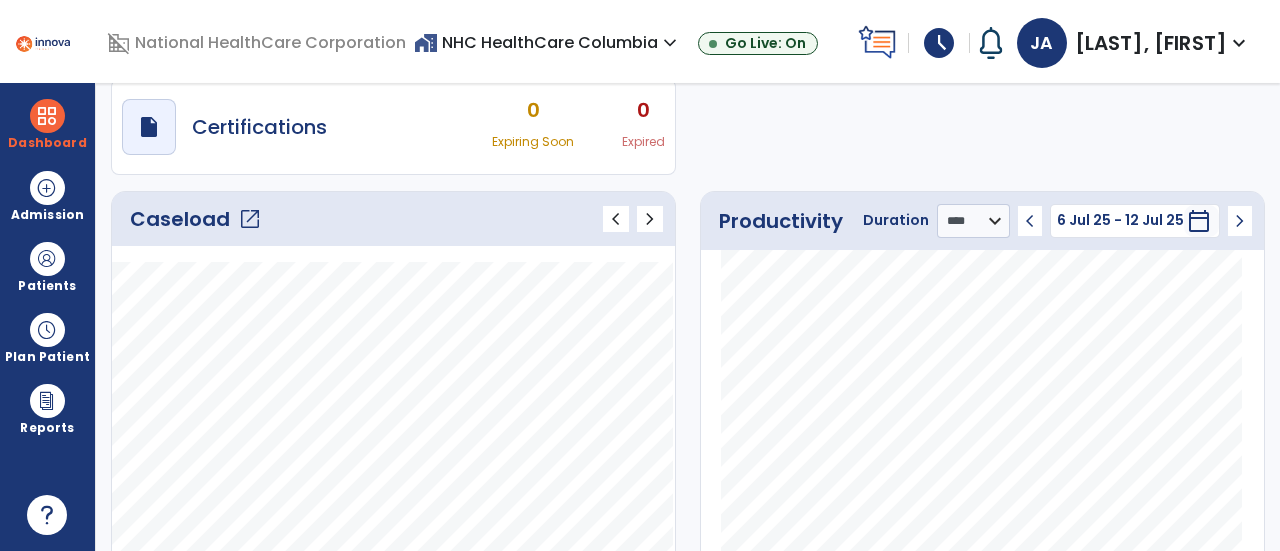 click on "Caseload   open_in_new" 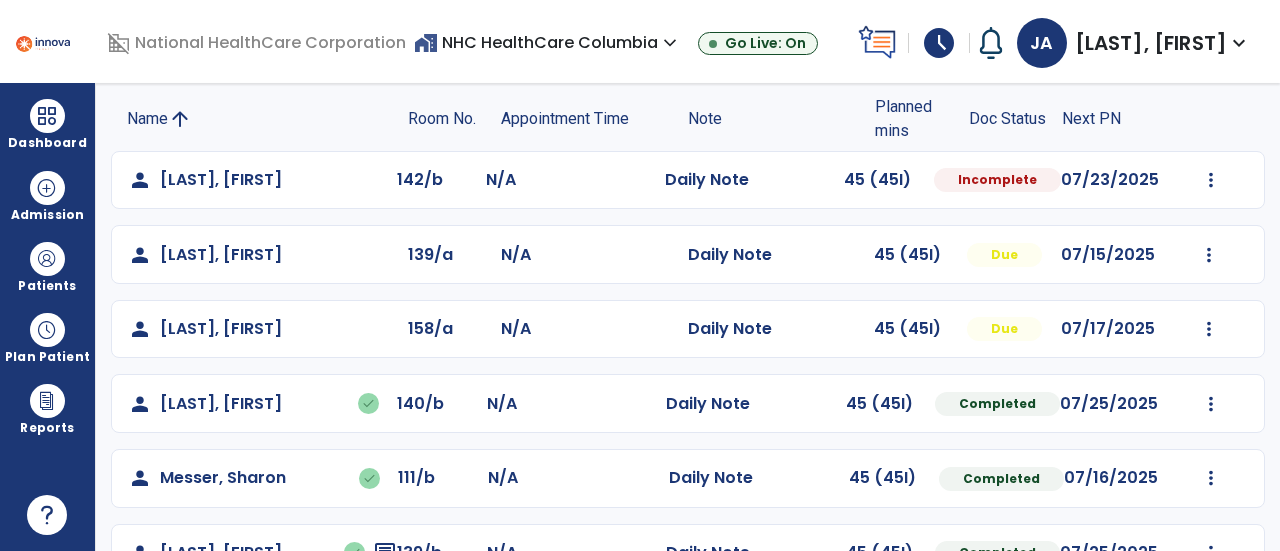 scroll, scrollTop: 124, scrollLeft: 0, axis: vertical 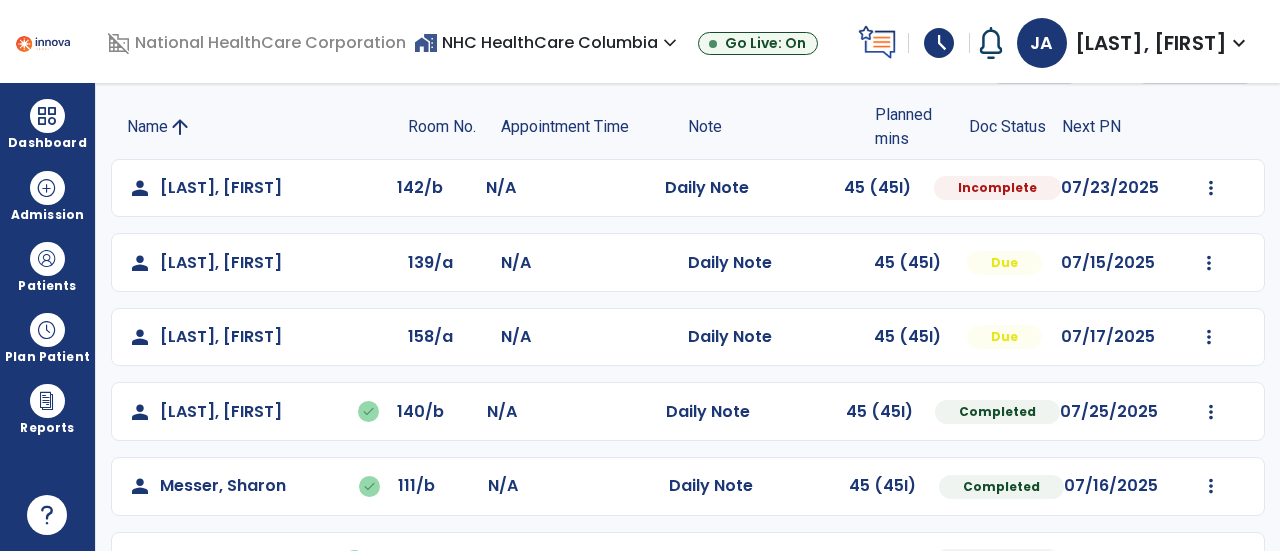 click on "Mark Visit As Complete   Reset Note   Open Document   G + C Mins" 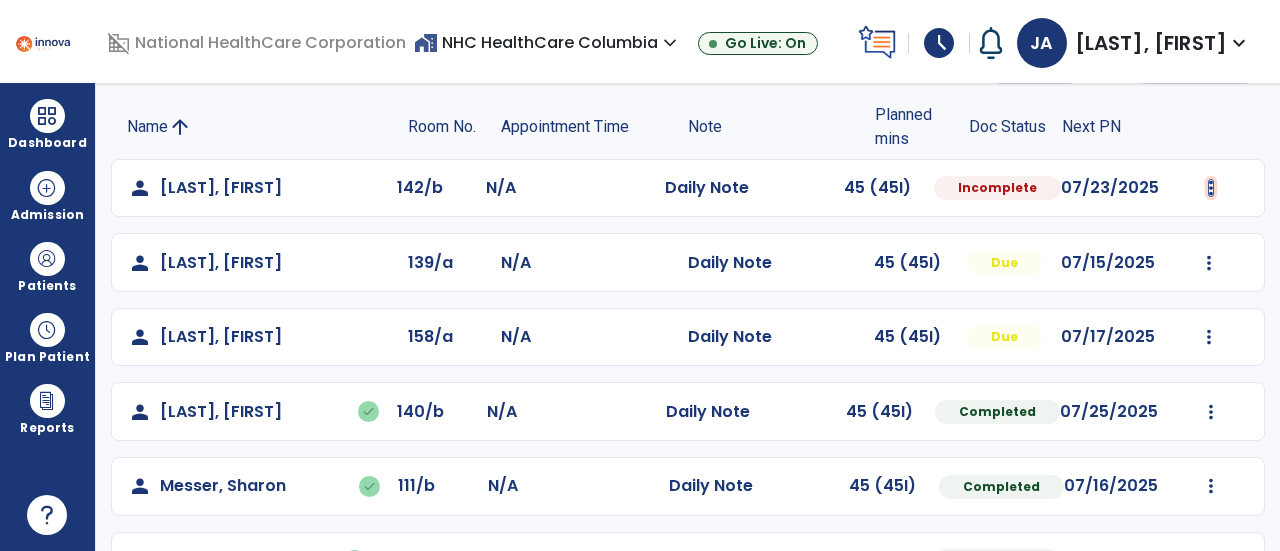 click at bounding box center (1211, 188) 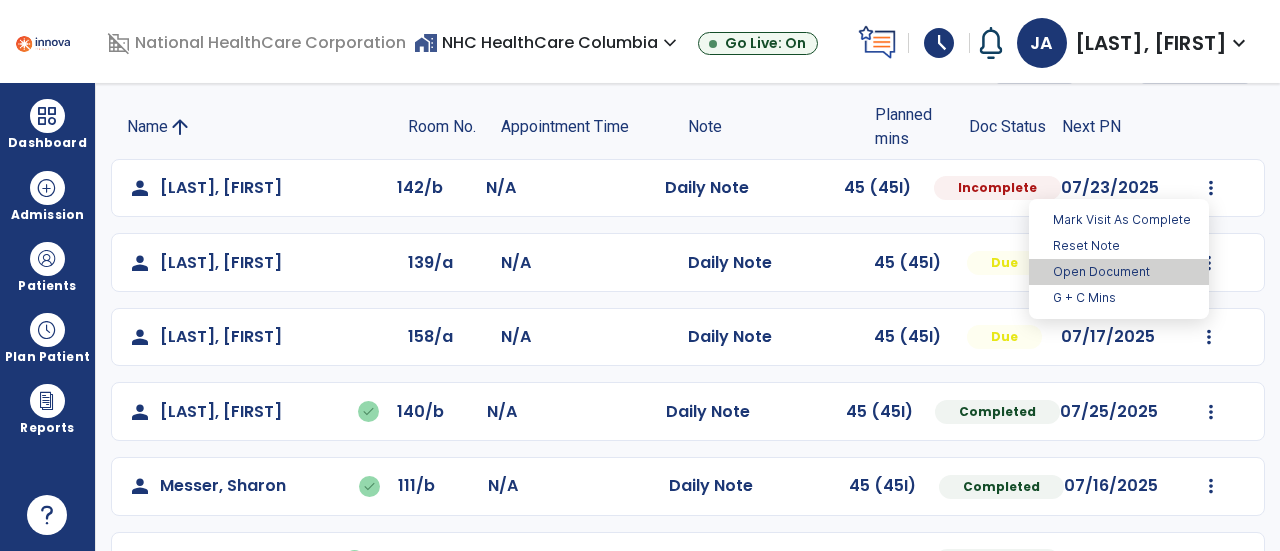 click on "Open Document" at bounding box center [1119, 272] 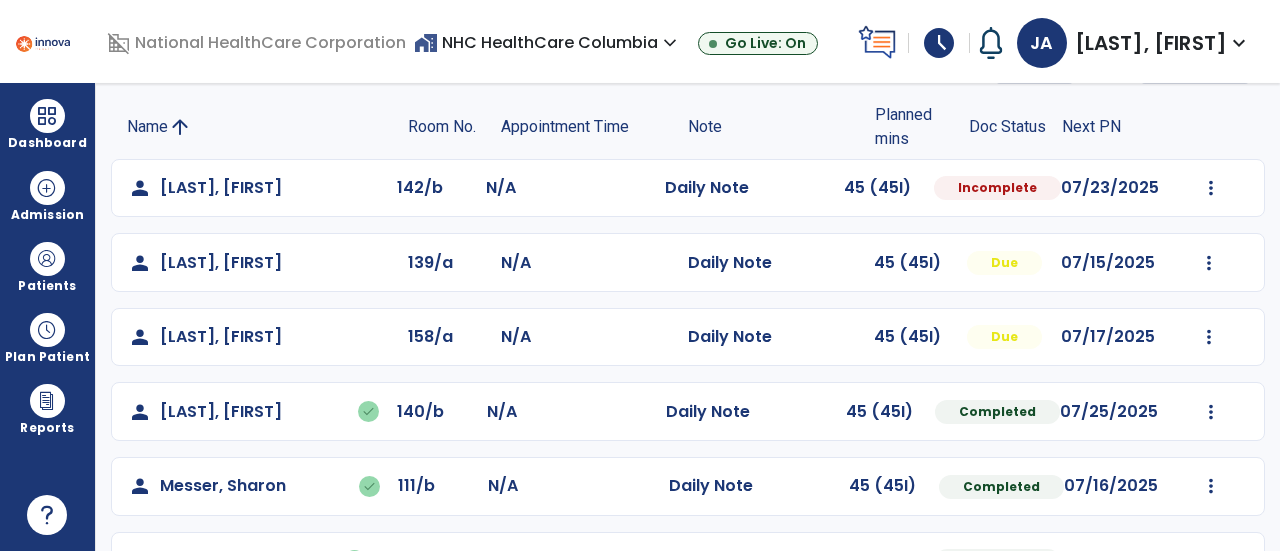 select on "*" 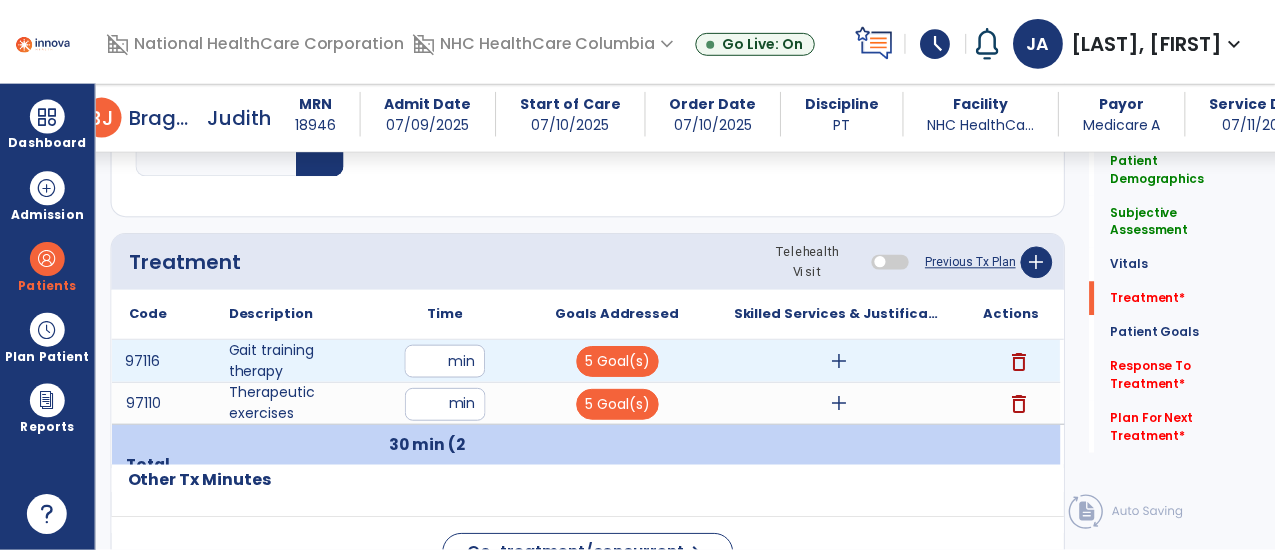 scroll, scrollTop: 1018, scrollLeft: 0, axis: vertical 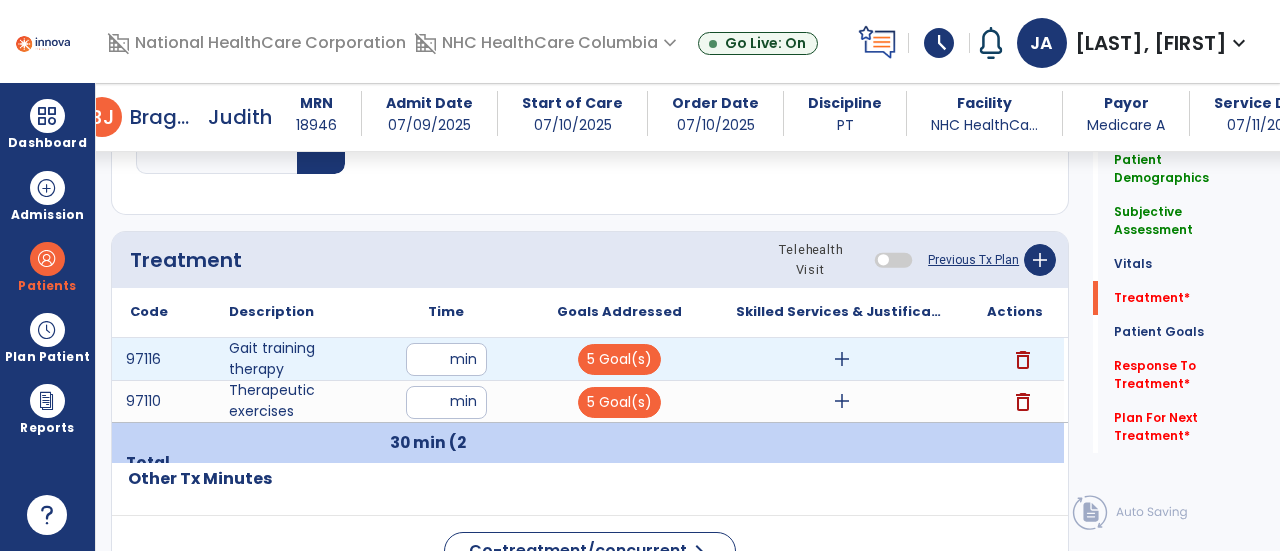 click on "add" at bounding box center [842, 359] 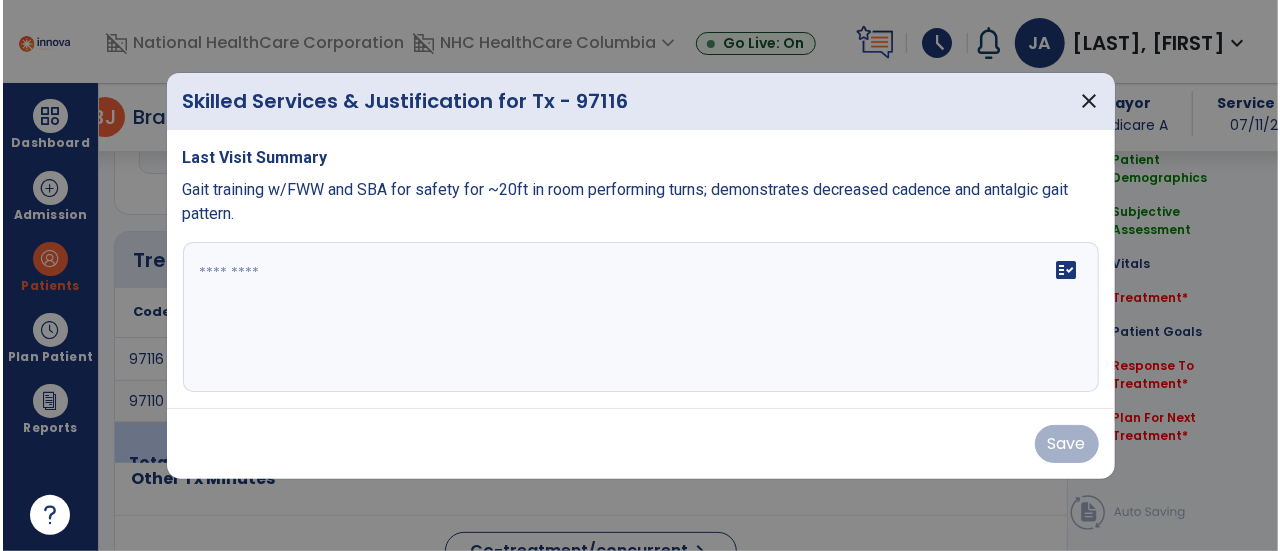 scroll, scrollTop: 1018, scrollLeft: 0, axis: vertical 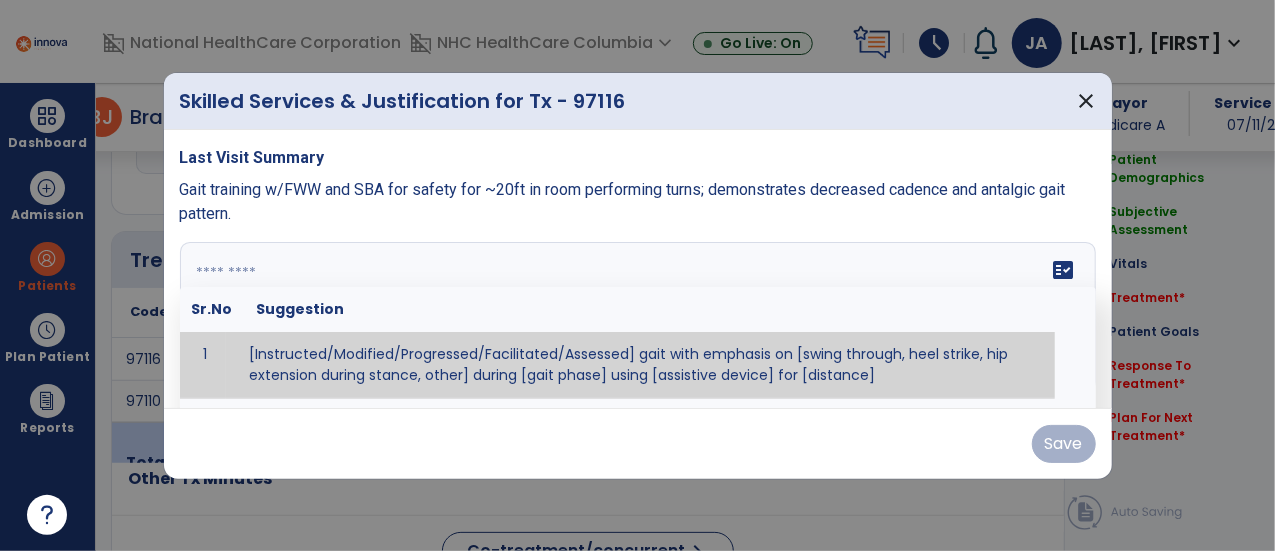 click on "fact_check  Sr.No Suggestion 1 [Instructed/Modified/Progressed/Facilitated/Assessed] gait with emphasis on [swing through, heel strike, hip extension during stance, other] during [gait phase] using [assistive device] for [distance] 2 [Instructed/Modified/Progressed/Facilitated/Assessed] use of [assistive device] and [NWB, PWB, step-to gait pattern, step through gait pattern] 3 [Instructed/Modified/Progressed/Facilitated/Assessed] patient's ability to [ascend/descend # of steps, perform directional changes, walk on even/uneven surfaces, pick-up objects off floor, velocity changes, other] using [assistive device]. 4 [Instructed/Modified/Progressed/Facilitated/Assessed] pre-gait activities including [identify exercise] in order to prepare for gait training. 5" at bounding box center [638, 317] 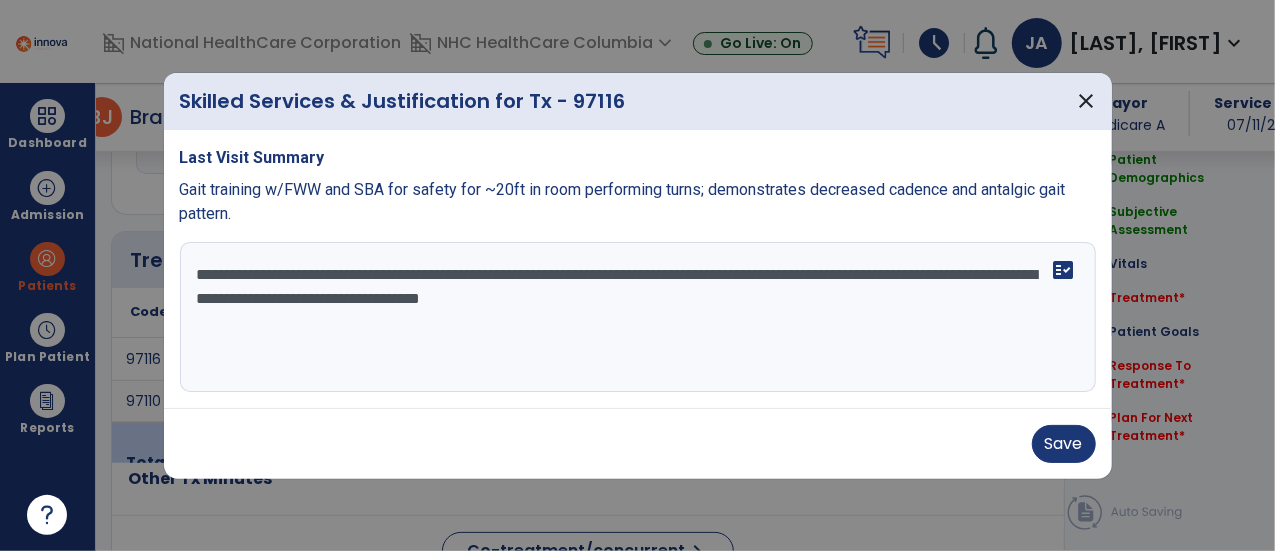 click on "**********" at bounding box center [638, 317] 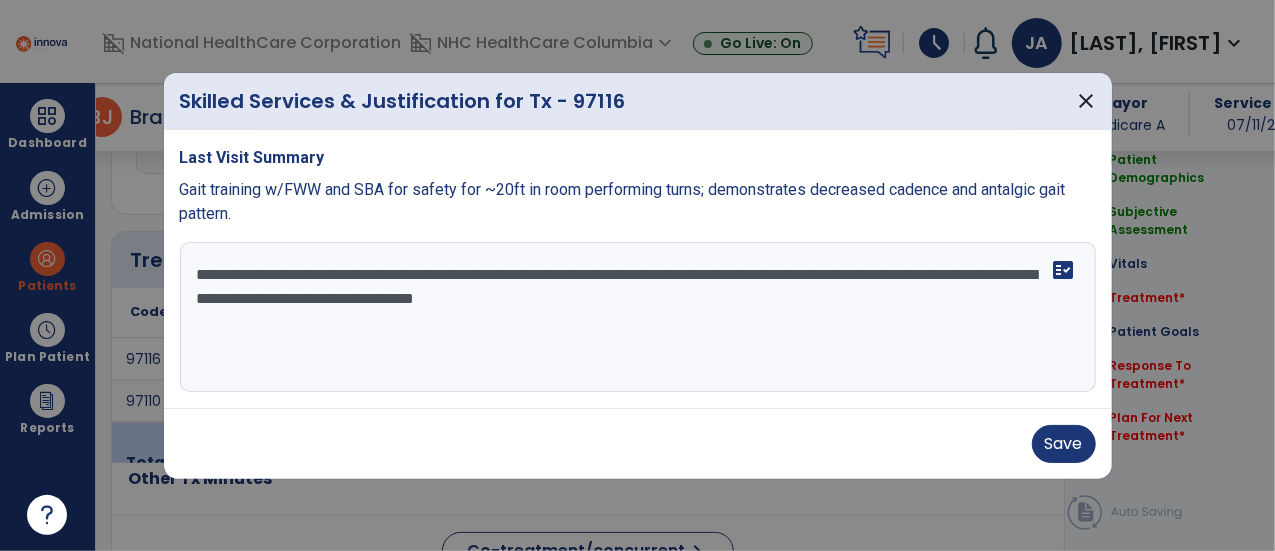 click on "**********" at bounding box center (638, 317) 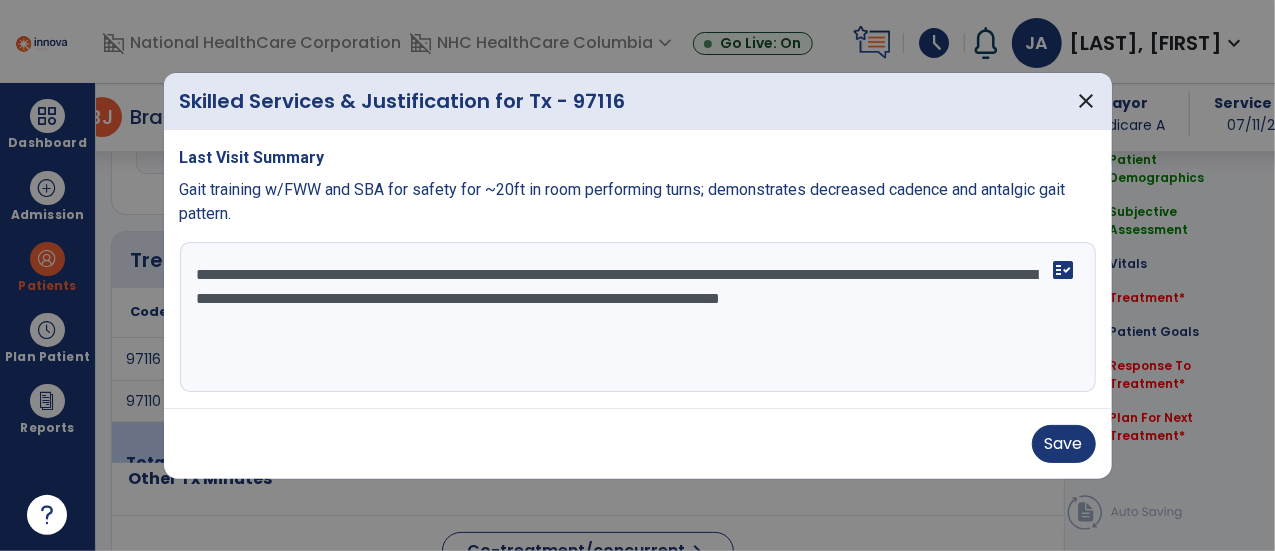click on "**********" at bounding box center [638, 317] 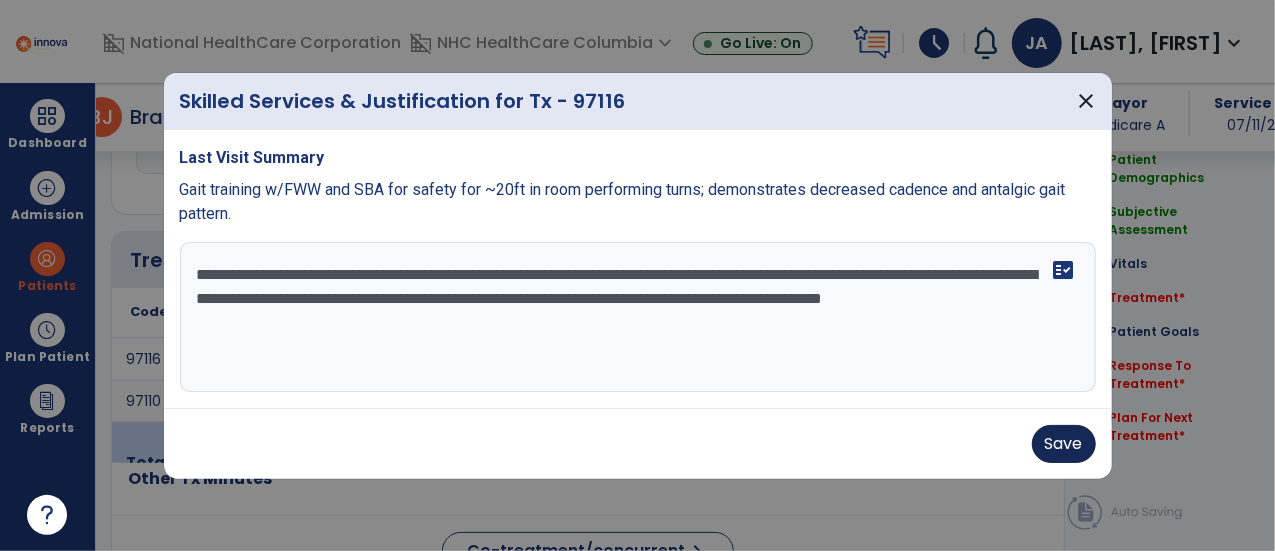 type on "**********" 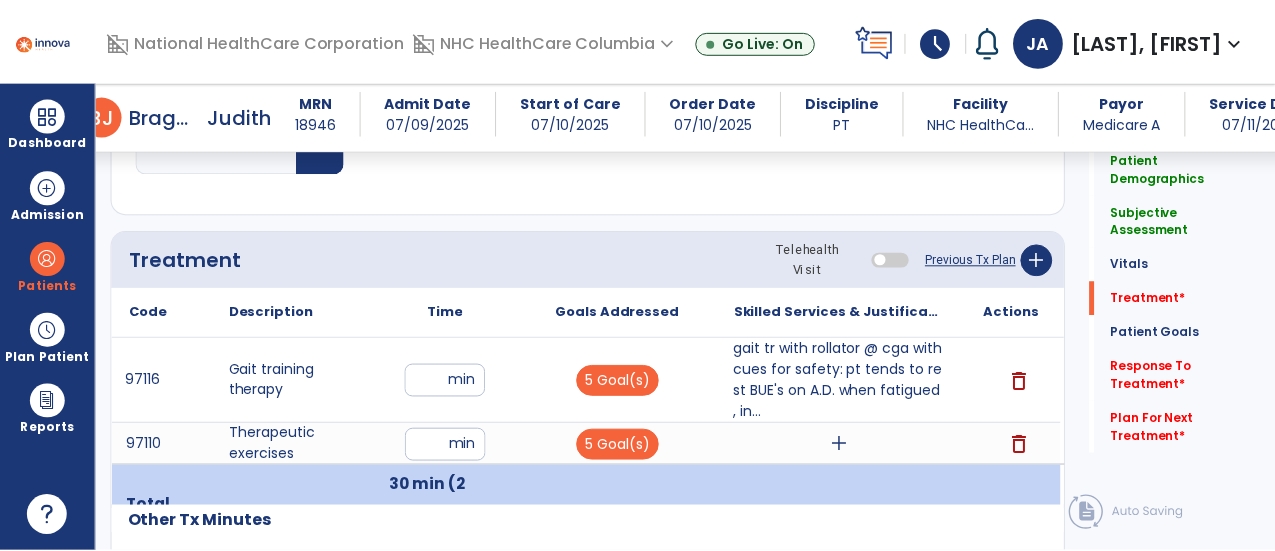 scroll, scrollTop: 1060, scrollLeft: 0, axis: vertical 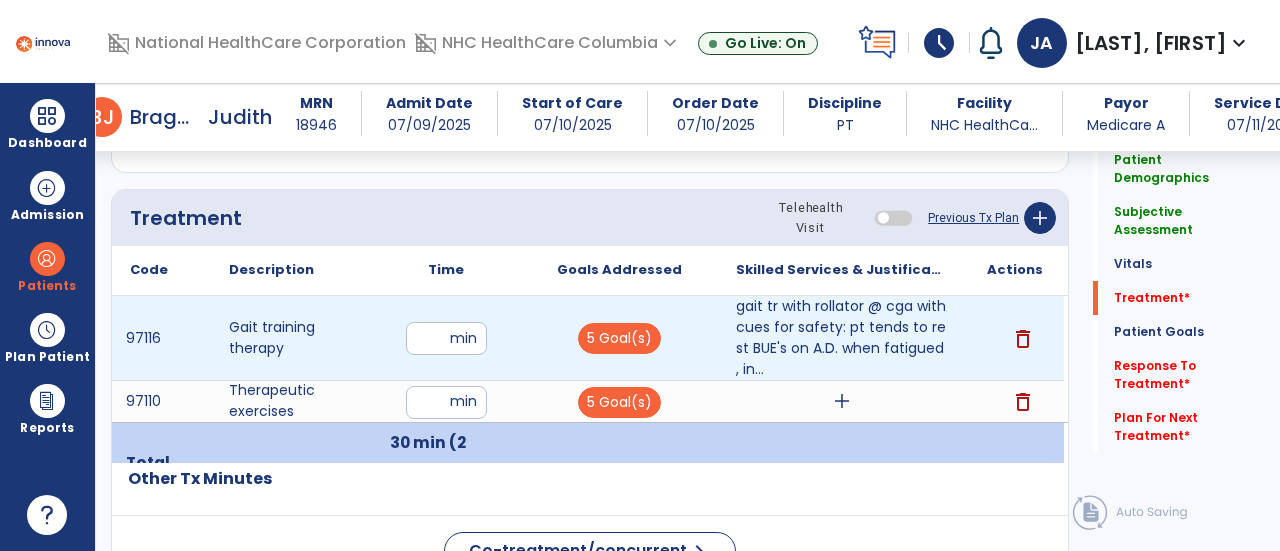 click on "**" at bounding box center (446, 338) 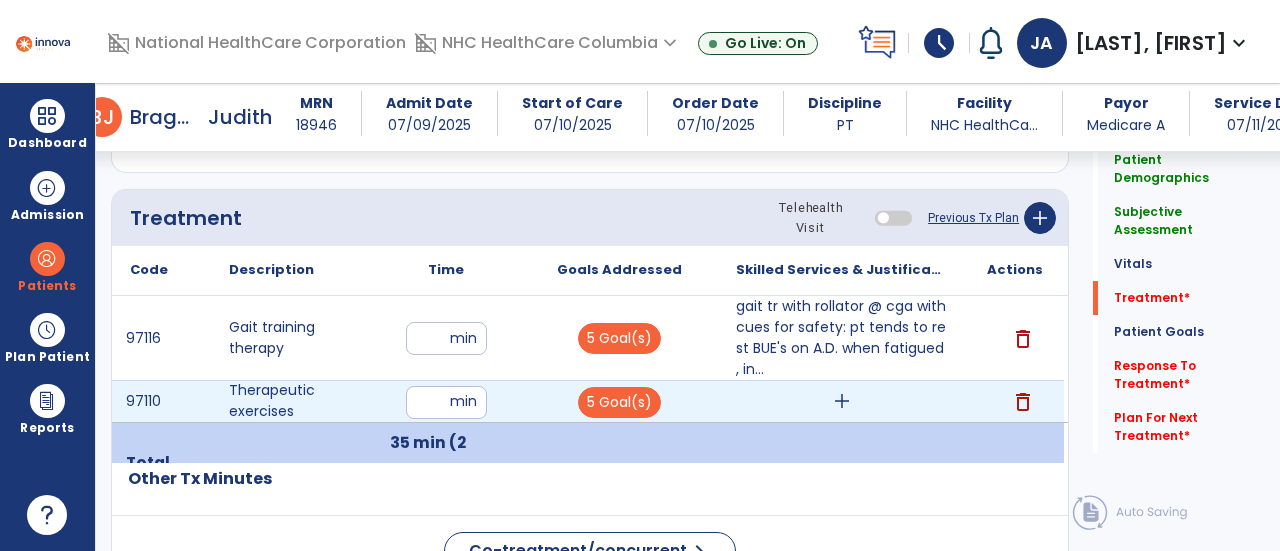 click on "add" at bounding box center [842, 401] 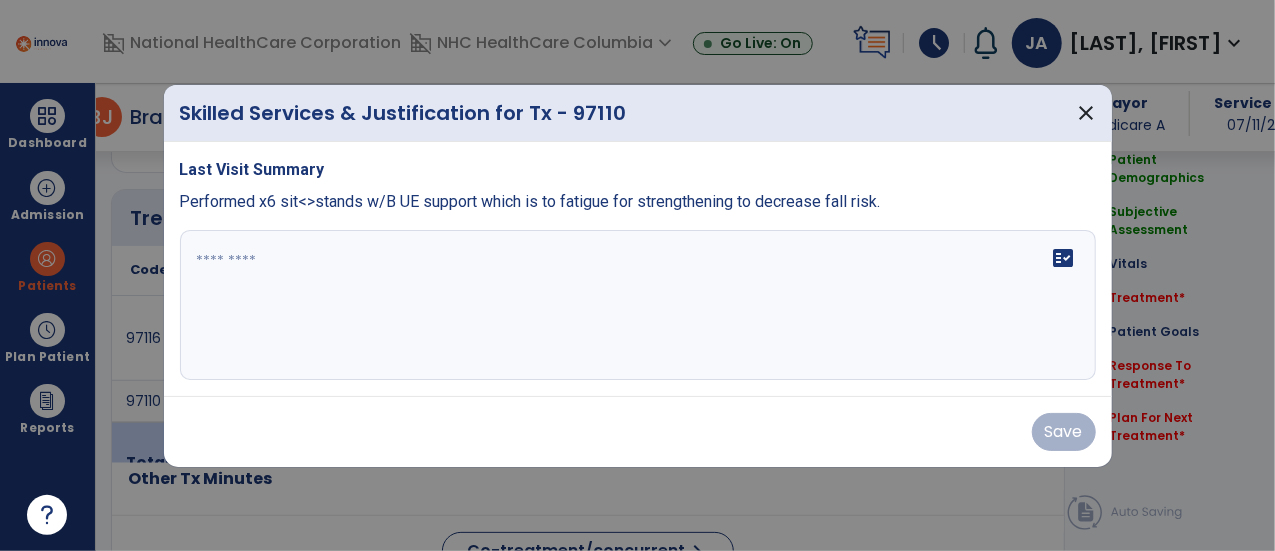 scroll, scrollTop: 1060, scrollLeft: 0, axis: vertical 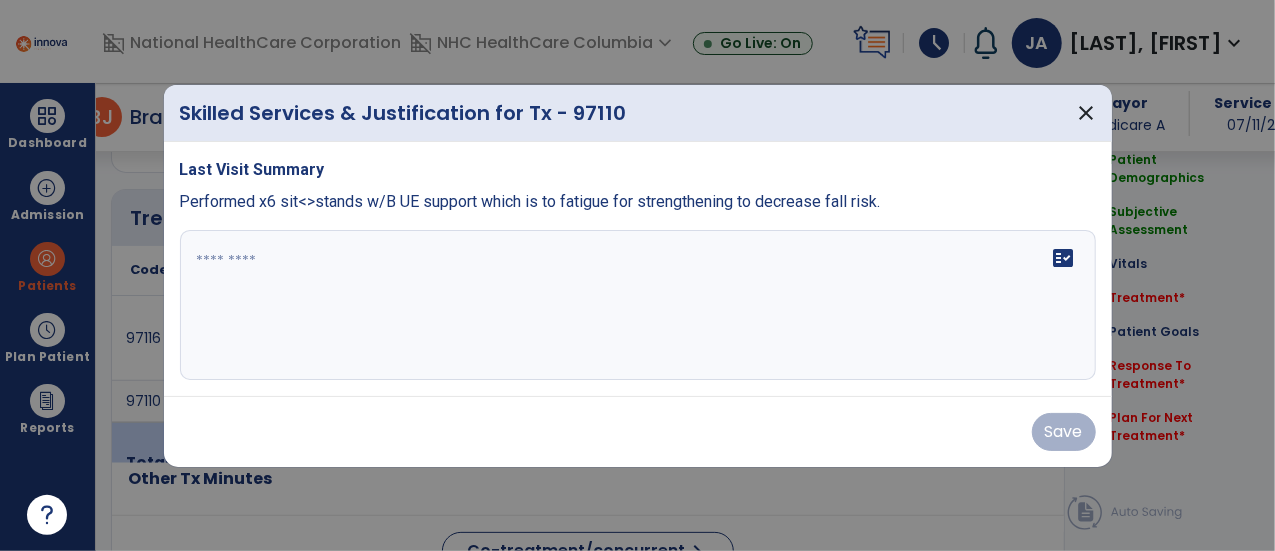 click on "Save" at bounding box center (638, 431) 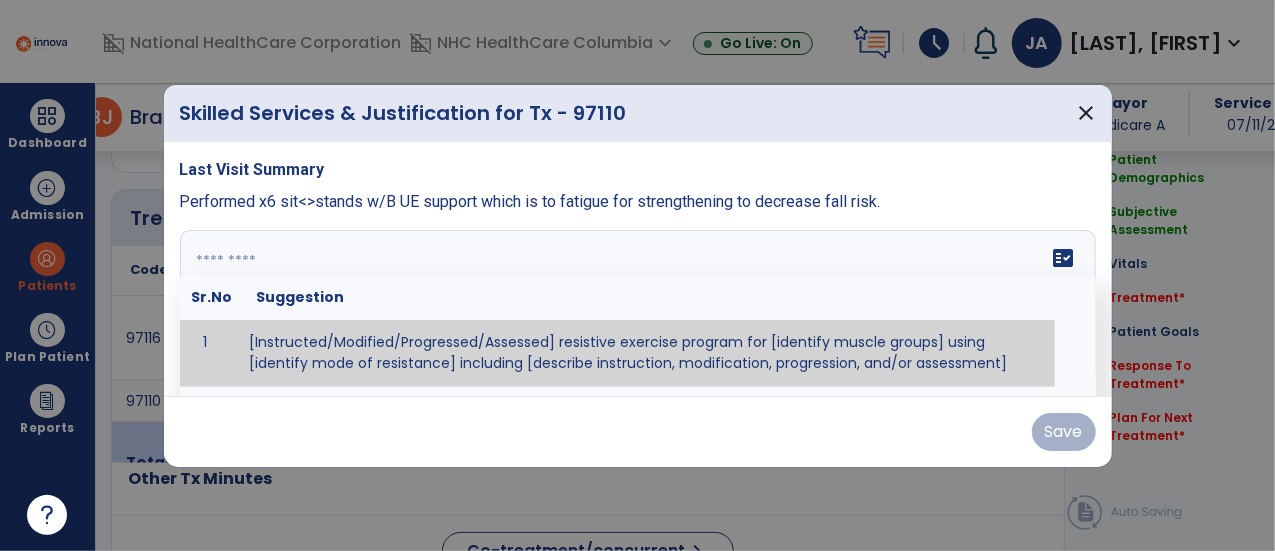 click on "fact_check  Sr.No Suggestion 1 [Instructed/Modified/Progressed/Assessed] resistive exercise program for [identify muscle groups] using [identify mode of resistance] including [describe instruction, modification, progression, and/or assessment] 2 [Instructed/Modified/Progressed/Assessed] aerobic exercise program using [identify equipment/mode] including [describe instruction, modification,progression, and/or assessment] 3 [Instructed/Modified/Progressed/Assessed] [PROM/A/AROM/AROM] program for [identify joint movements] using [contract-relax, over-pressure, inhibitory techniques, other] 4 [Assessed/Tested] aerobic capacity with administration of [aerobic capacity test]" at bounding box center [638, 305] 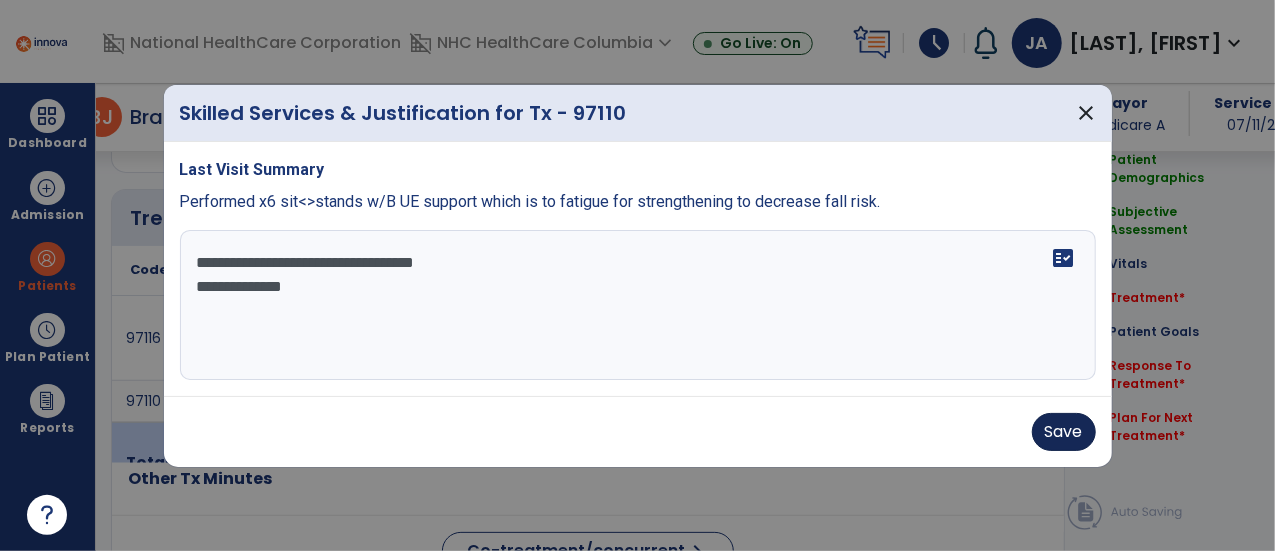 type on "**********" 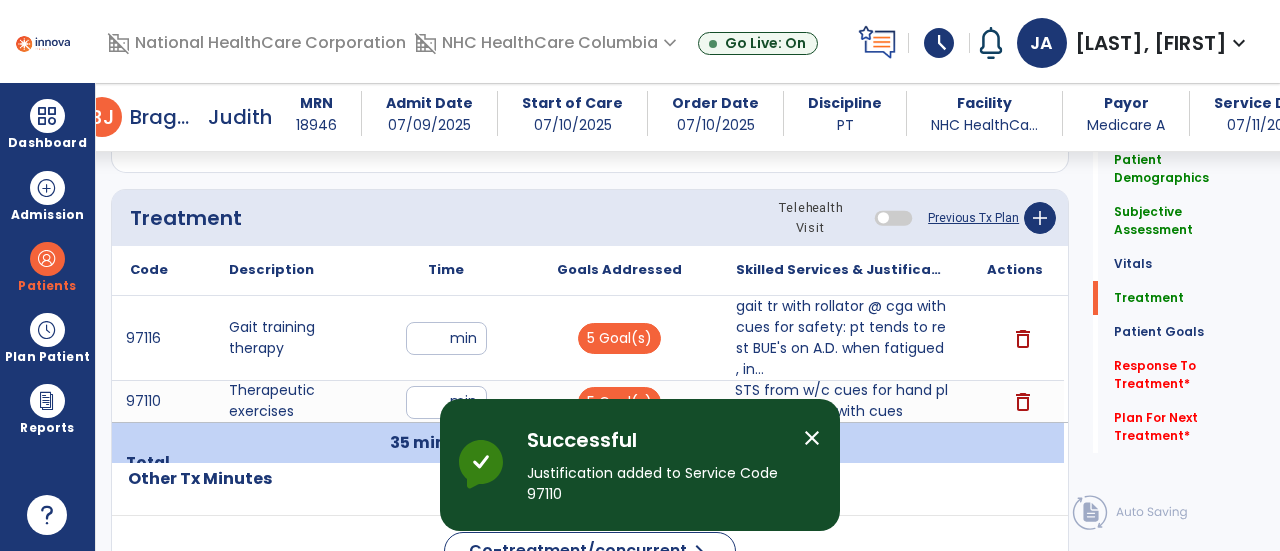 click on "delete" at bounding box center [1014, 338] 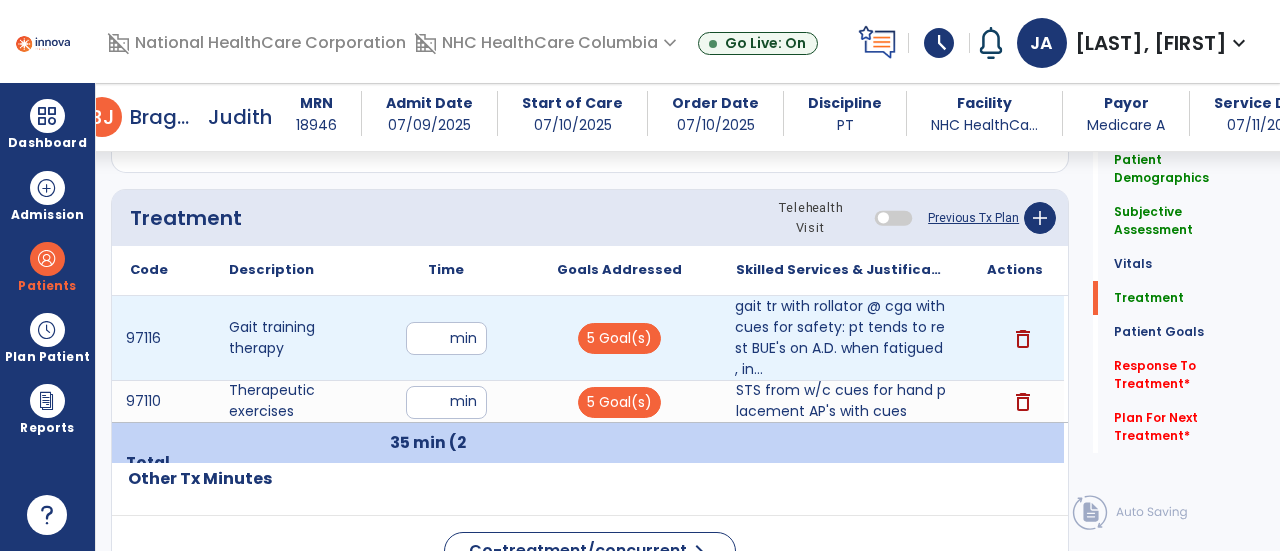 click on "gait tr with rollator @ cga  with cues for safety: pt tends to rest BUE's on A.D. when fatigued , in..." at bounding box center (841, 338) 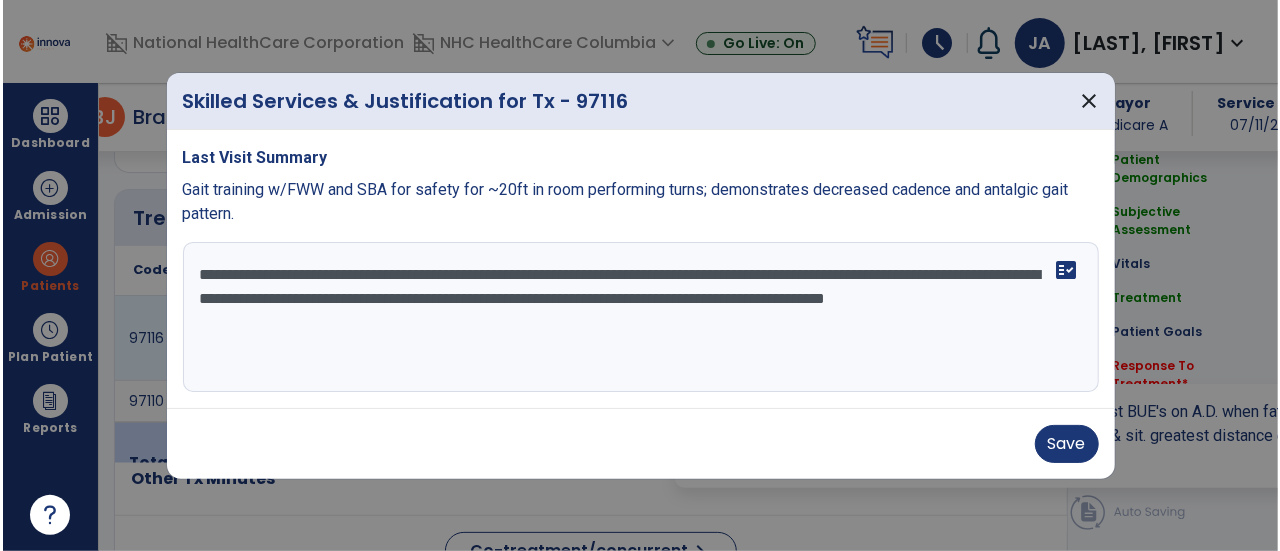scroll, scrollTop: 1060, scrollLeft: 0, axis: vertical 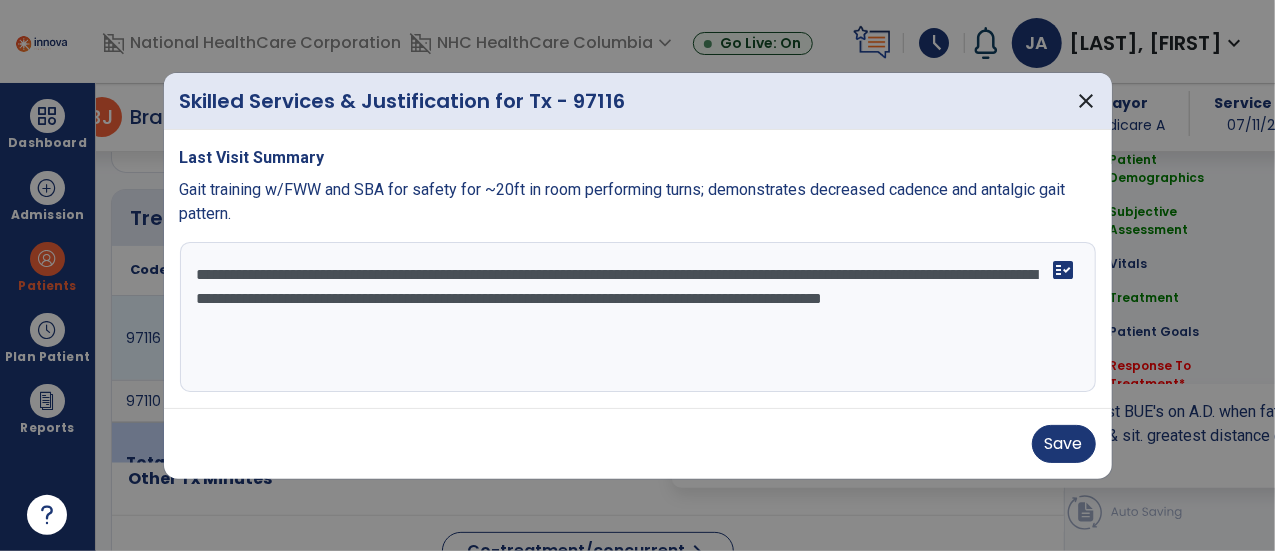 click on "**********" at bounding box center (638, 317) 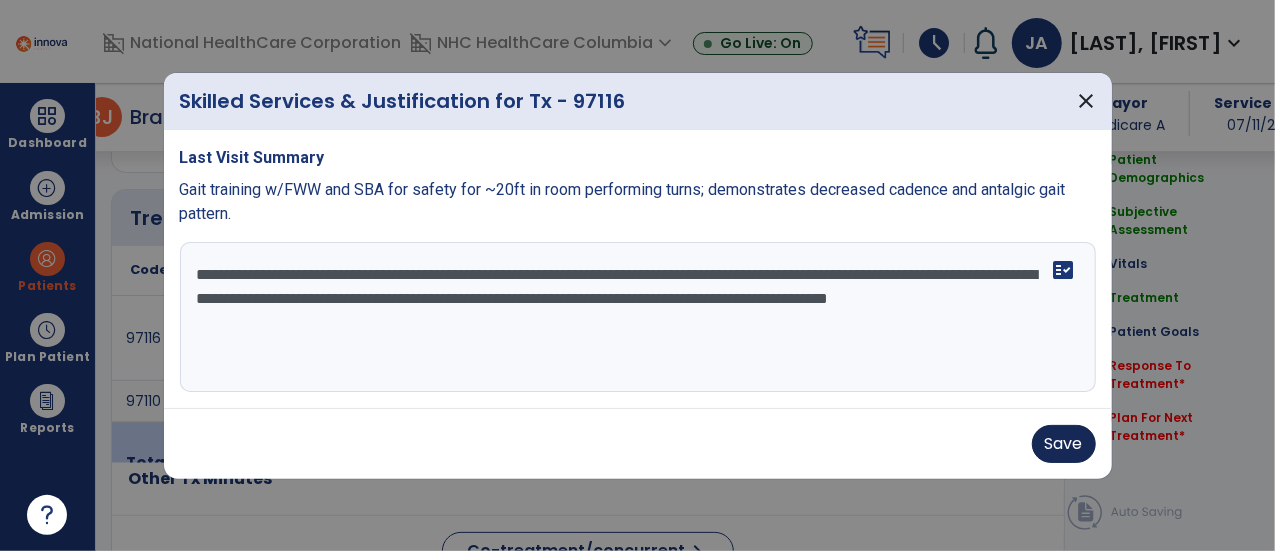 type on "**********" 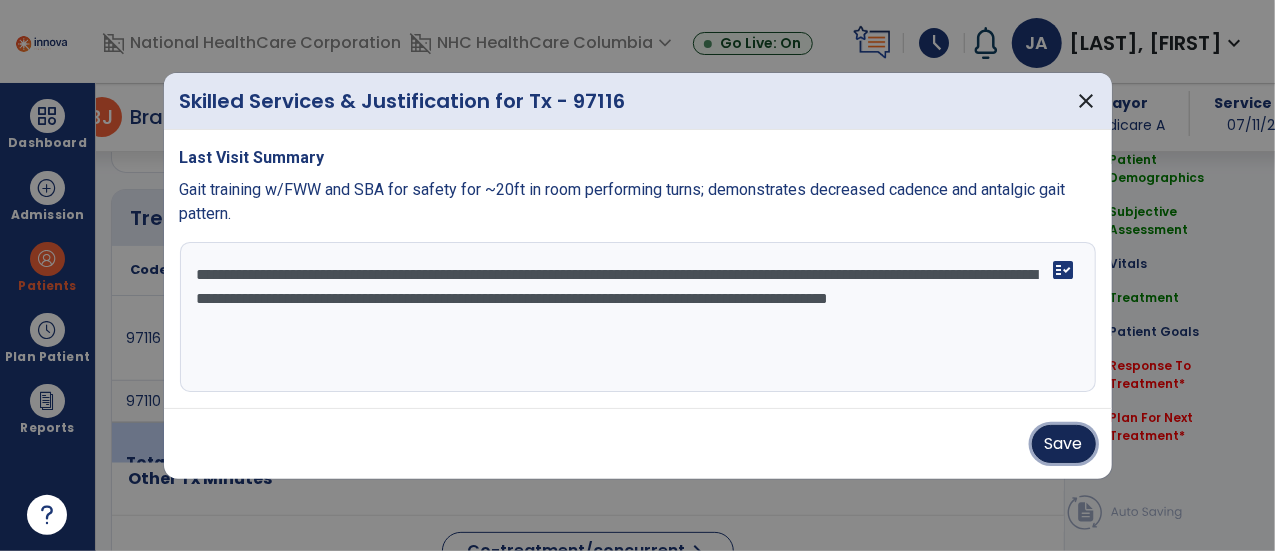 click on "Save" at bounding box center (1064, 444) 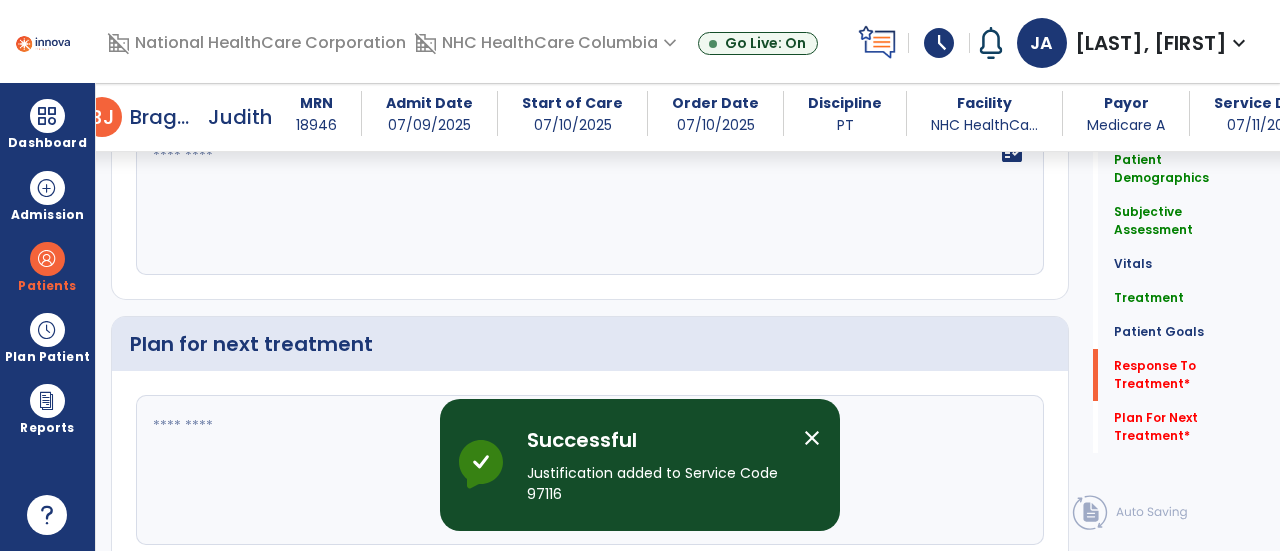 scroll, scrollTop: 2524, scrollLeft: 0, axis: vertical 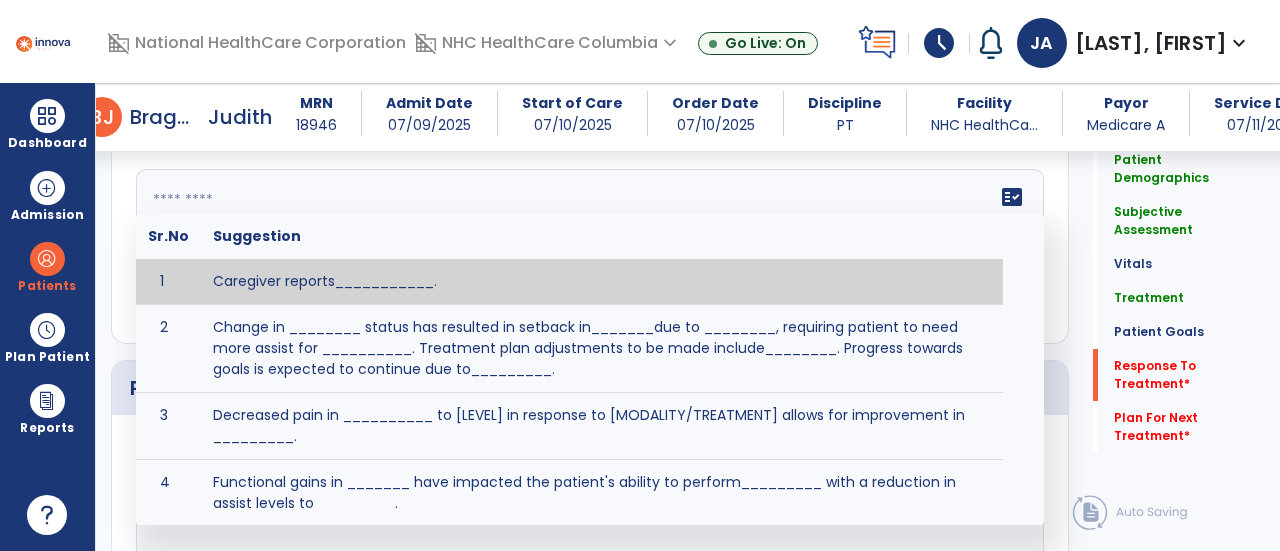 click 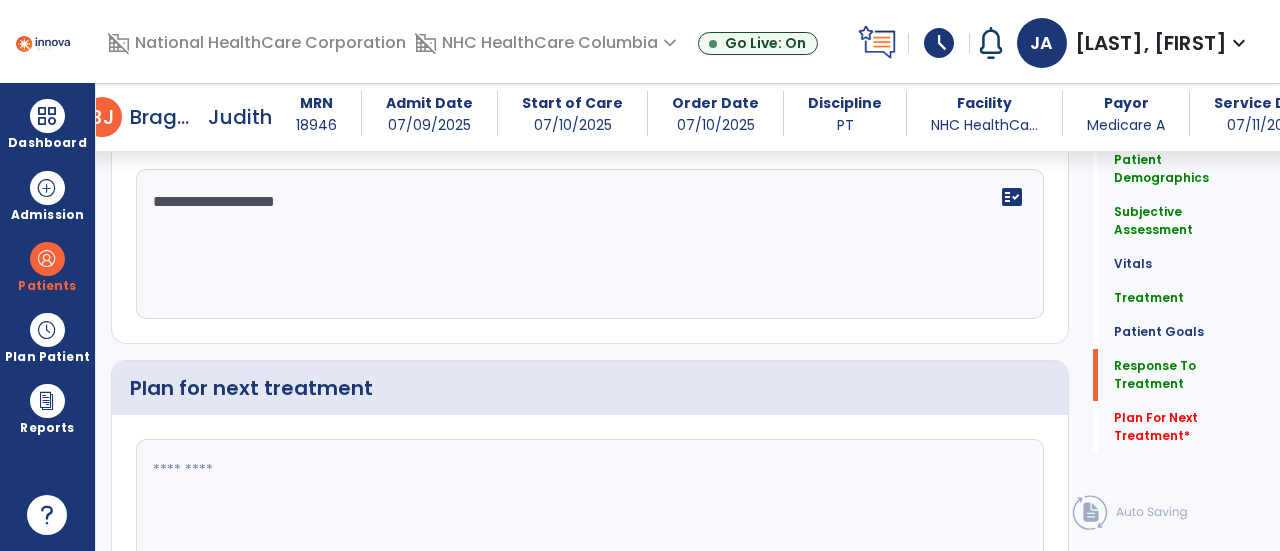 scroll, scrollTop: 2524, scrollLeft: 0, axis: vertical 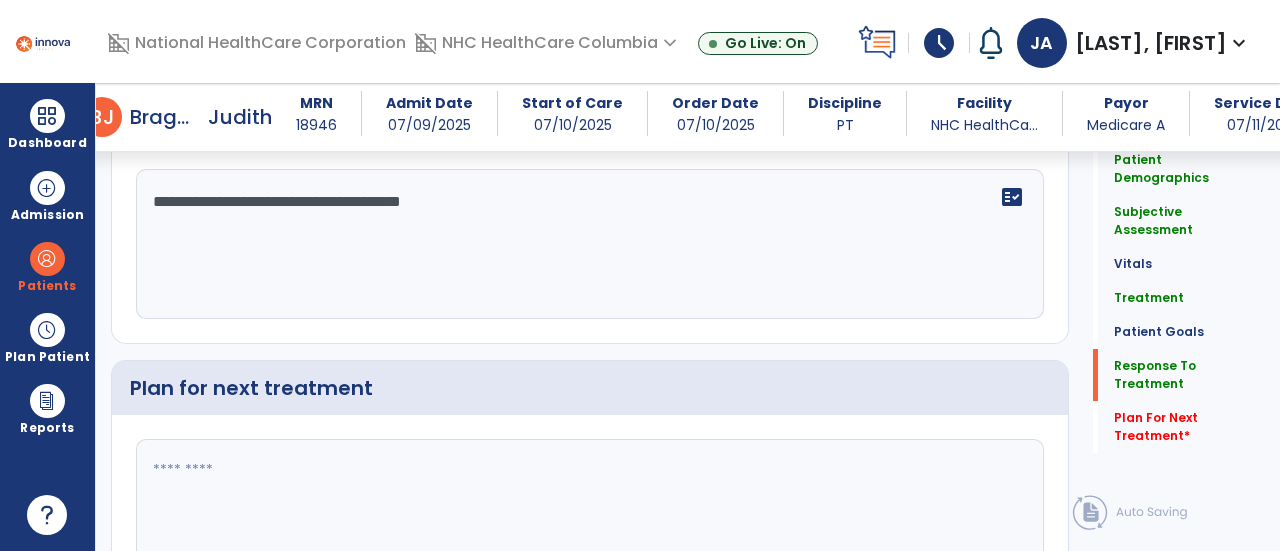 click 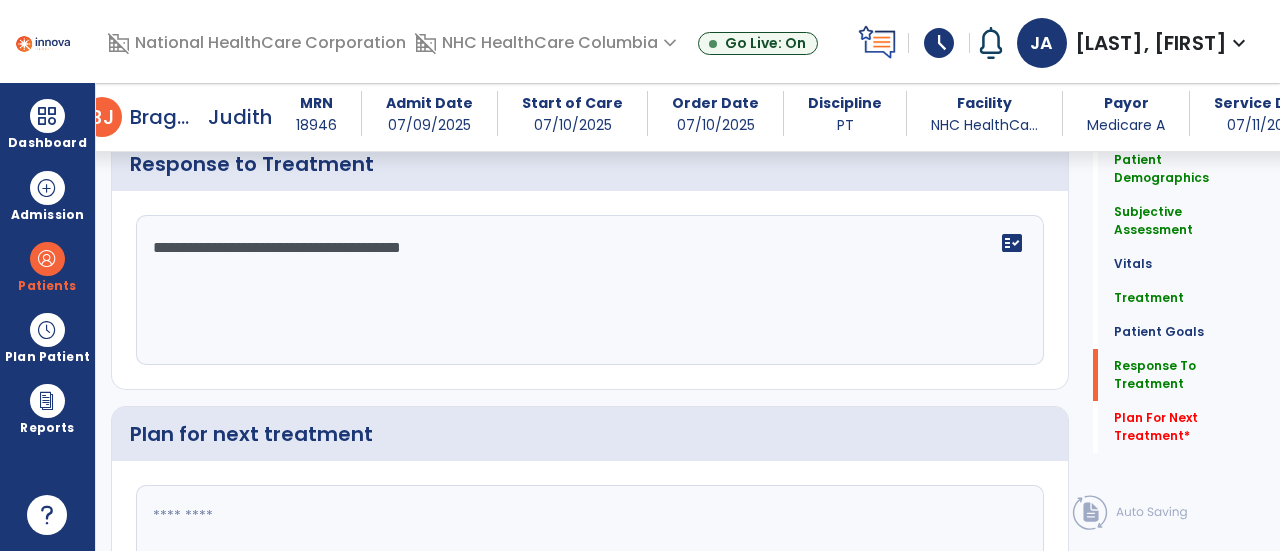 scroll, scrollTop: 2524, scrollLeft: 0, axis: vertical 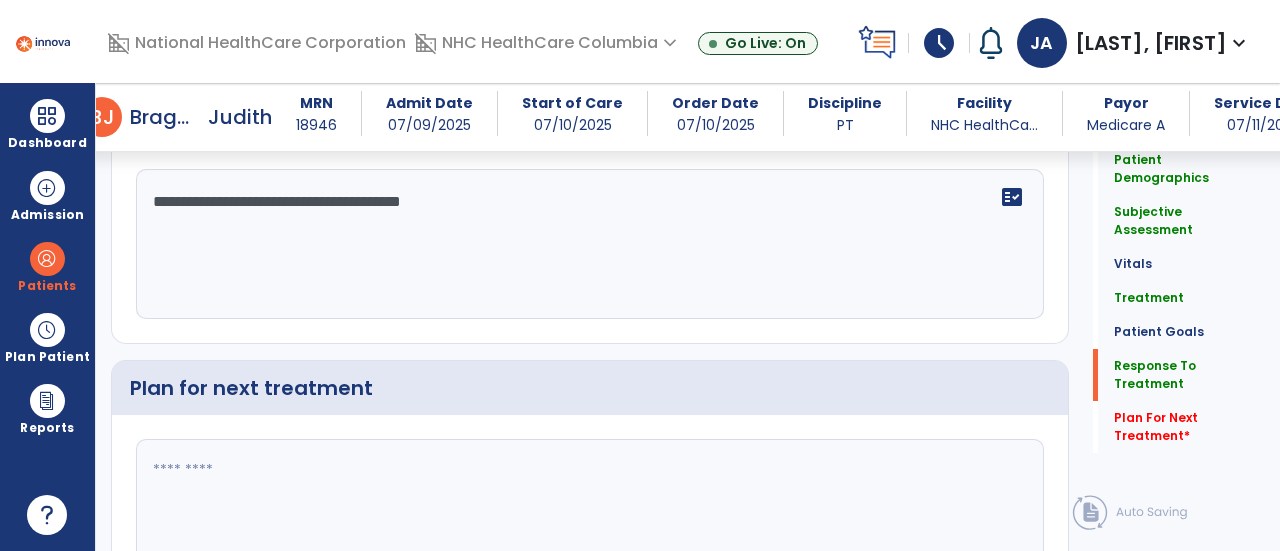 click on "**********" 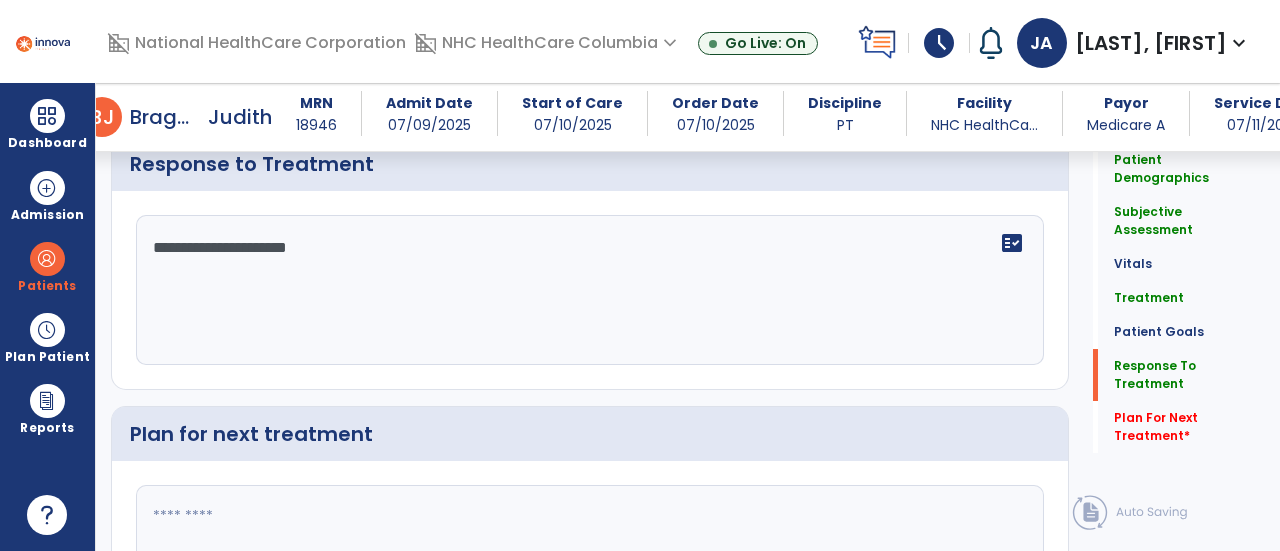 scroll, scrollTop: 2524, scrollLeft: 0, axis: vertical 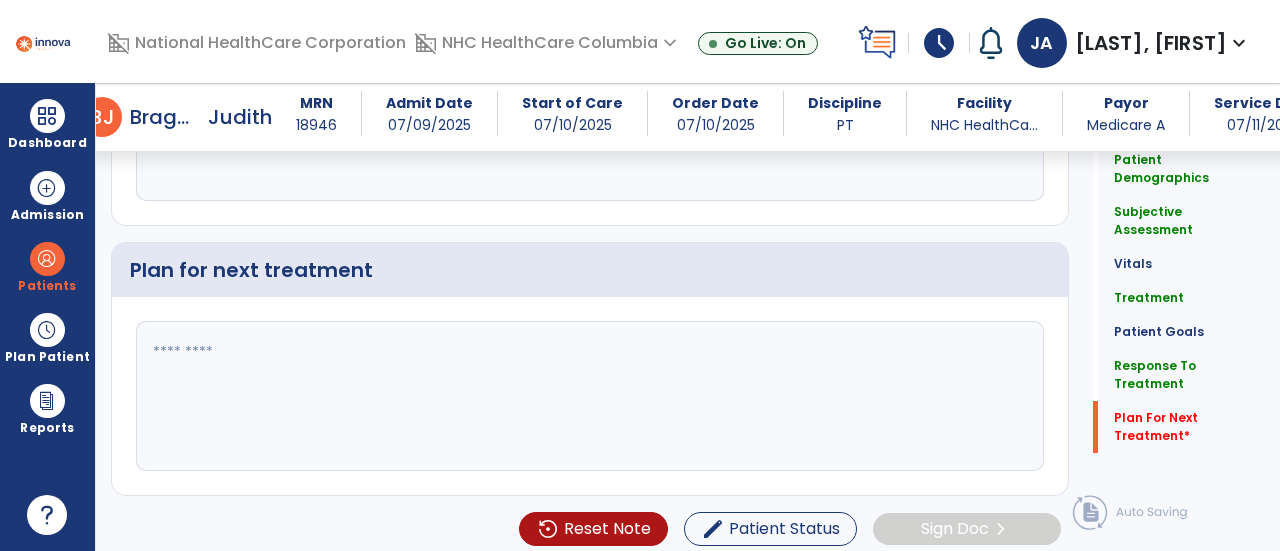type on "**********" 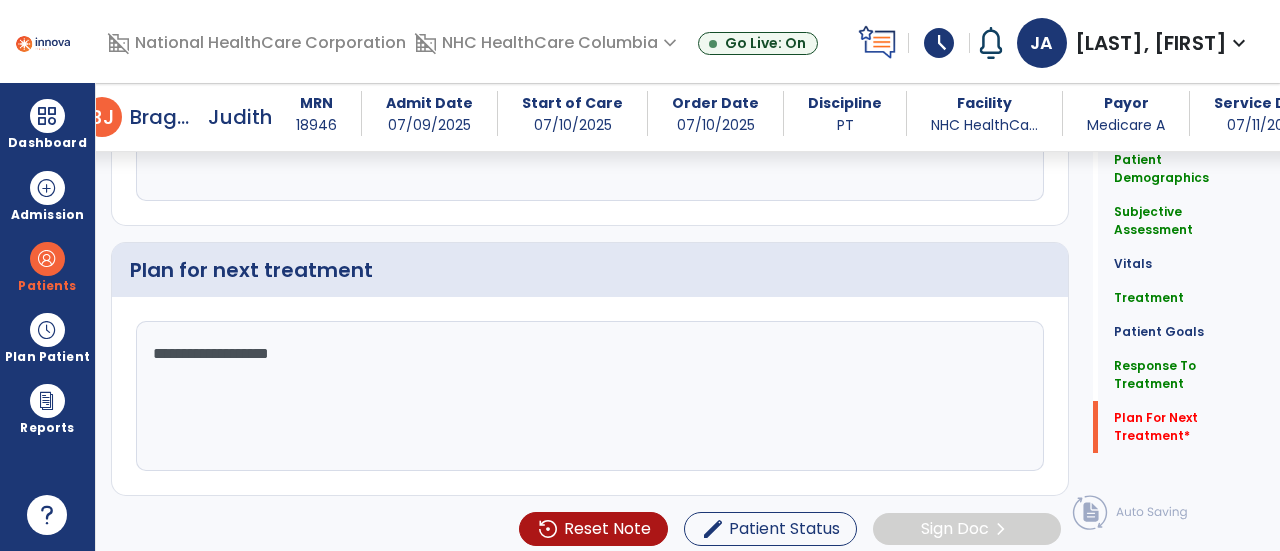 click on "**********" 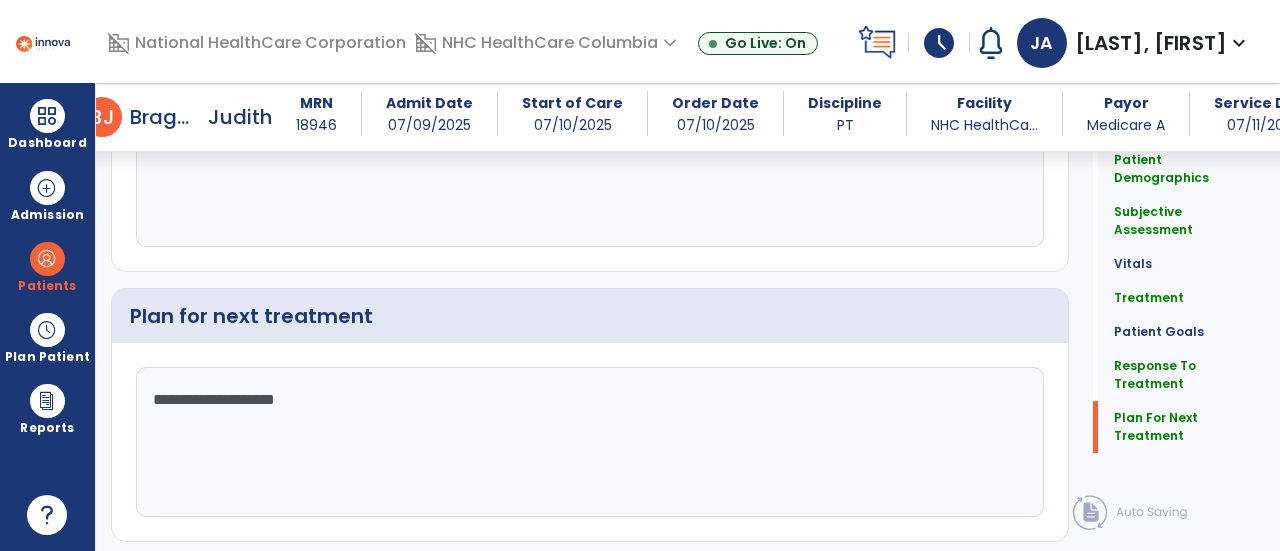 scroll, scrollTop: 2642, scrollLeft: 0, axis: vertical 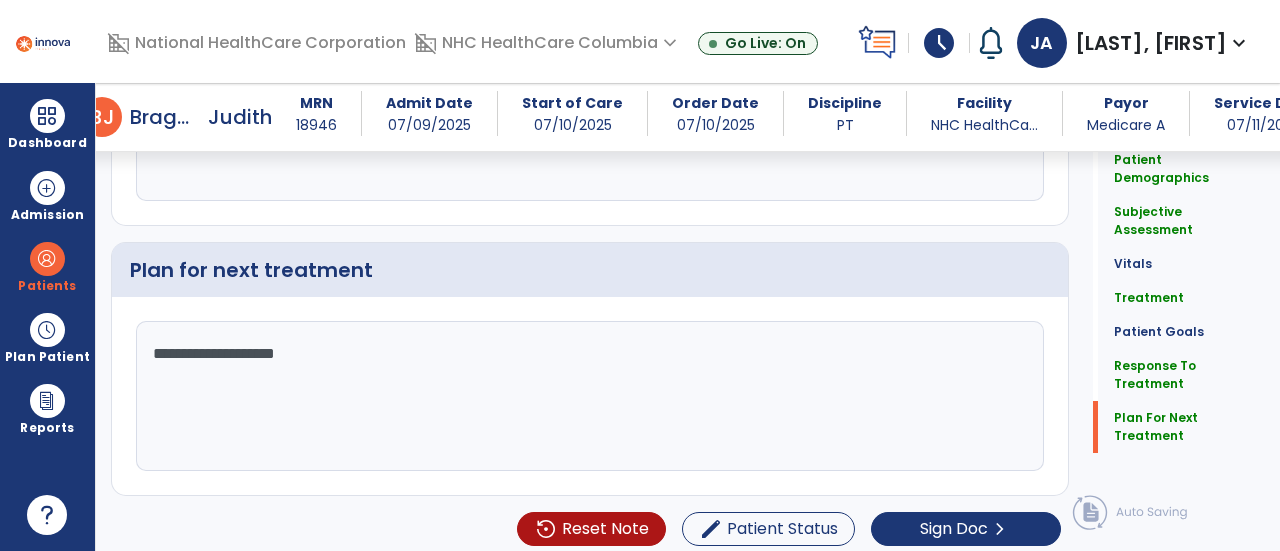 click on "**********" 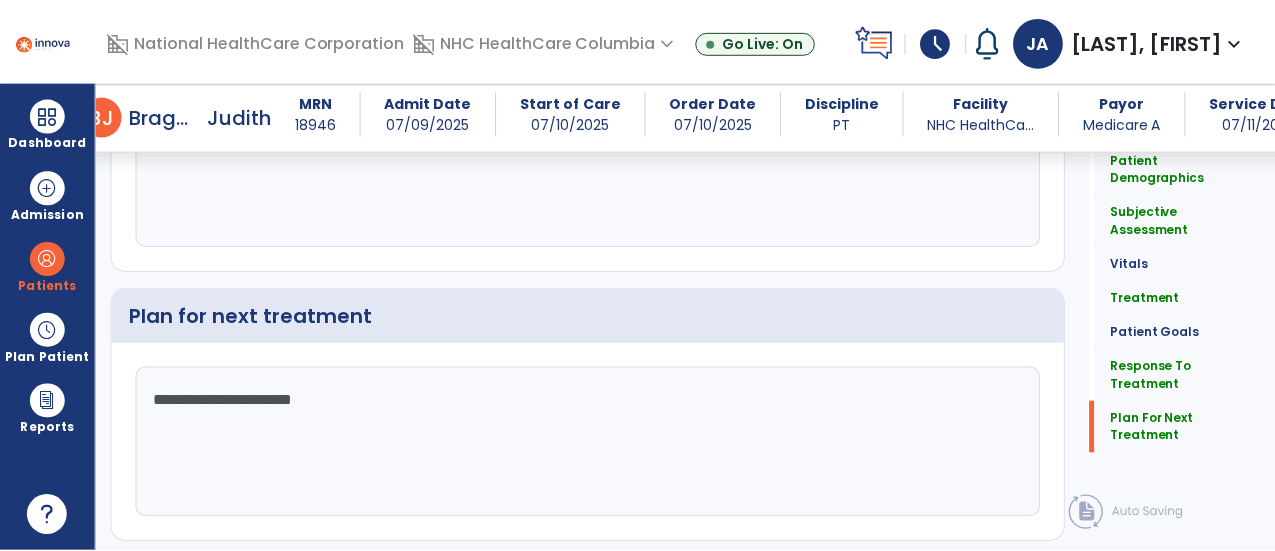 scroll, scrollTop: 2642, scrollLeft: 0, axis: vertical 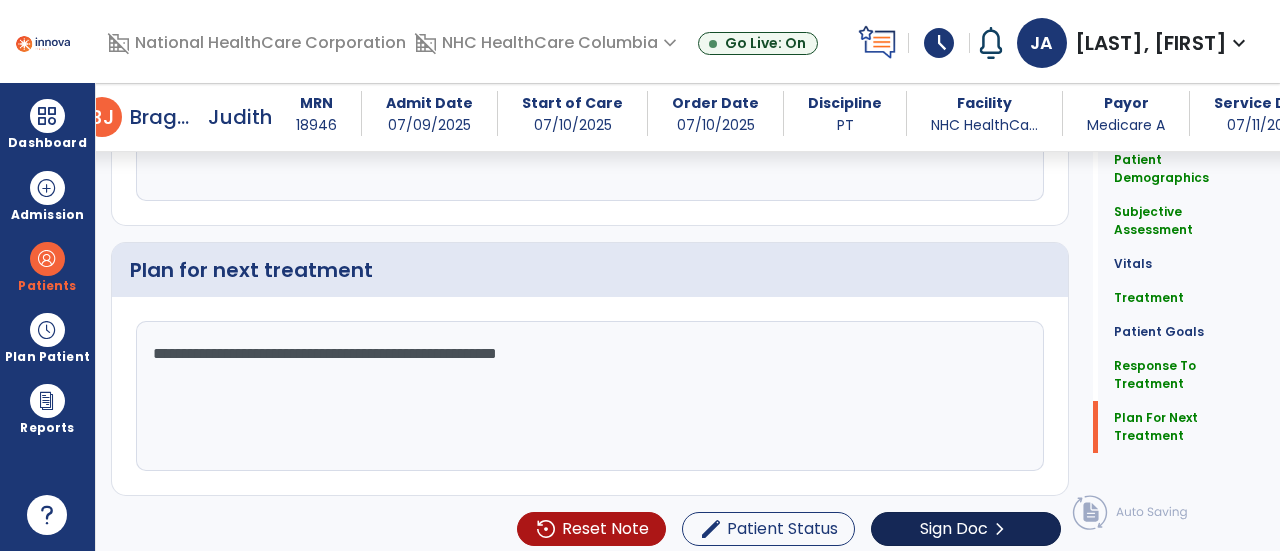type on "**********" 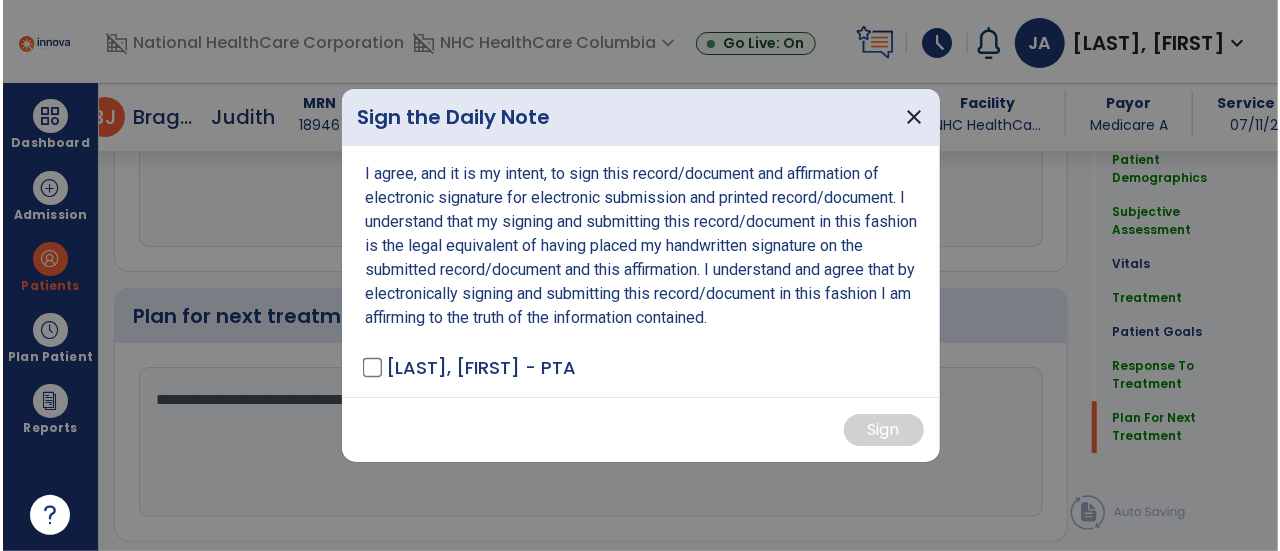 scroll, scrollTop: 2642, scrollLeft: 0, axis: vertical 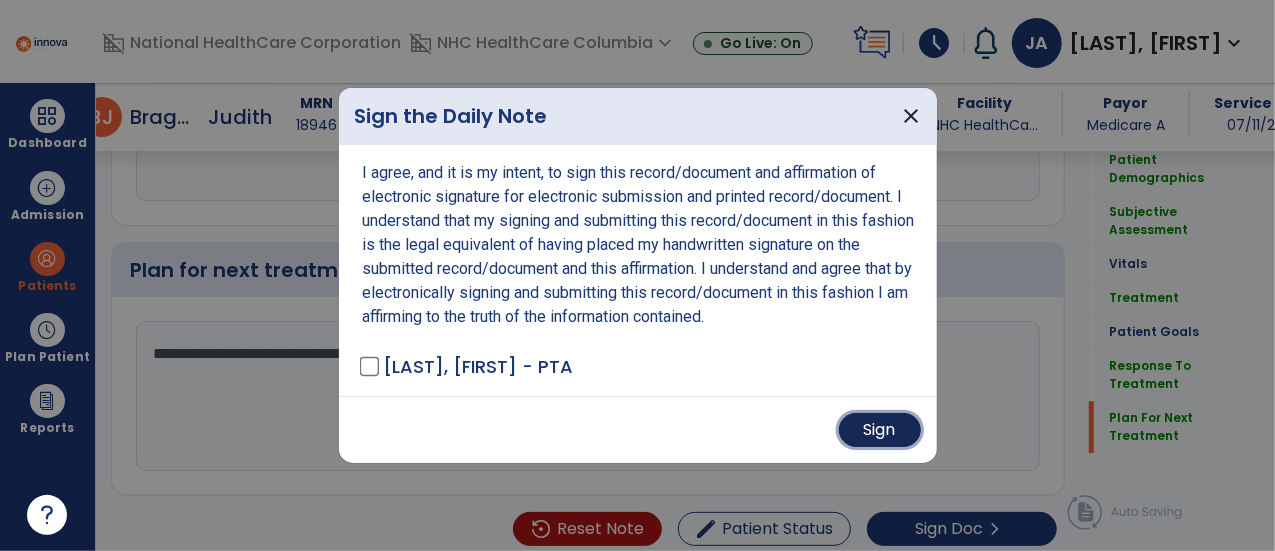 click on "Sign" at bounding box center [880, 430] 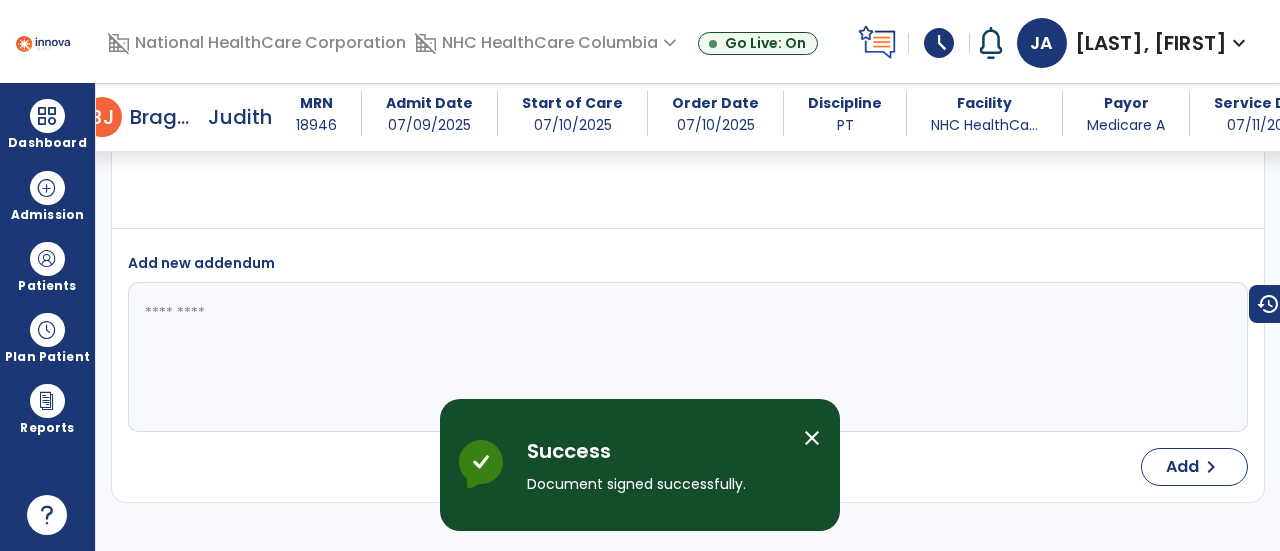 scroll, scrollTop: 3776, scrollLeft: 0, axis: vertical 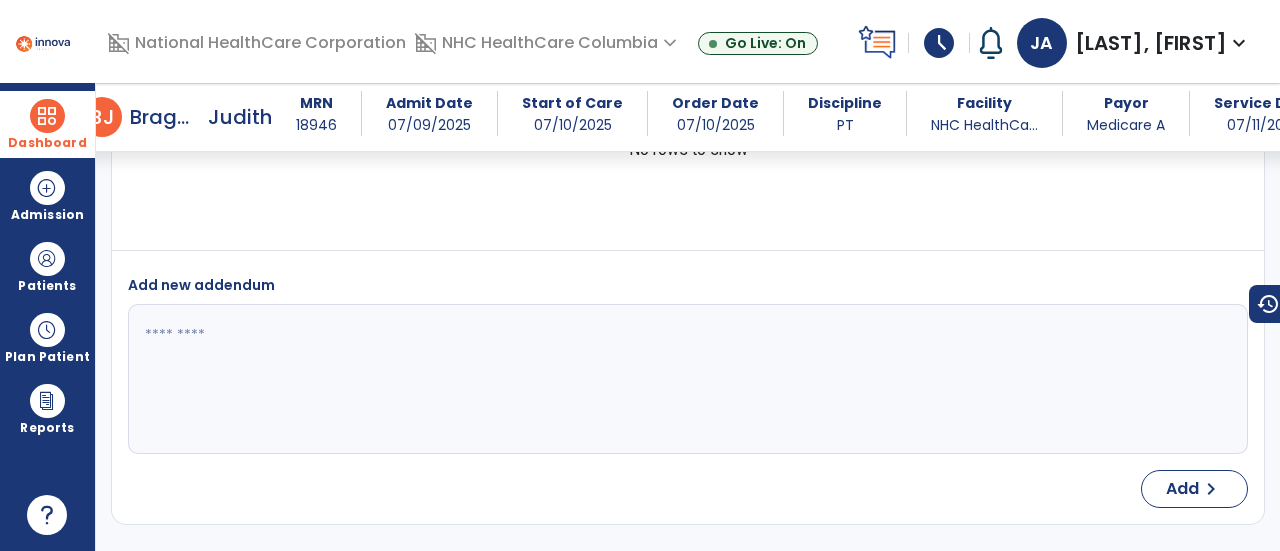 click at bounding box center [47, 116] 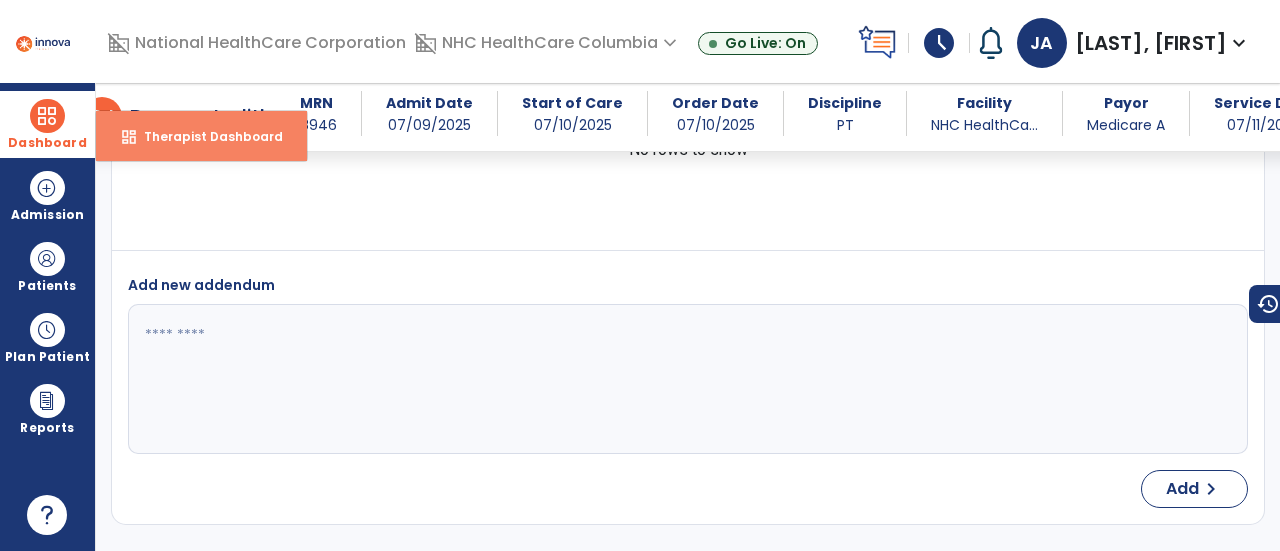 click on "dashboard  Therapist Dashboard" at bounding box center (201, 136) 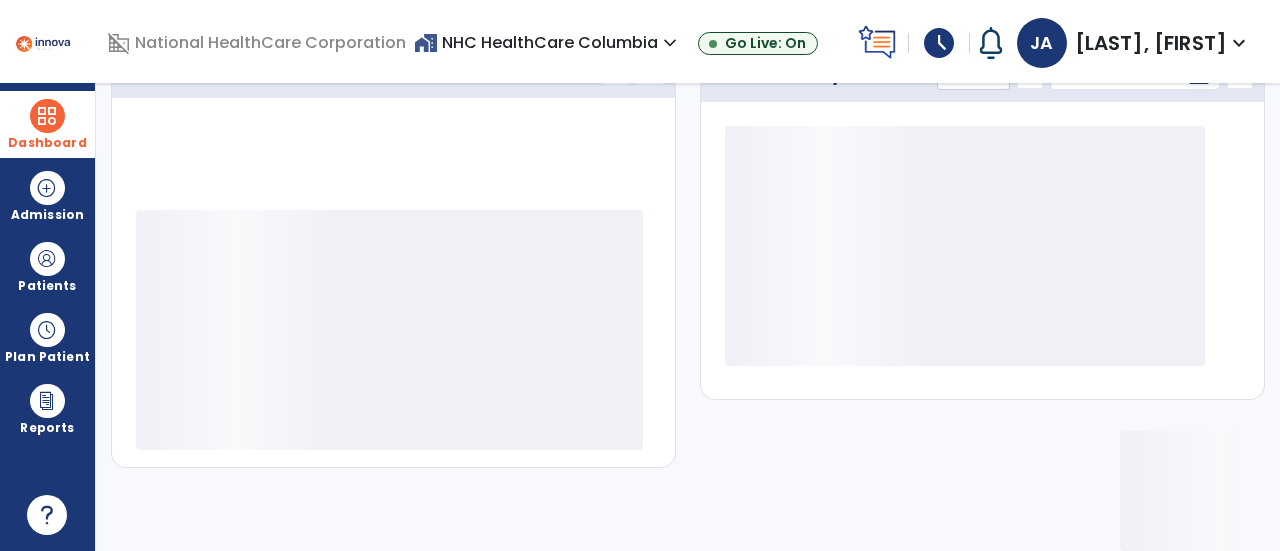 scroll, scrollTop: 320, scrollLeft: 0, axis: vertical 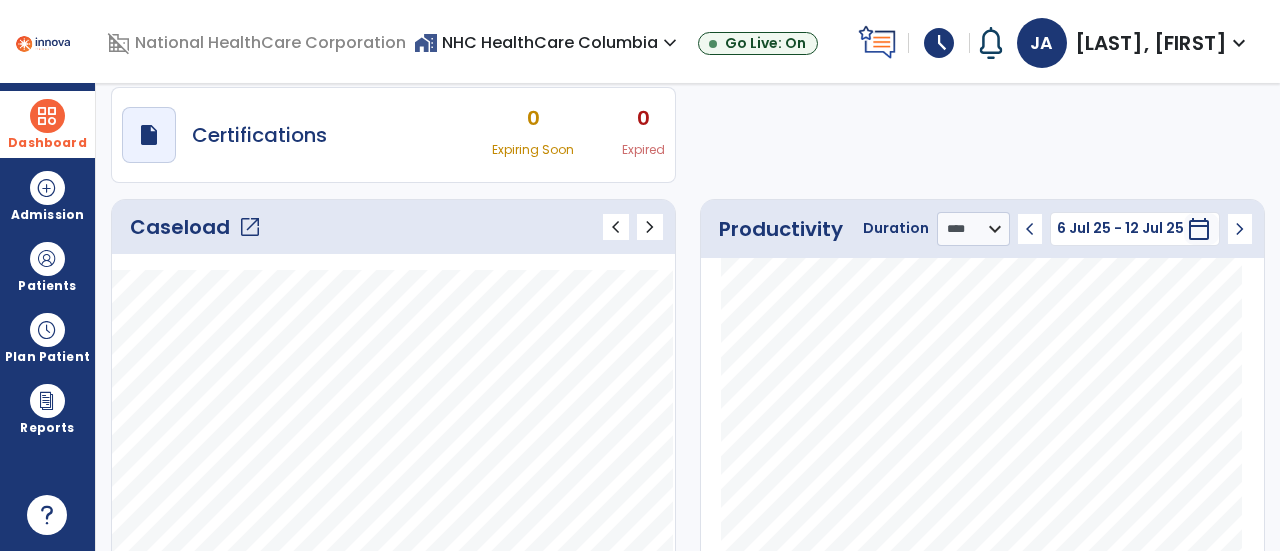 click on "Caseload   open_in_new" 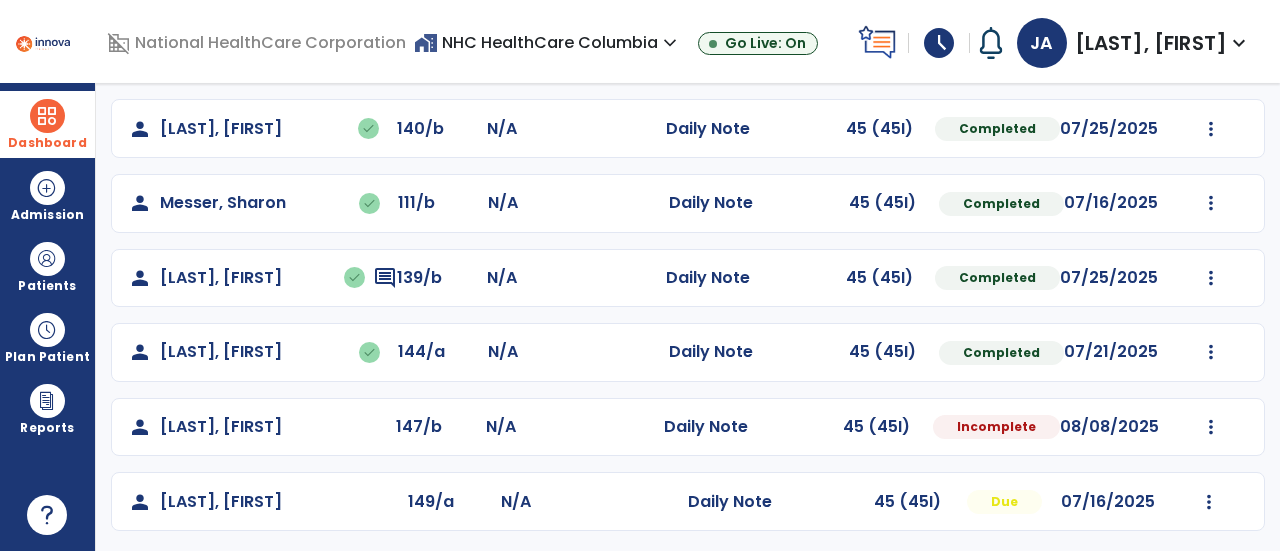 scroll, scrollTop: 406, scrollLeft: 0, axis: vertical 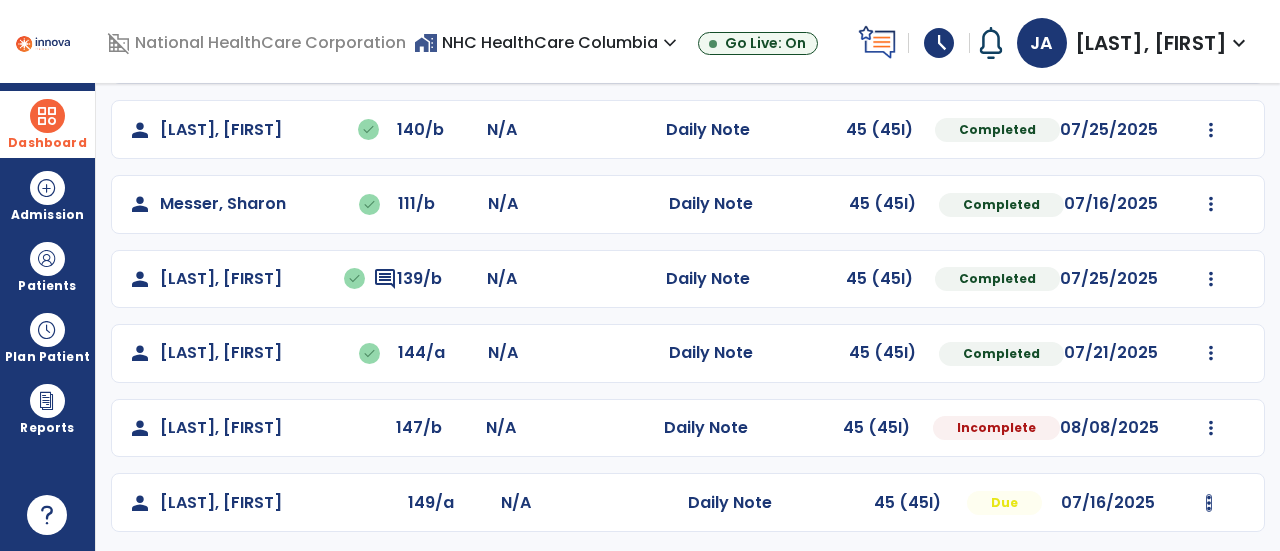 click at bounding box center (1211, -94) 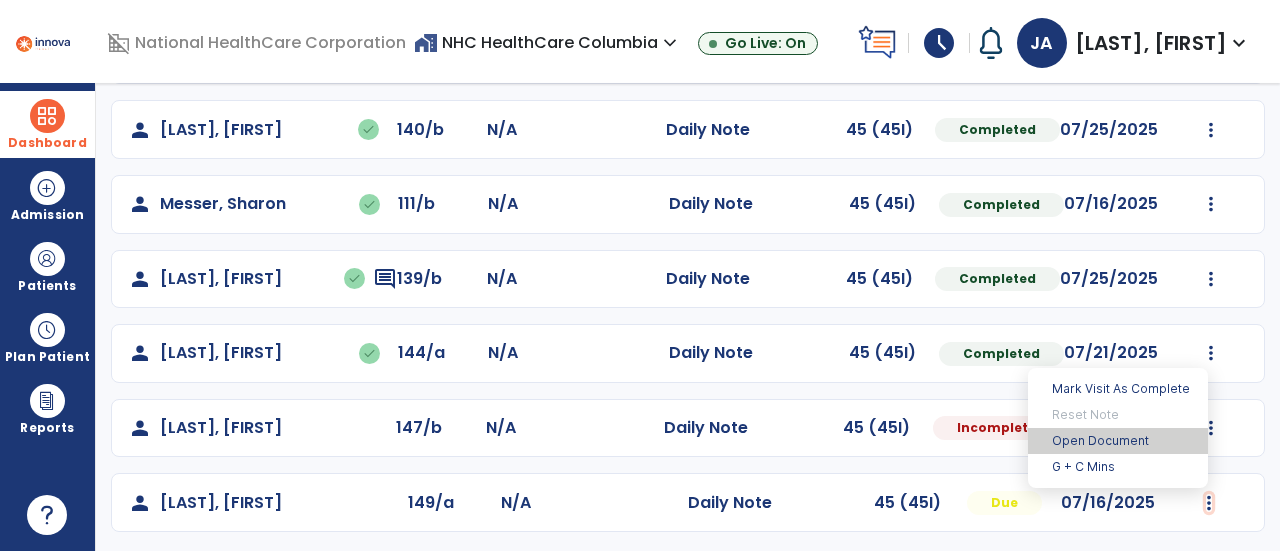 click on "Open Document" at bounding box center [1118, 441] 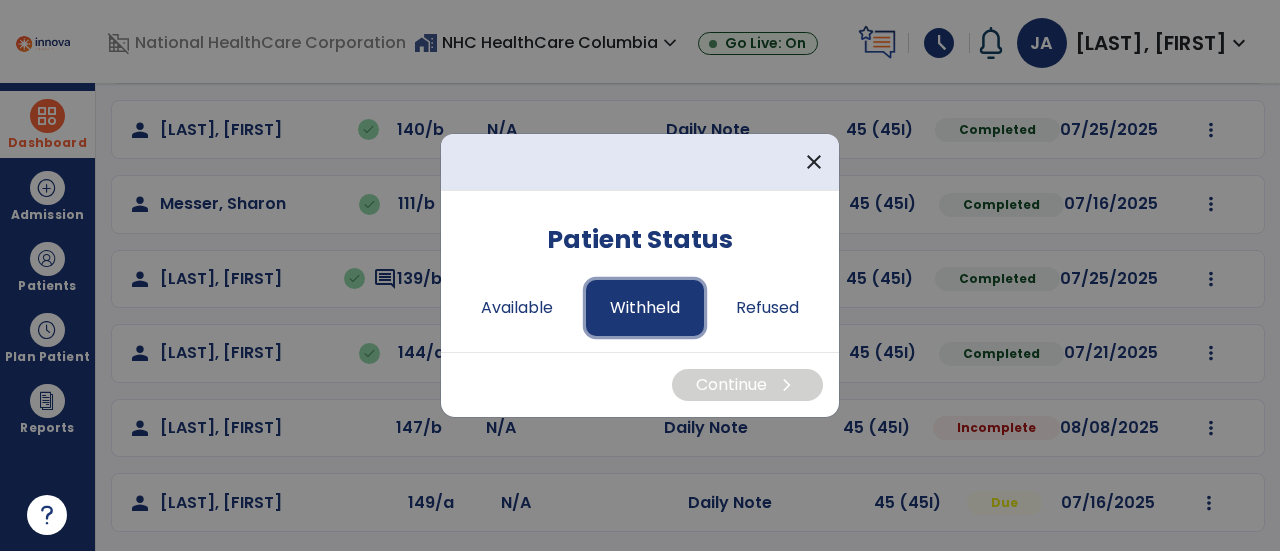 click on "Withheld" at bounding box center [645, 308] 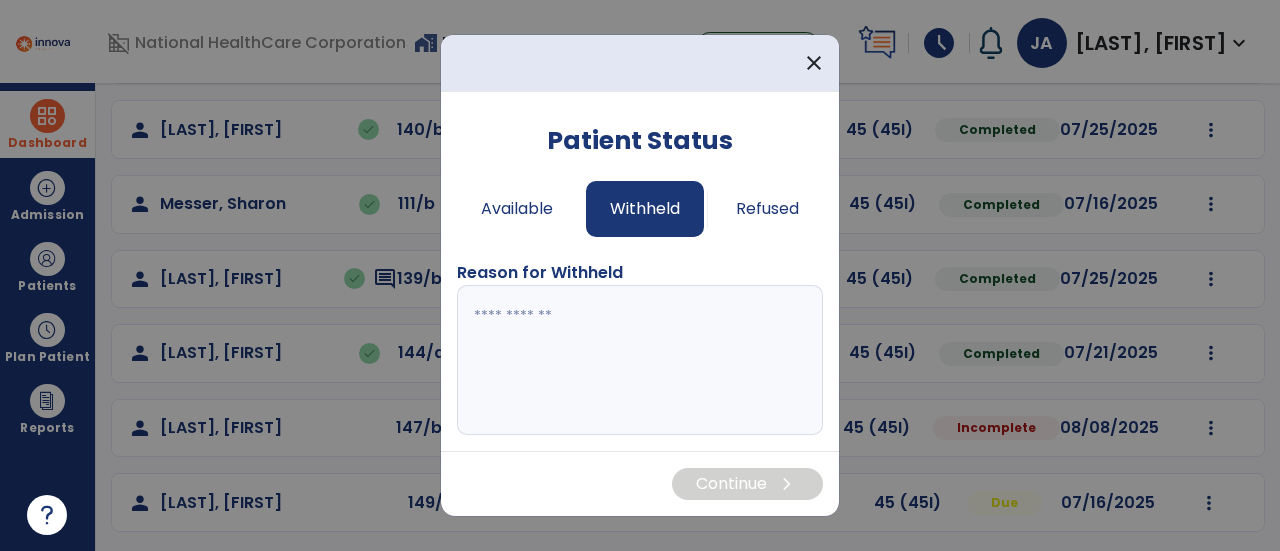 click at bounding box center (640, 360) 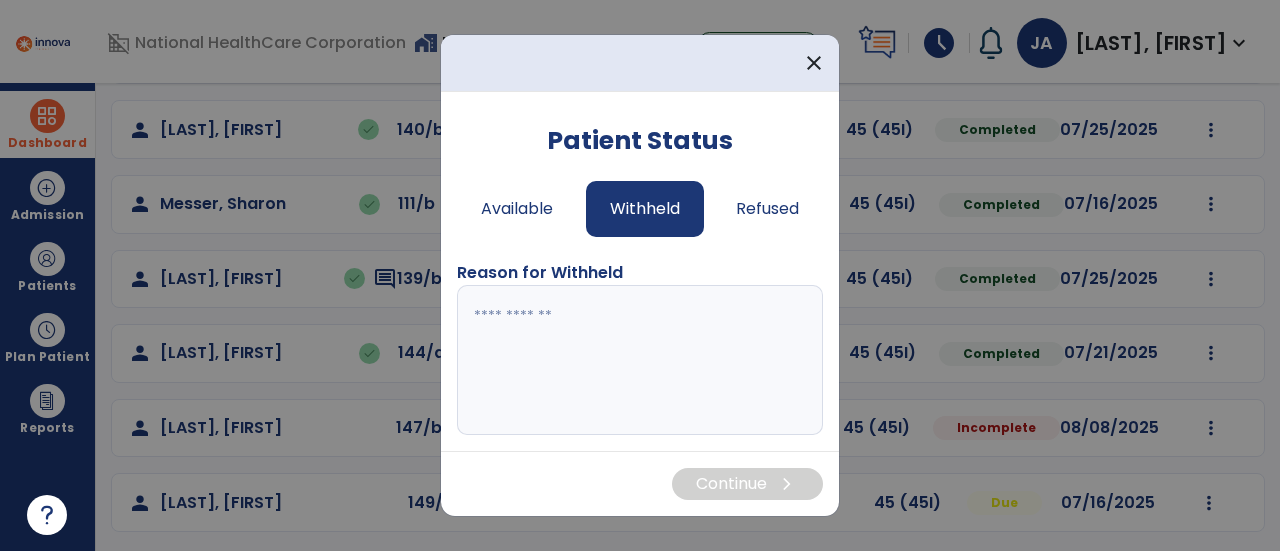 click at bounding box center (640, 360) 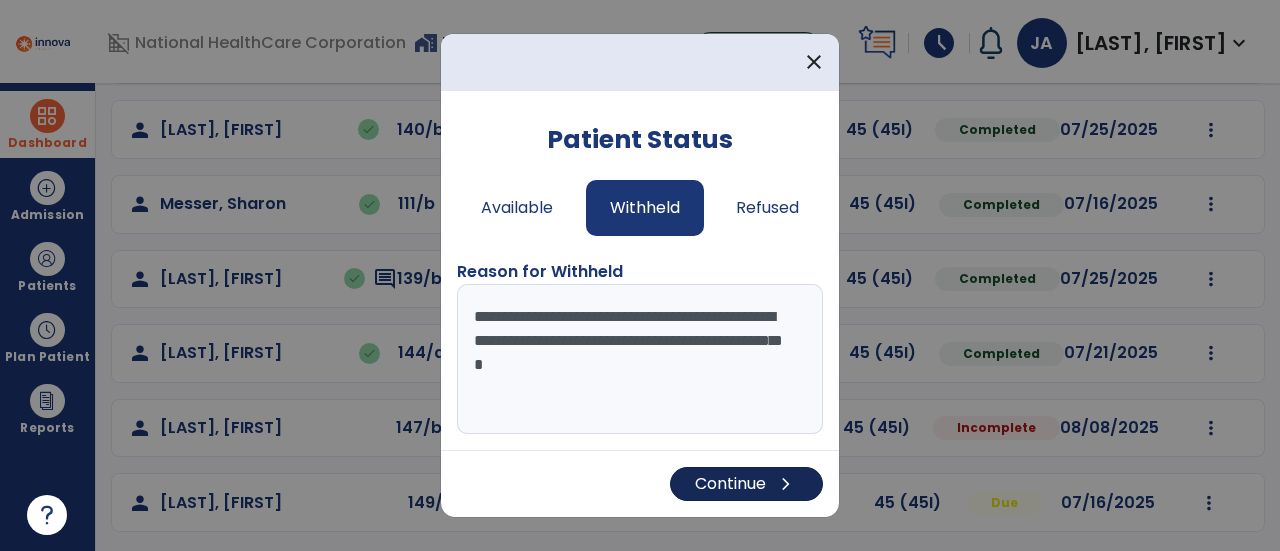 type on "**********" 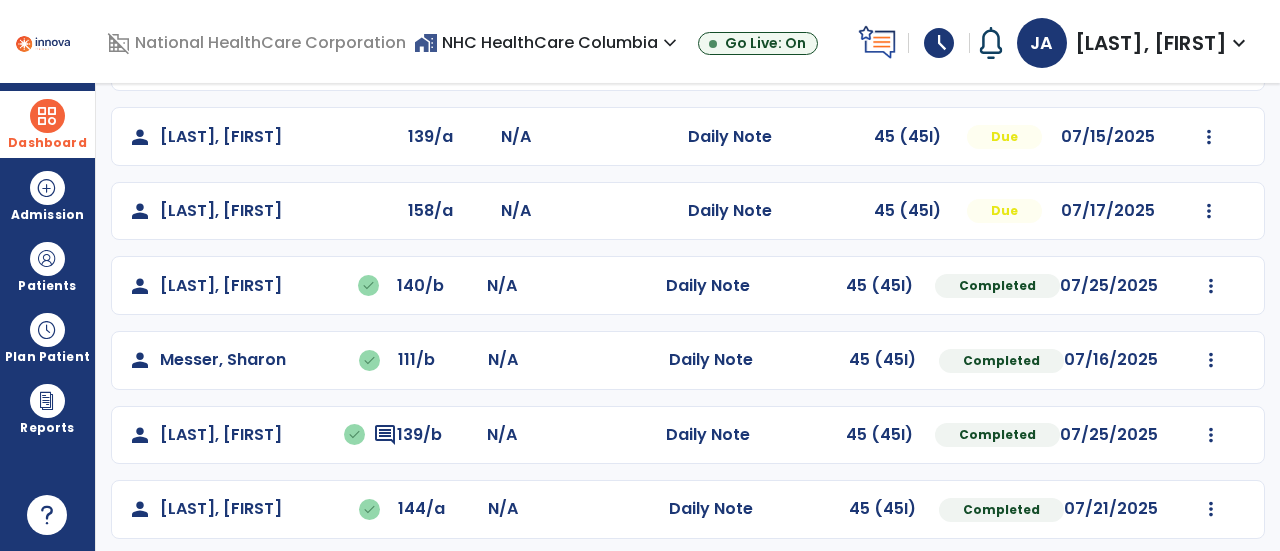 scroll, scrollTop: 250, scrollLeft: 0, axis: vertical 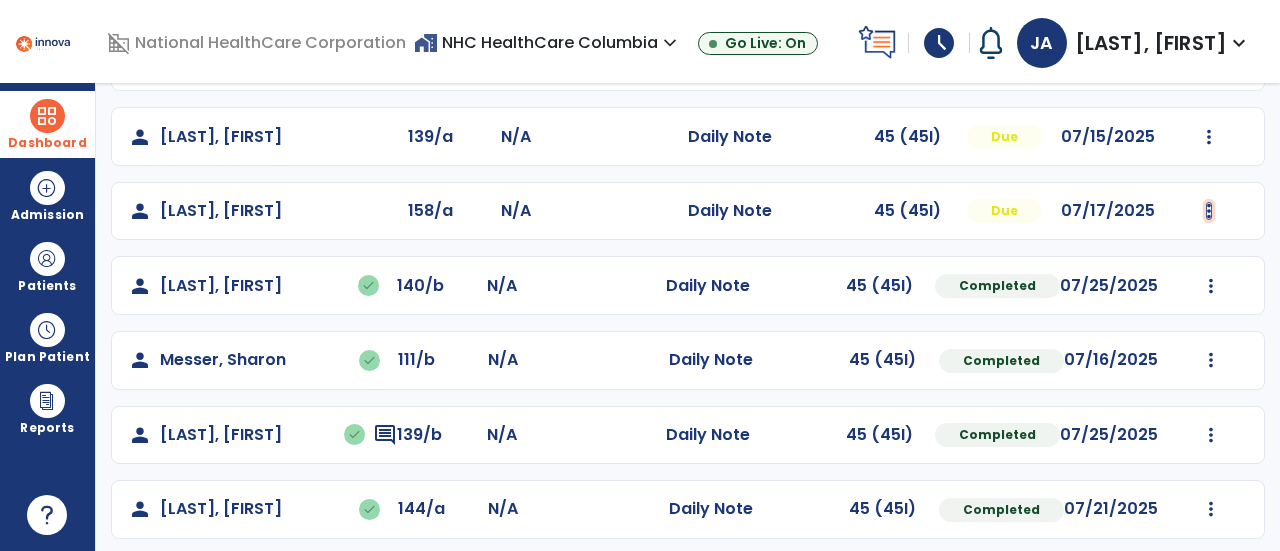 click at bounding box center [1211, 62] 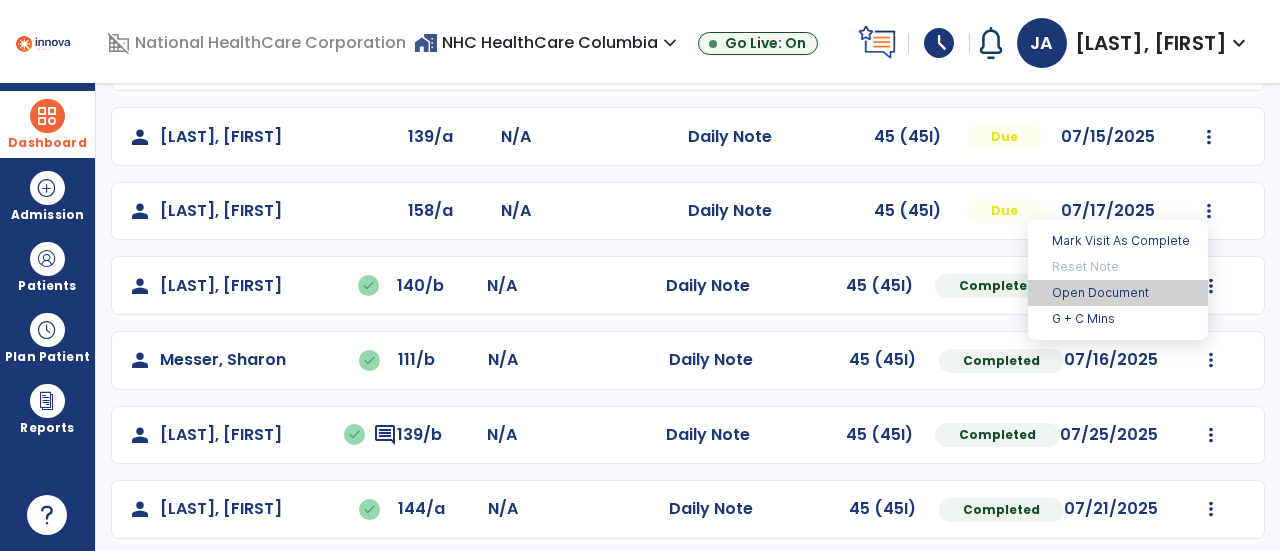 click on "Open Document" at bounding box center [1118, 293] 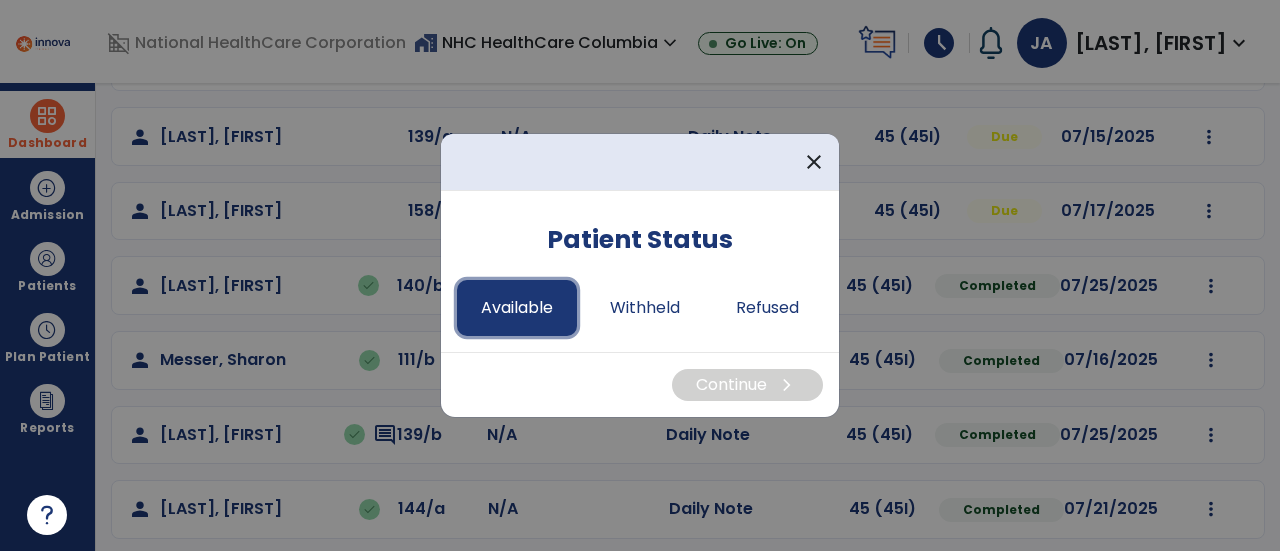 click on "Available" at bounding box center [517, 308] 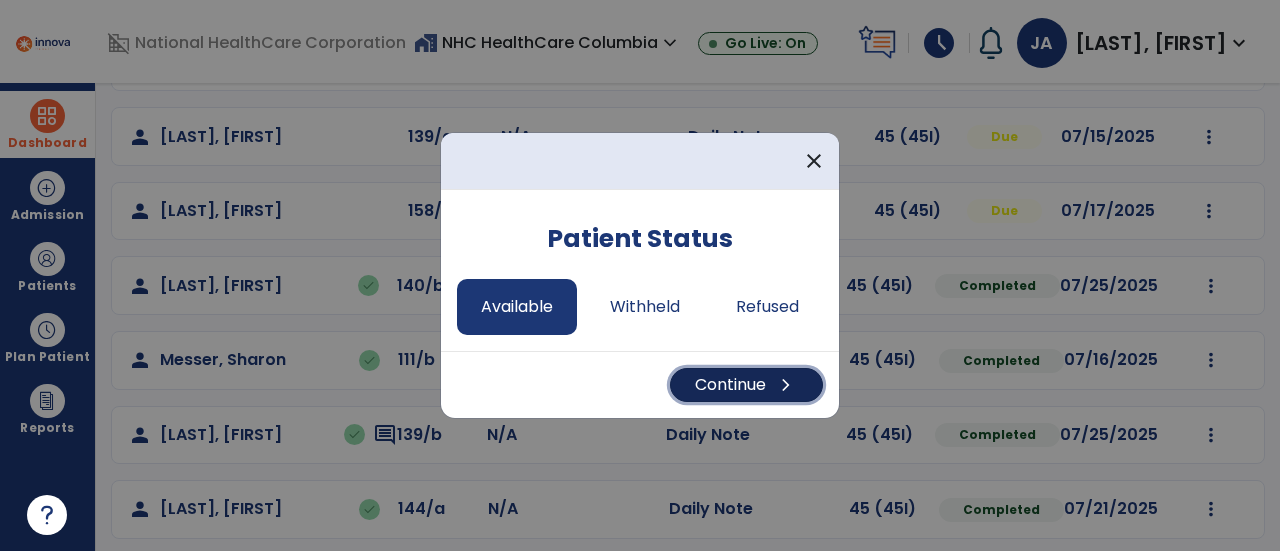 click on "Continue   chevron_right" at bounding box center [746, 385] 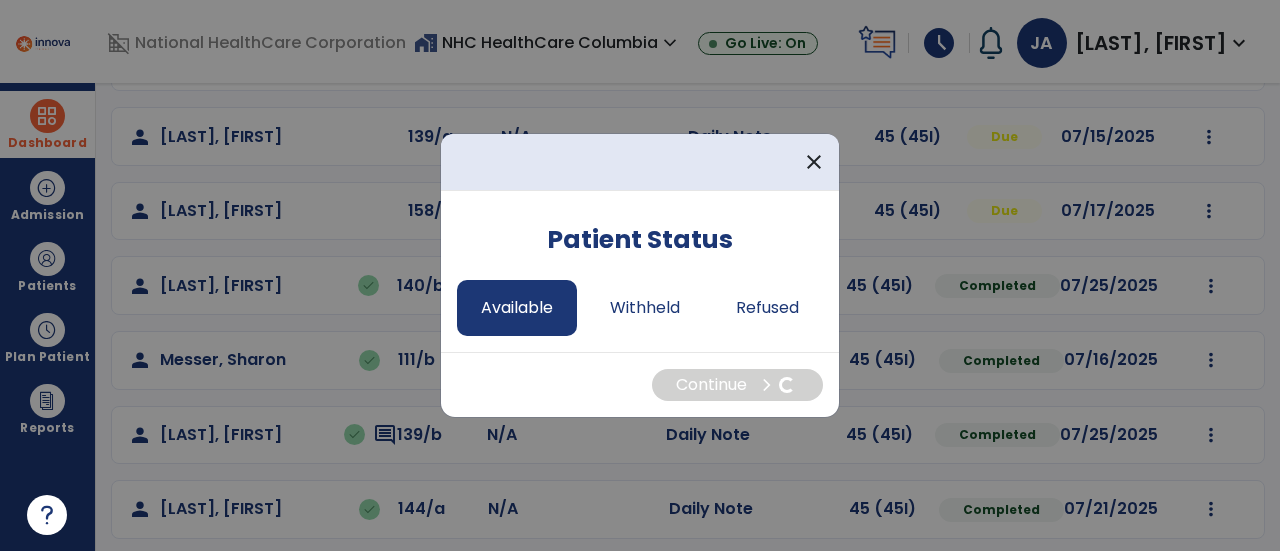 select on "*" 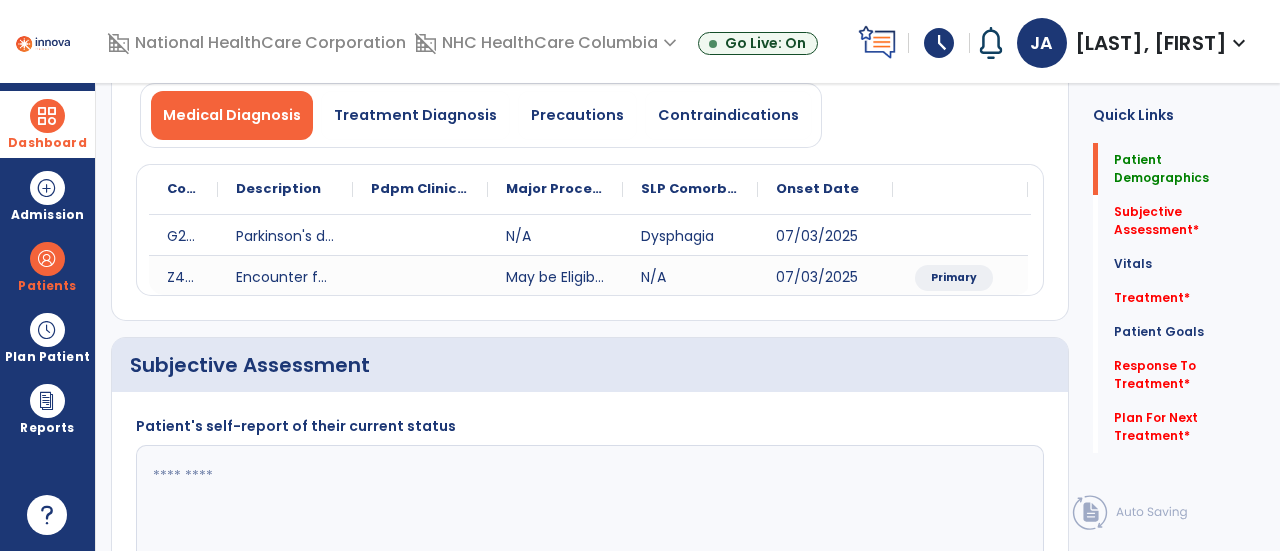 click 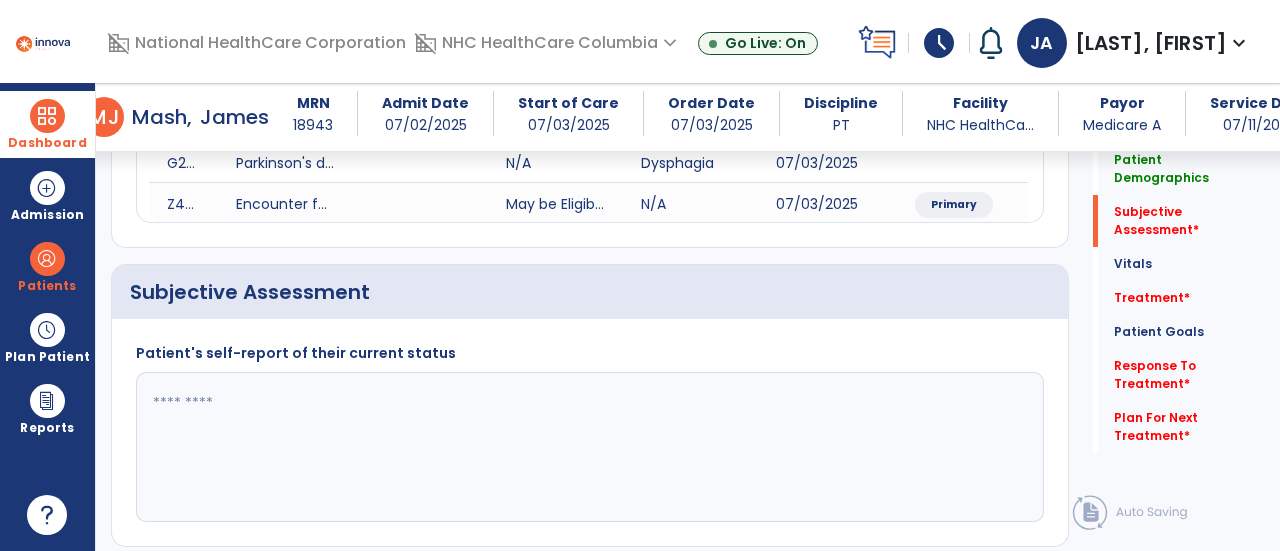 scroll, scrollTop: 317, scrollLeft: 0, axis: vertical 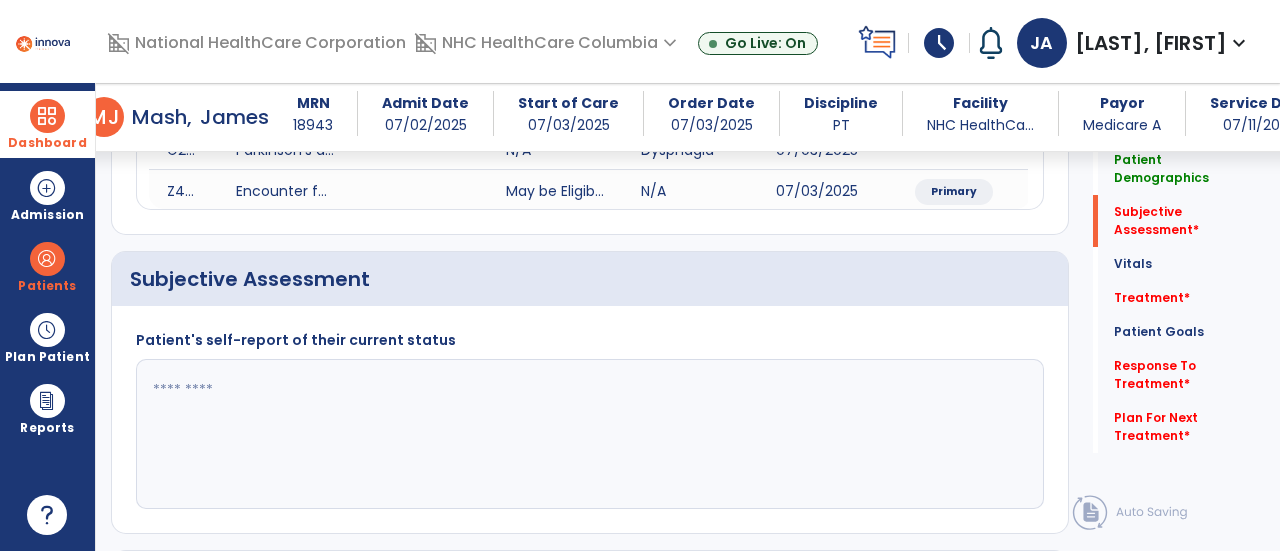 click at bounding box center [47, 116] 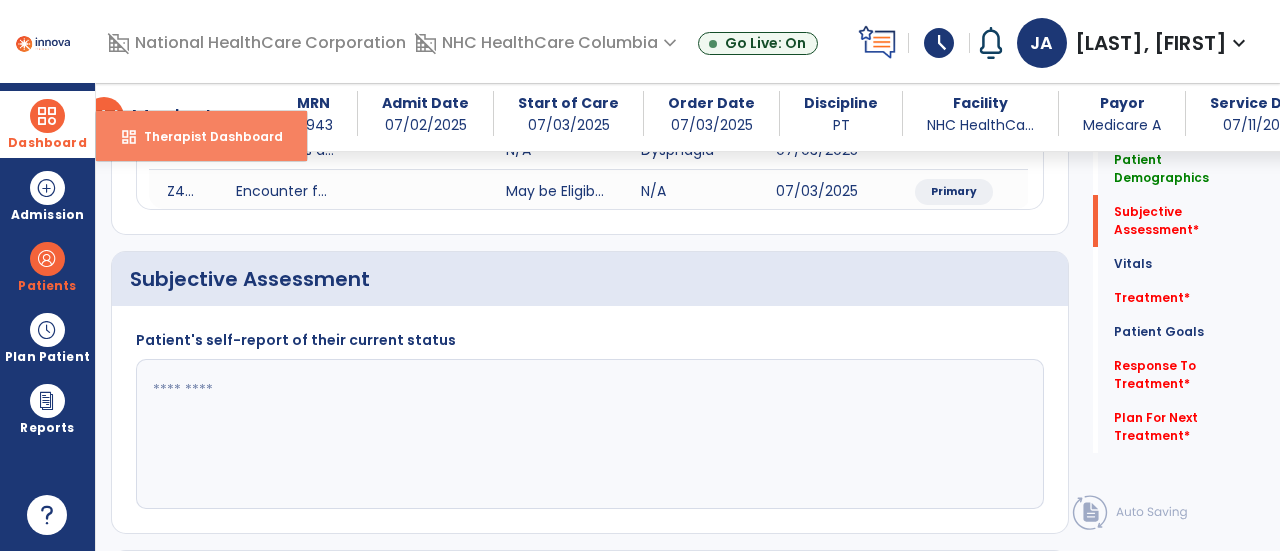 click on "Therapist Dashboard" at bounding box center [205, 136] 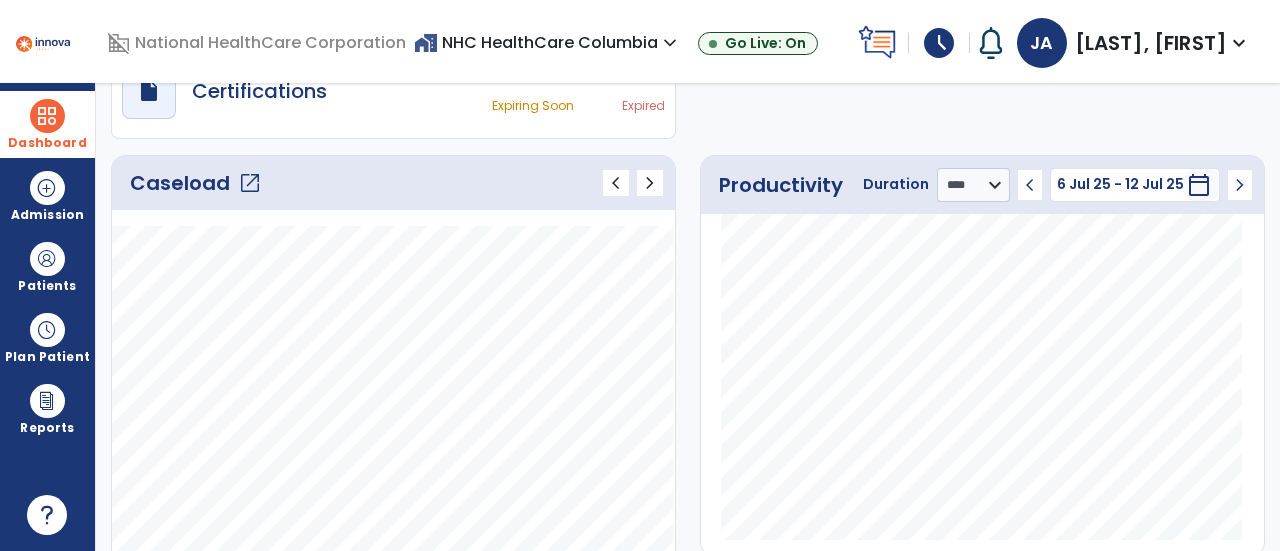 scroll, scrollTop: 211, scrollLeft: 0, axis: vertical 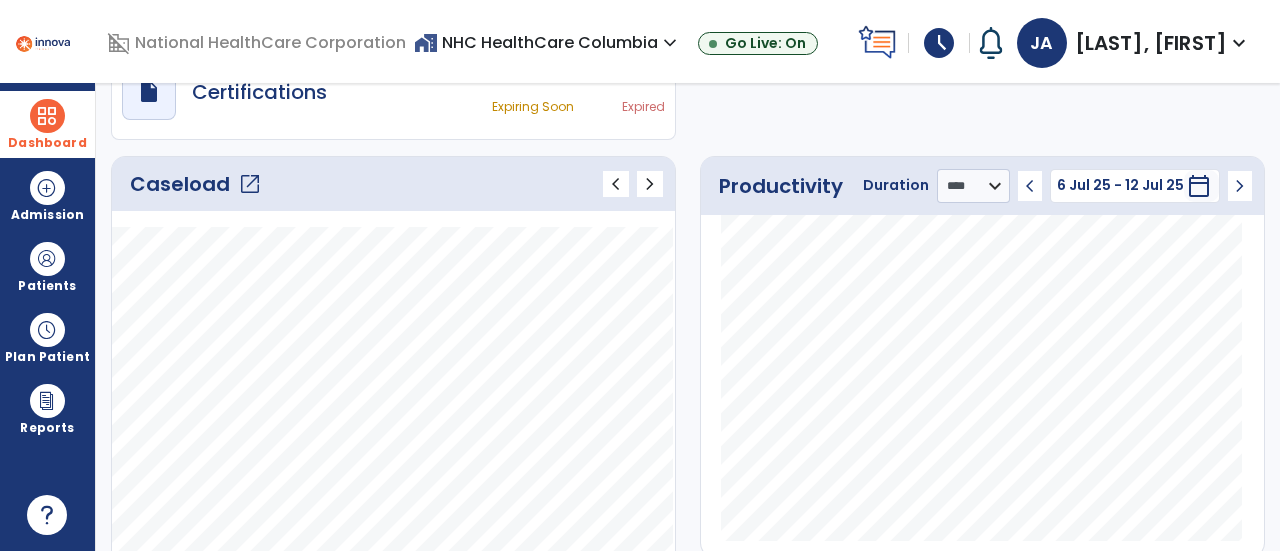 click on "Caseload   open_in_new" 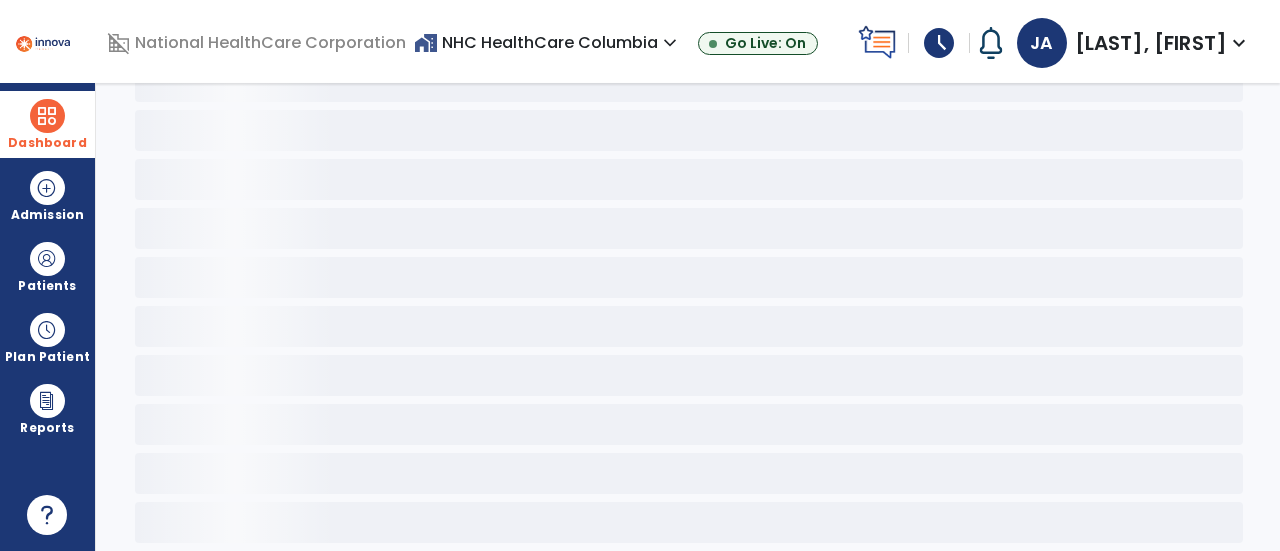 scroll, scrollTop: 108, scrollLeft: 0, axis: vertical 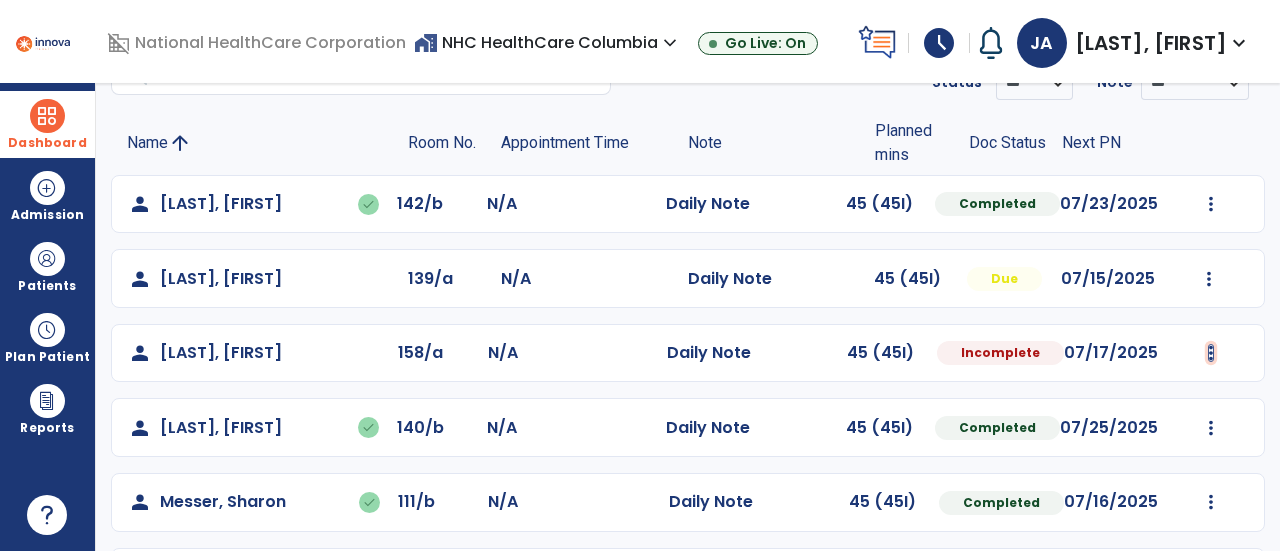 click at bounding box center [1211, 204] 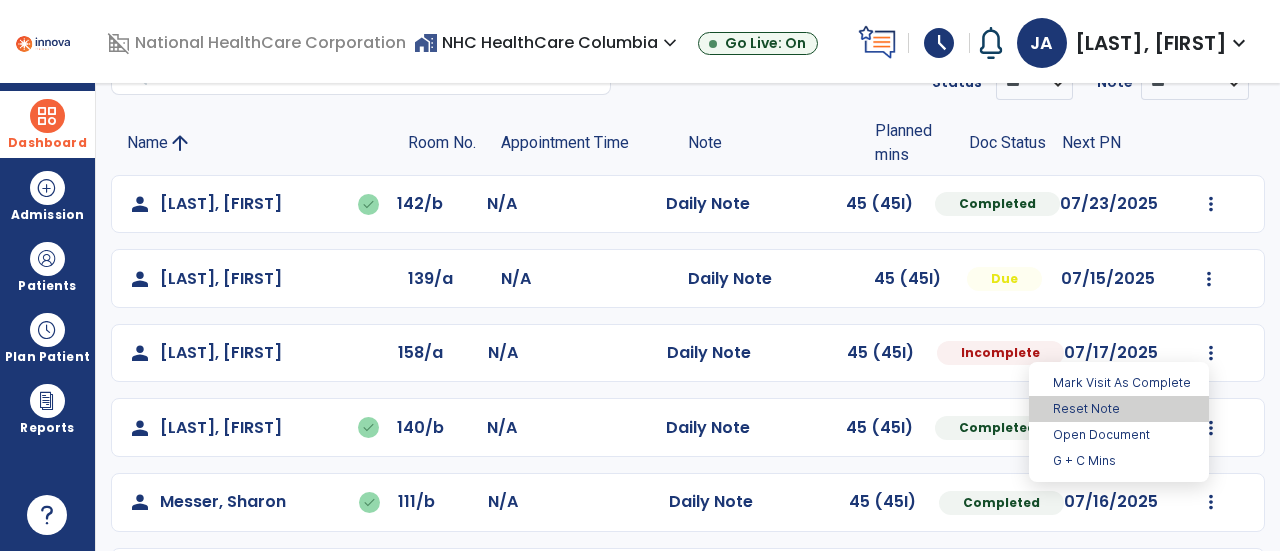 click on "Reset Note" at bounding box center [1119, 409] 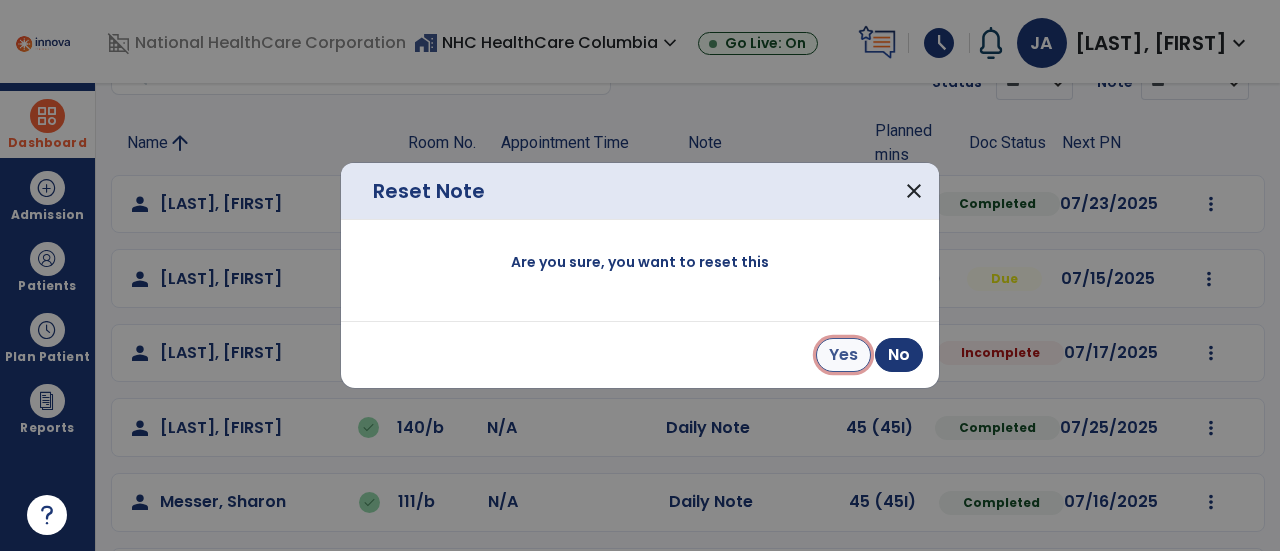 click on "Yes" at bounding box center [843, 355] 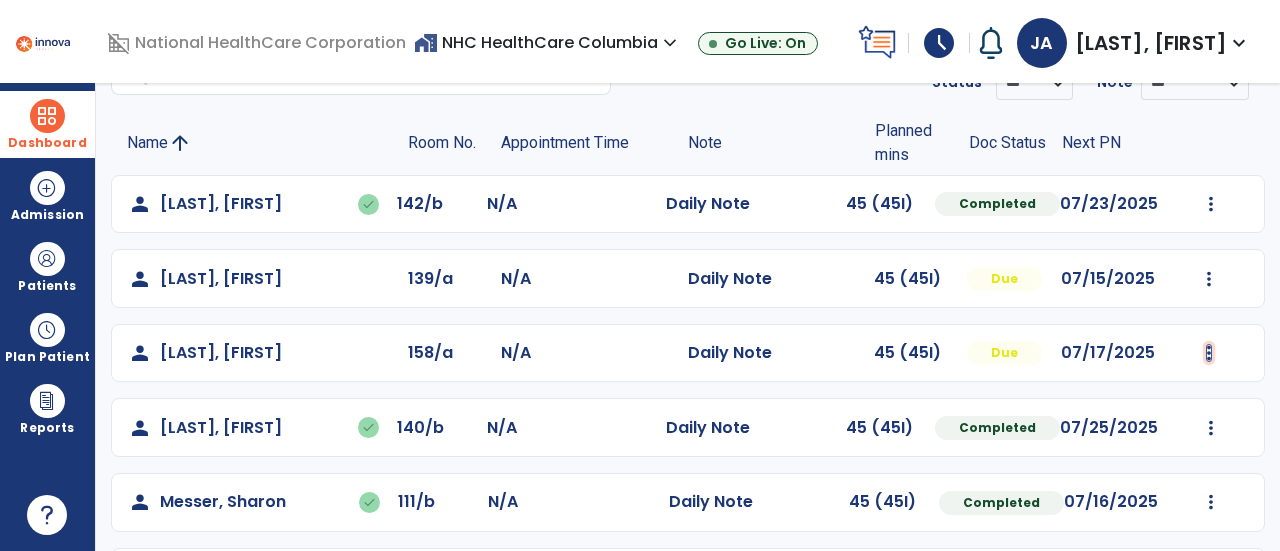click at bounding box center (1211, 204) 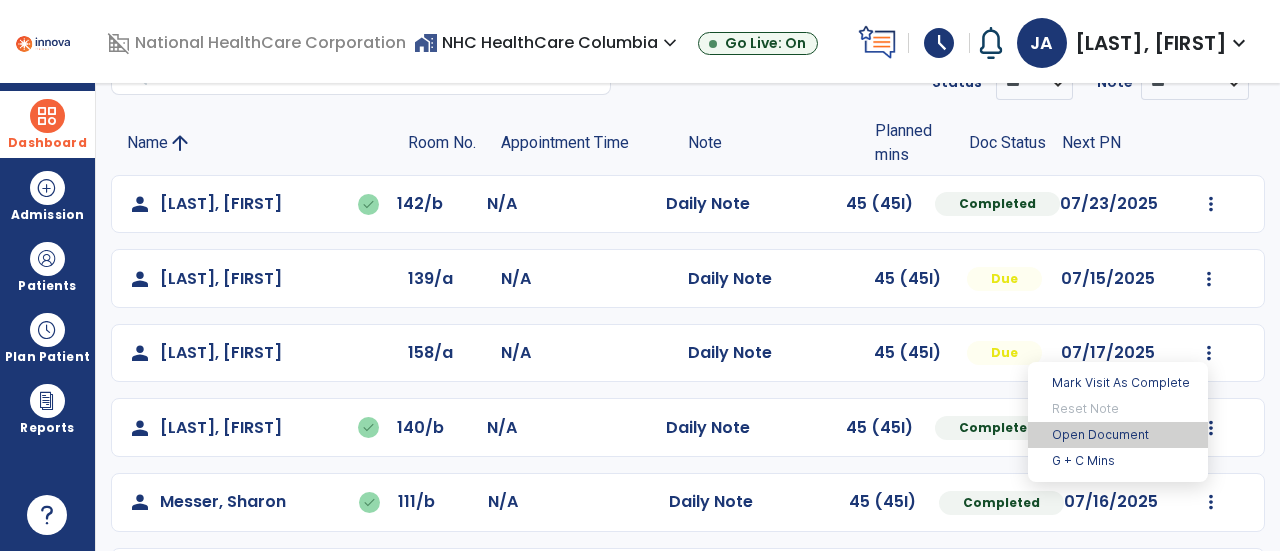 click on "Open Document" at bounding box center [1118, 435] 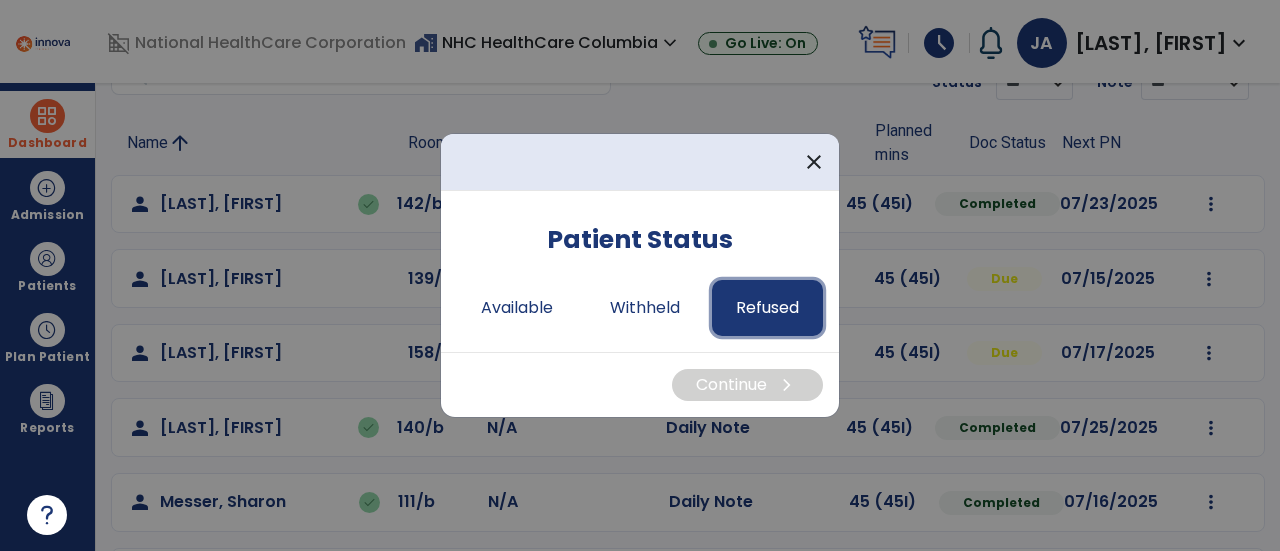 click on "Refused" at bounding box center [767, 308] 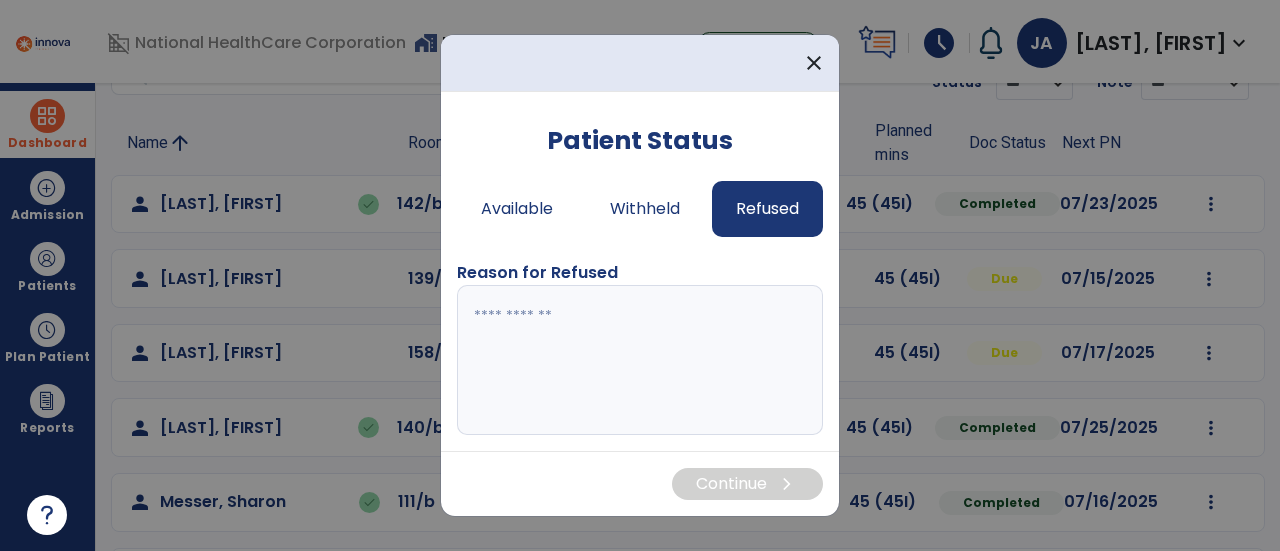 click at bounding box center [640, 360] 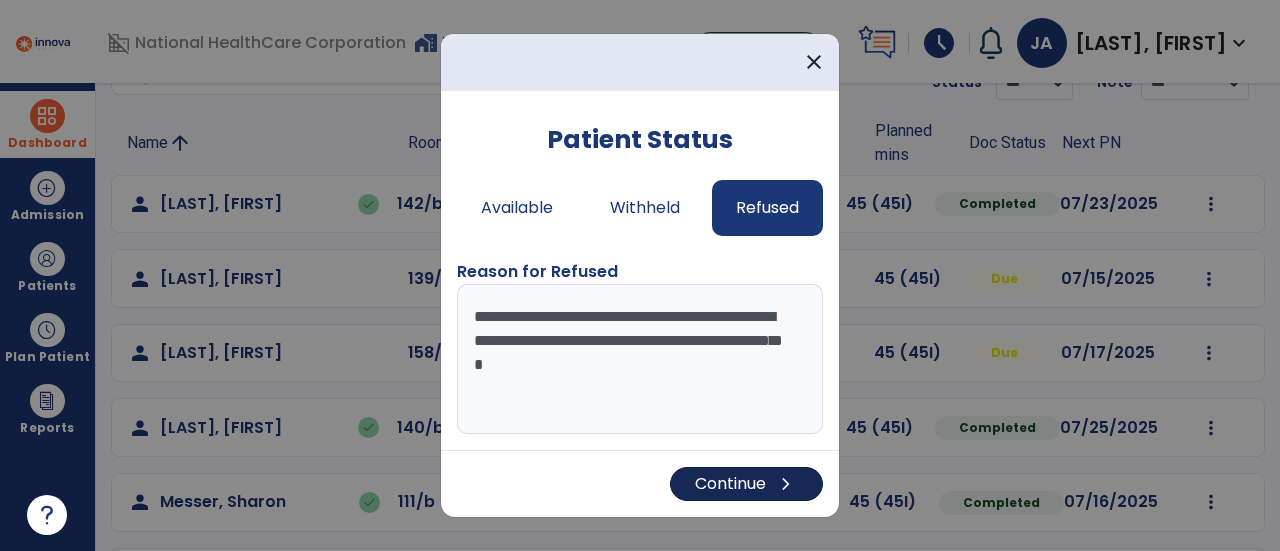 type on "**********" 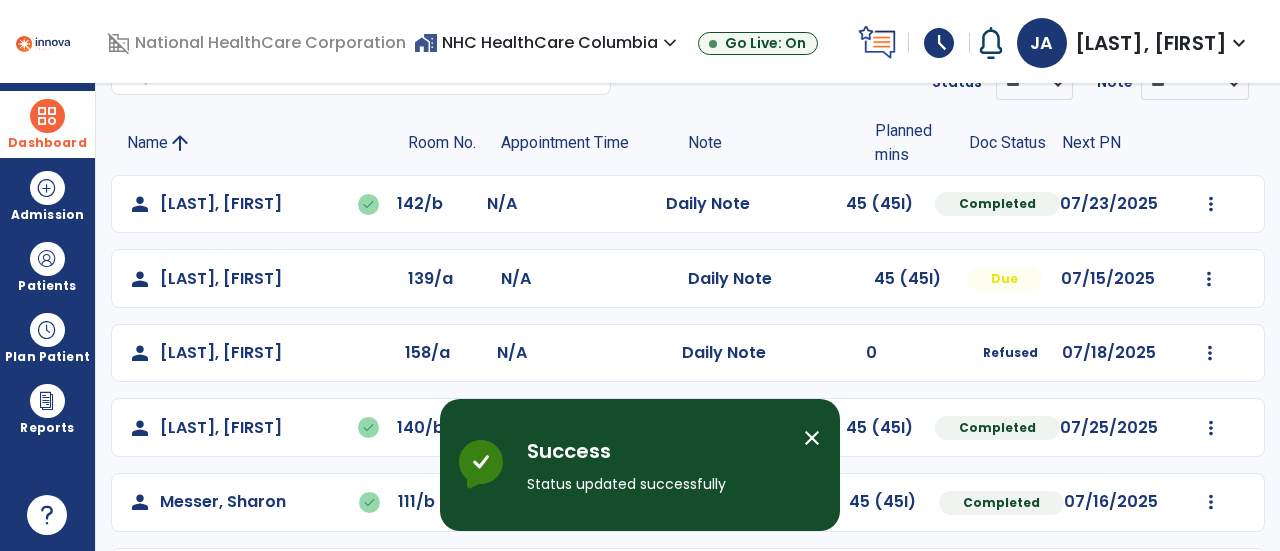 click on "close" at bounding box center [812, 438] 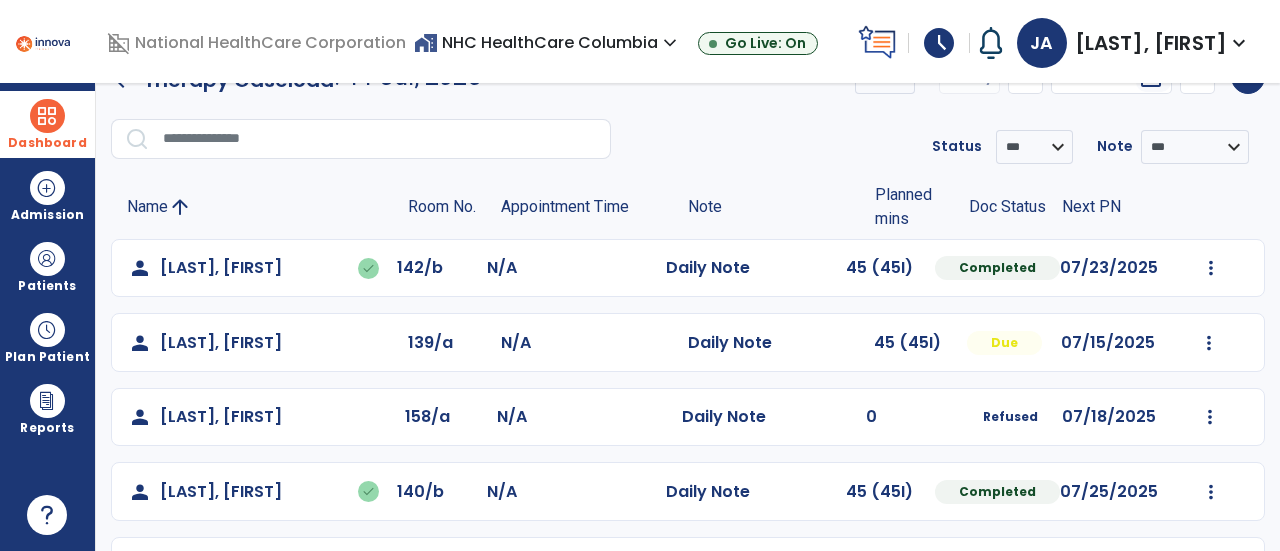 scroll, scrollTop: 0, scrollLeft: 0, axis: both 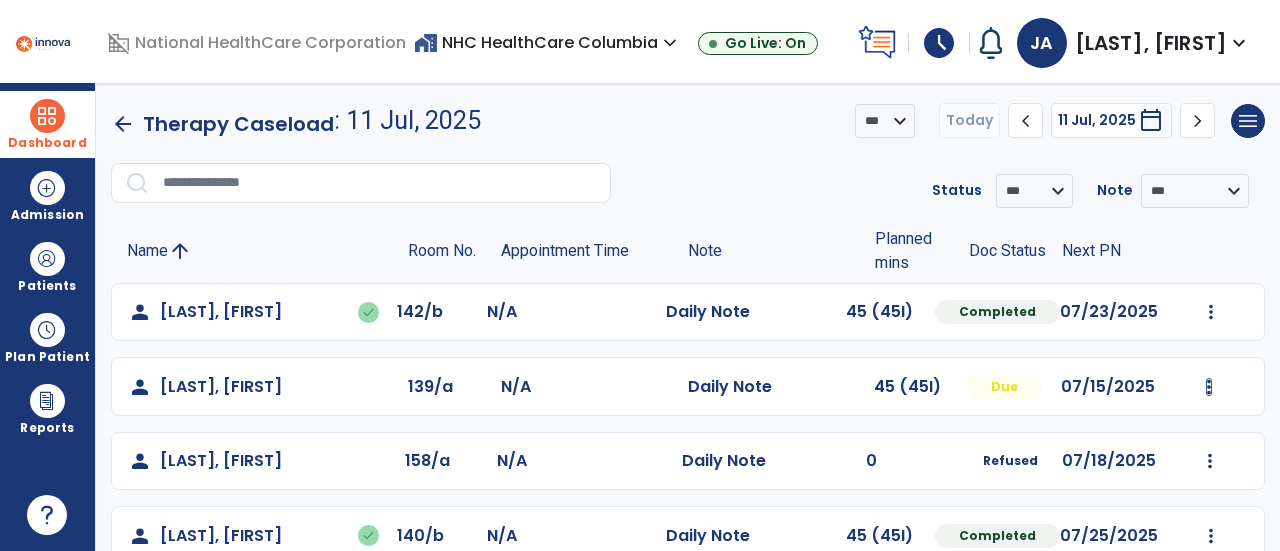 click at bounding box center [1211, 312] 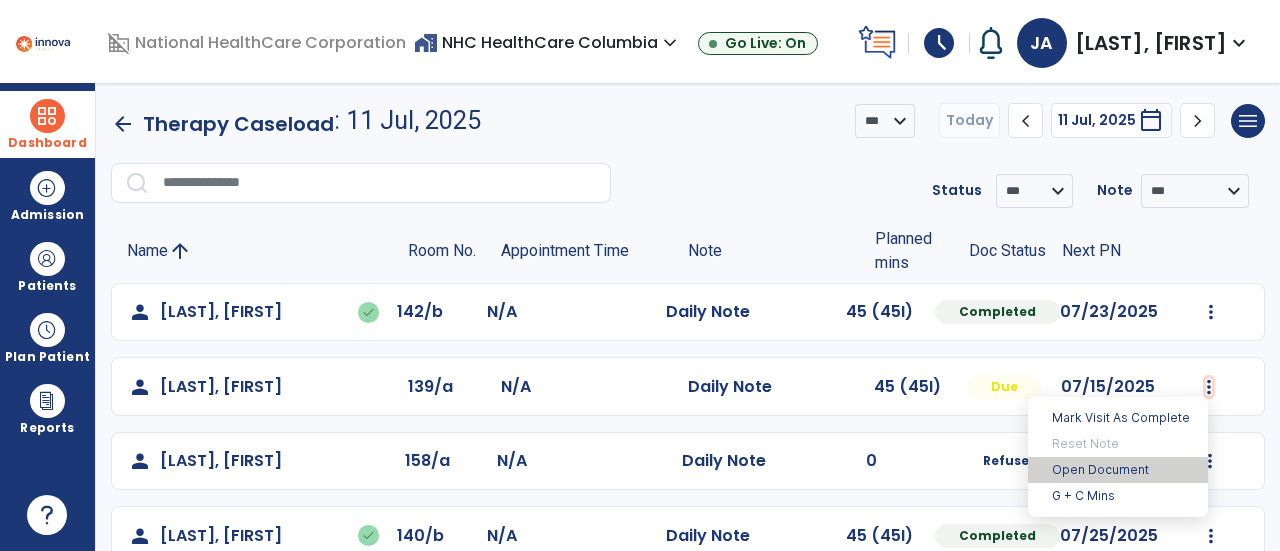 click on "Open Document" at bounding box center [1118, 470] 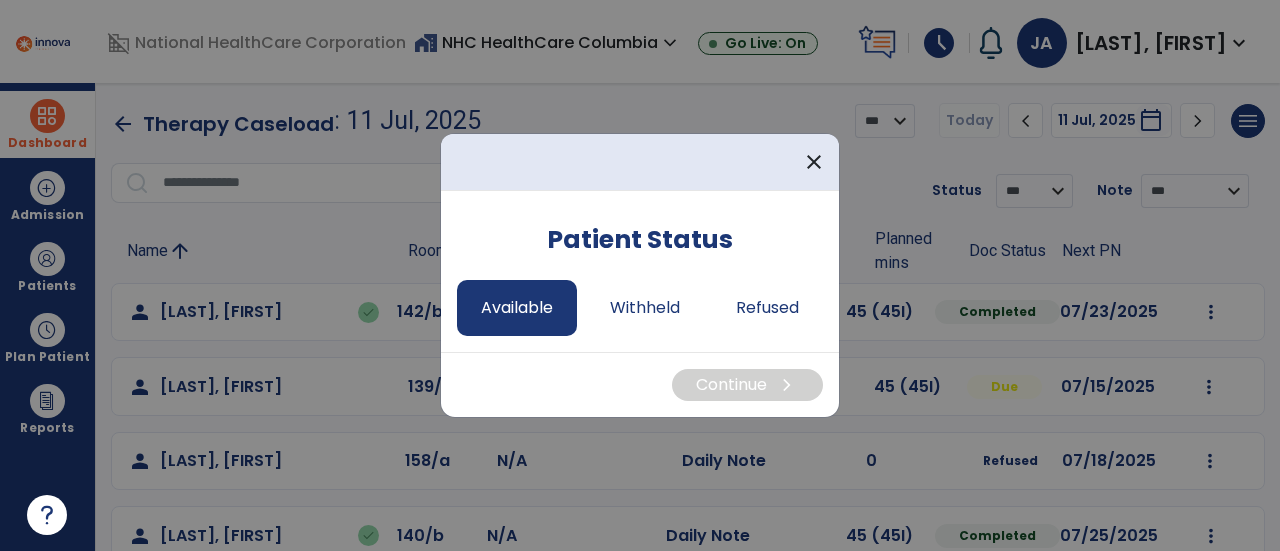 click on "Available" at bounding box center (517, 308) 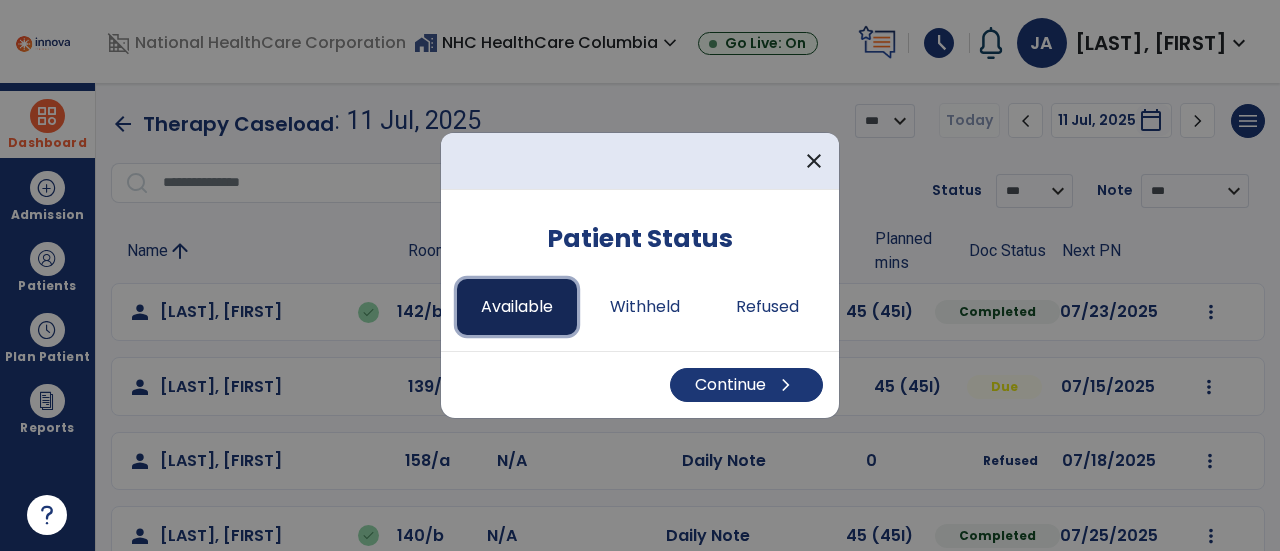 click on "Available" at bounding box center [517, 307] 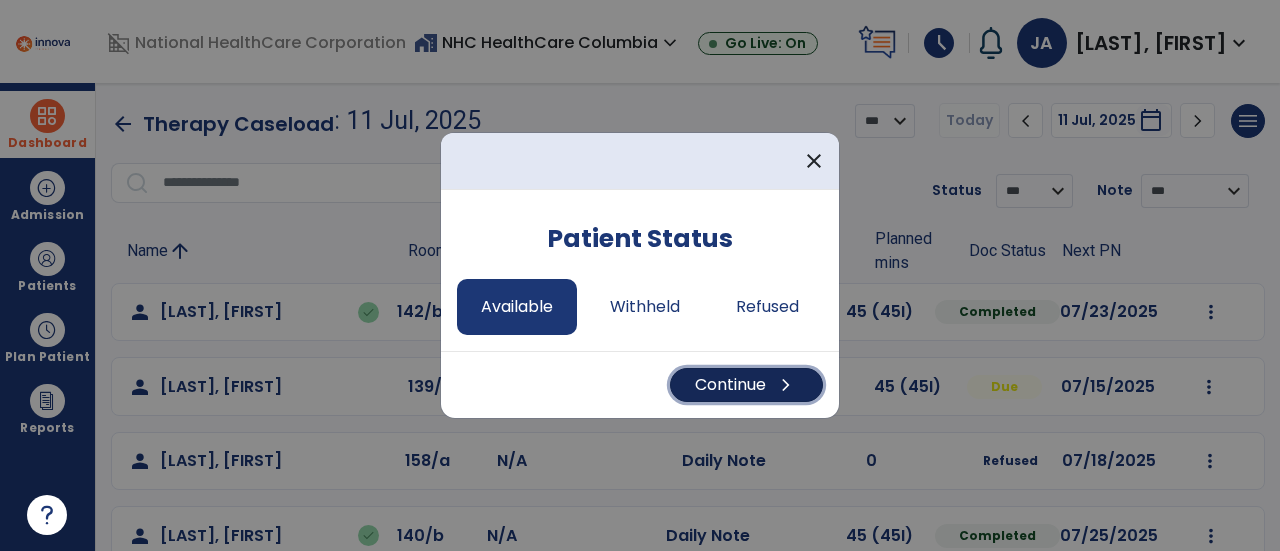 click on "Continue   chevron_right" at bounding box center (746, 385) 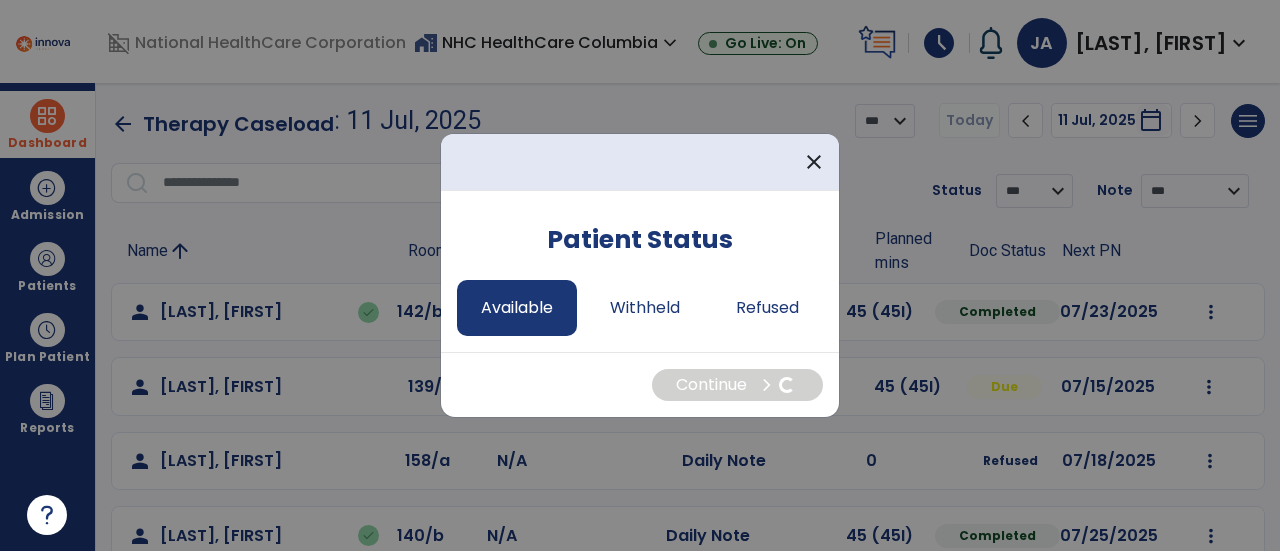 select on "*" 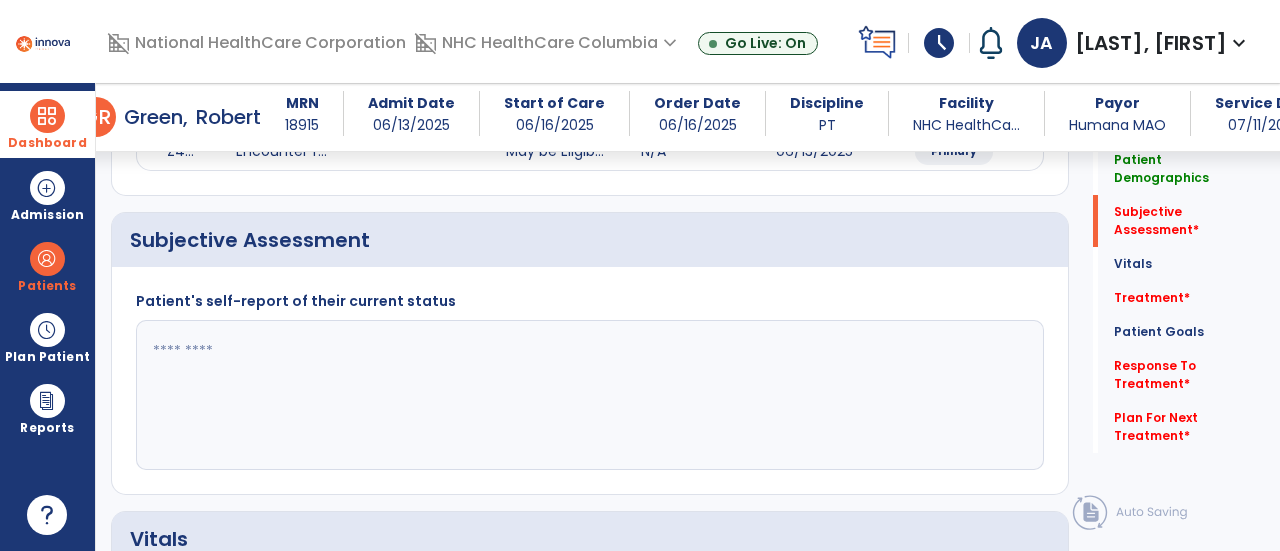 scroll, scrollTop: 317, scrollLeft: 0, axis: vertical 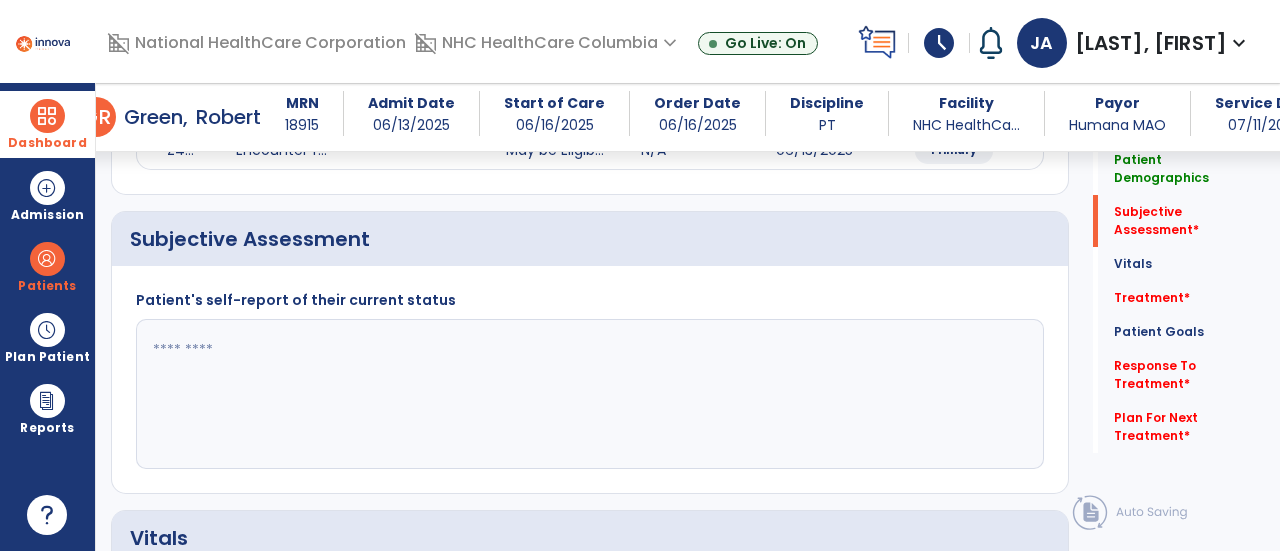 click 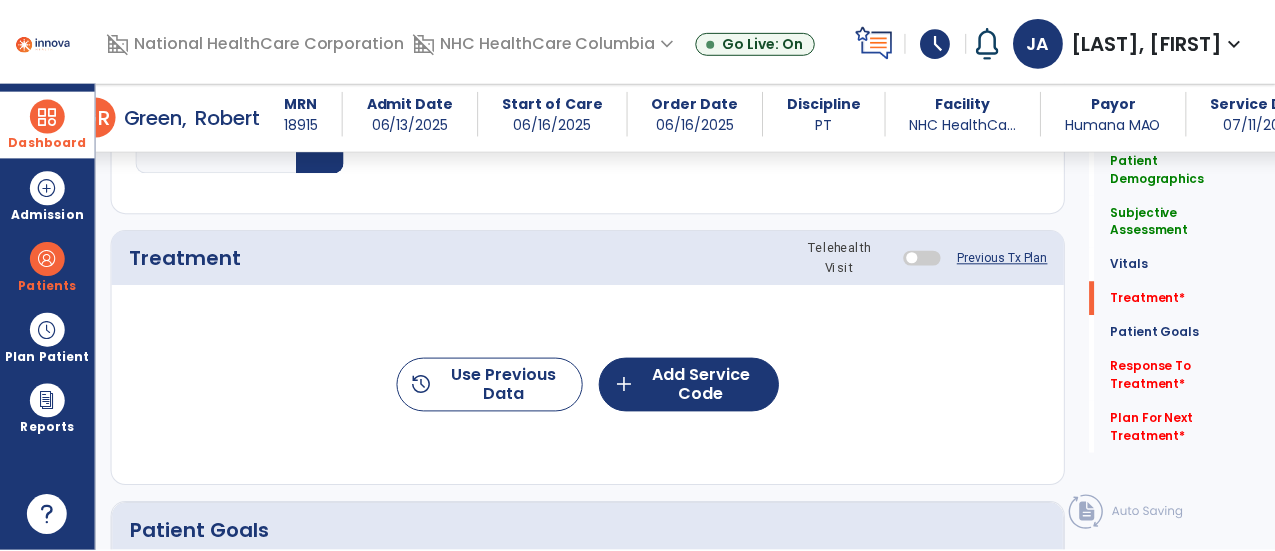 scroll, scrollTop: 1014, scrollLeft: 0, axis: vertical 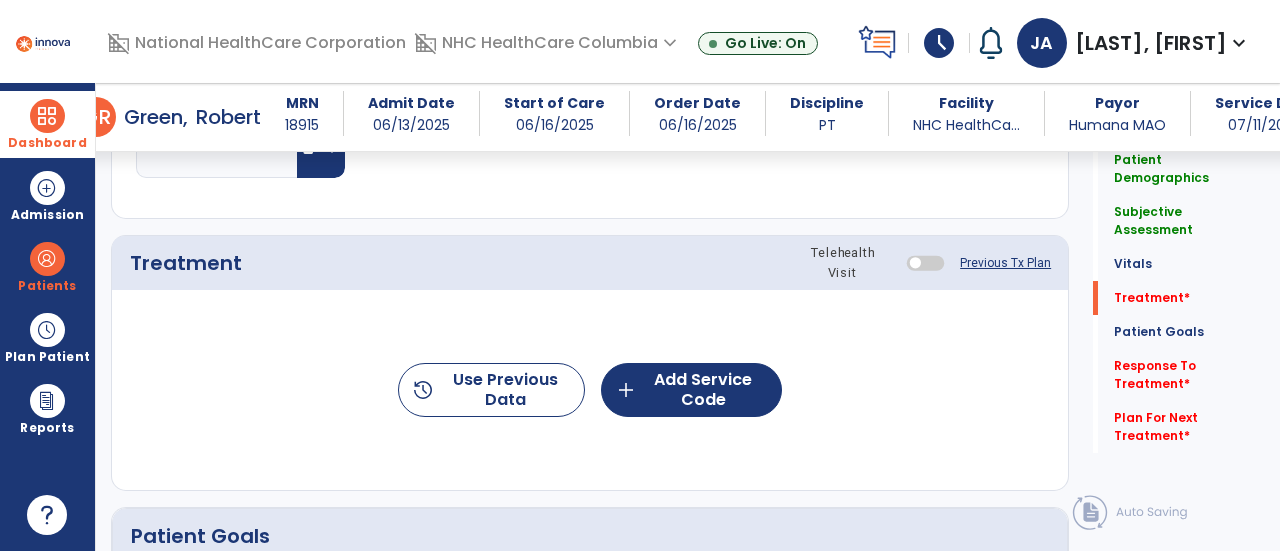 type on "**********" 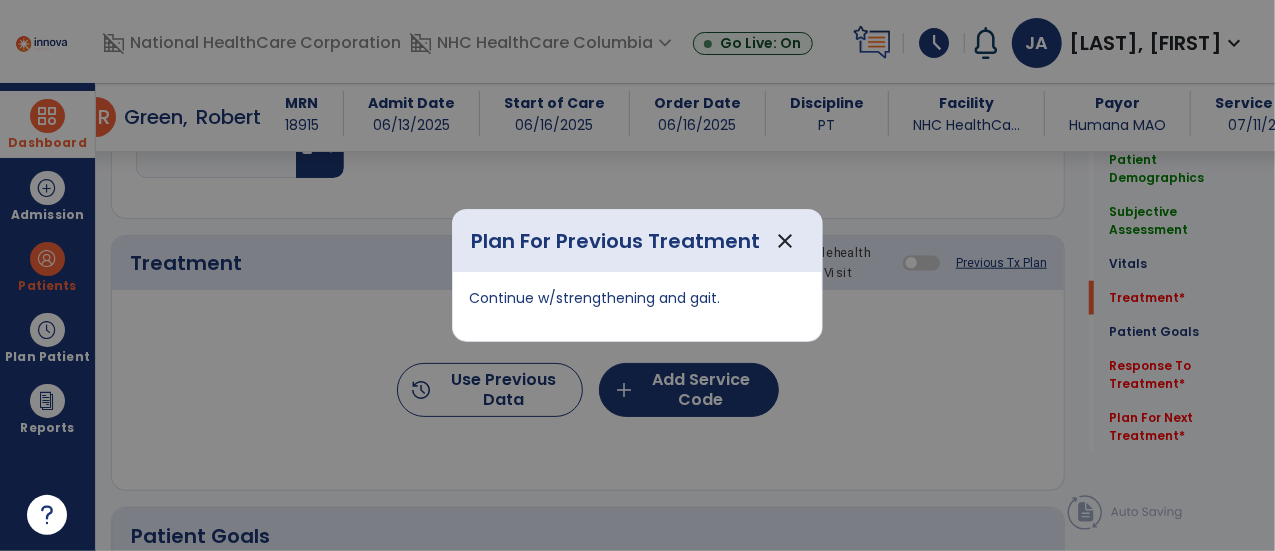 scroll, scrollTop: 1014, scrollLeft: 0, axis: vertical 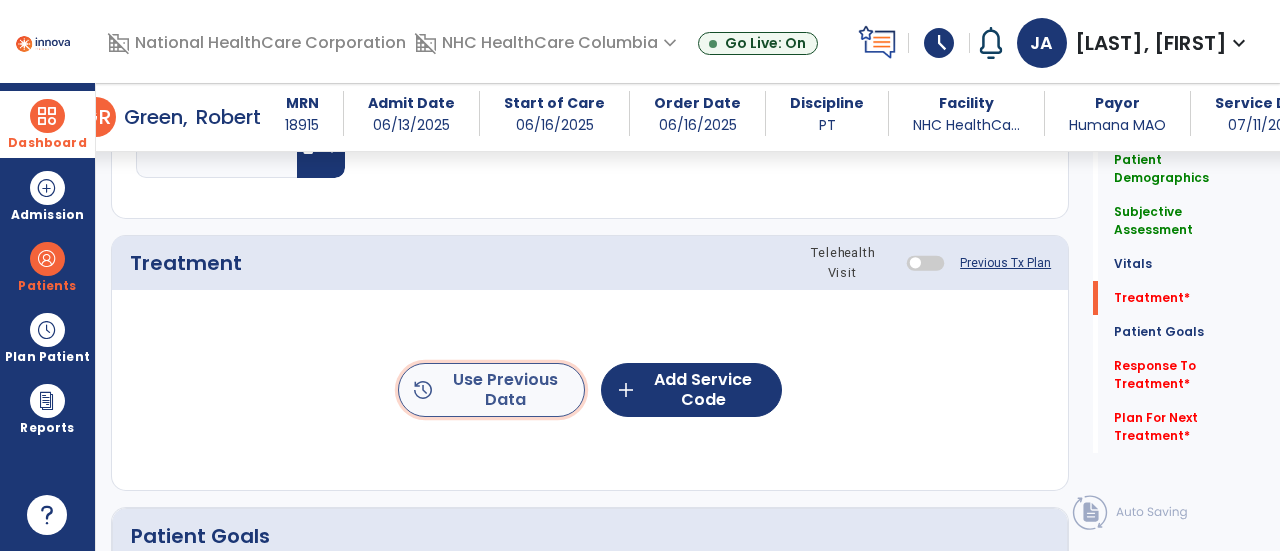 click on "history  Use Previous Data" 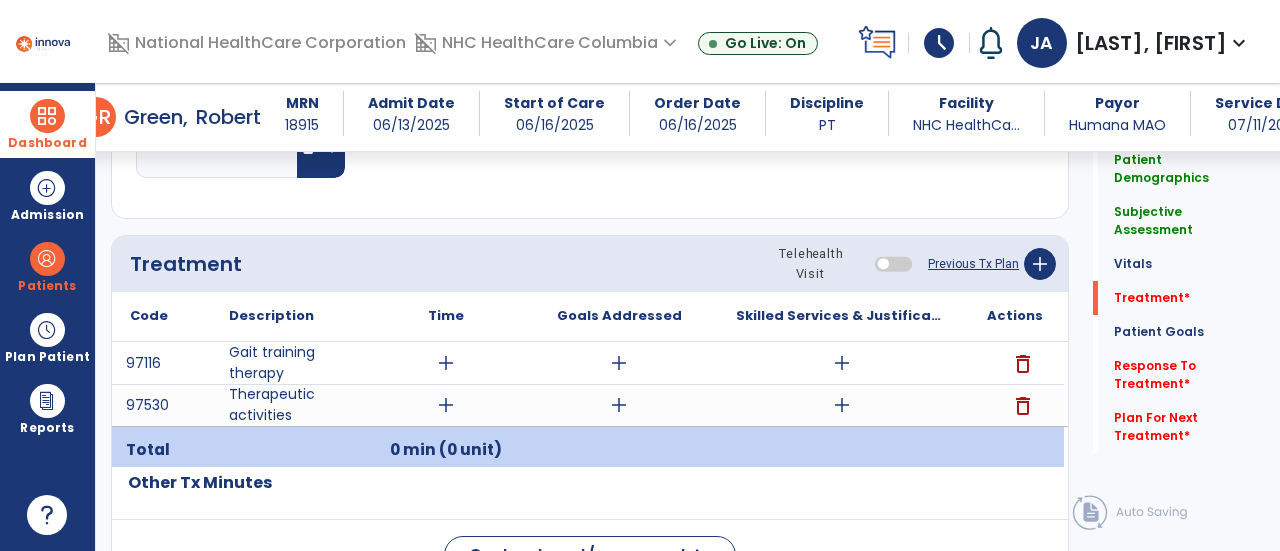 click on "delete" at bounding box center [1023, 364] 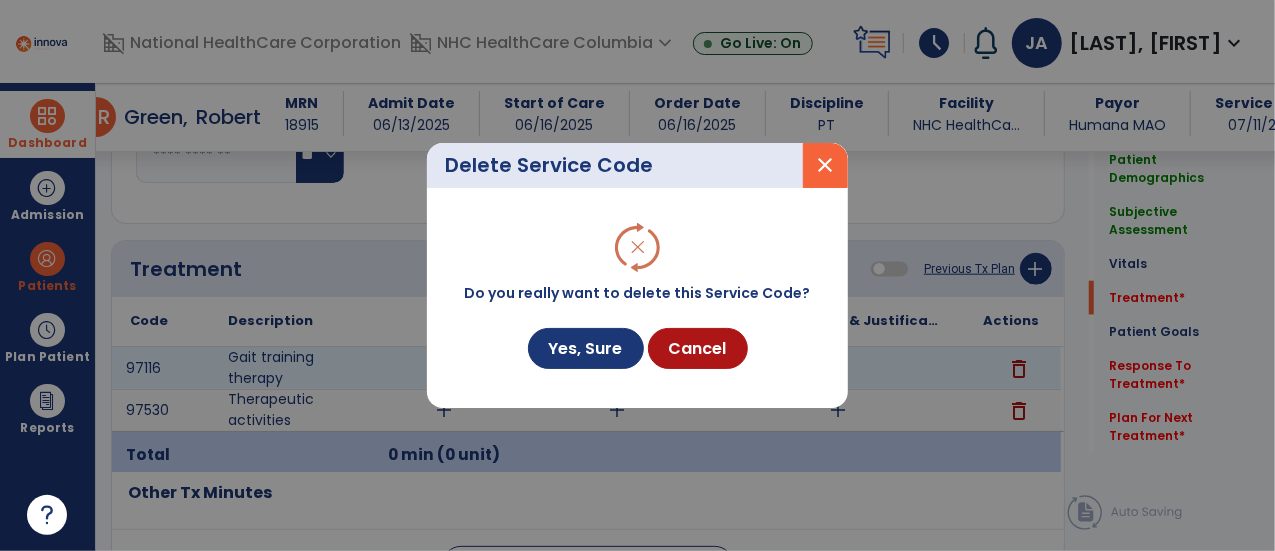 scroll, scrollTop: 1014, scrollLeft: 0, axis: vertical 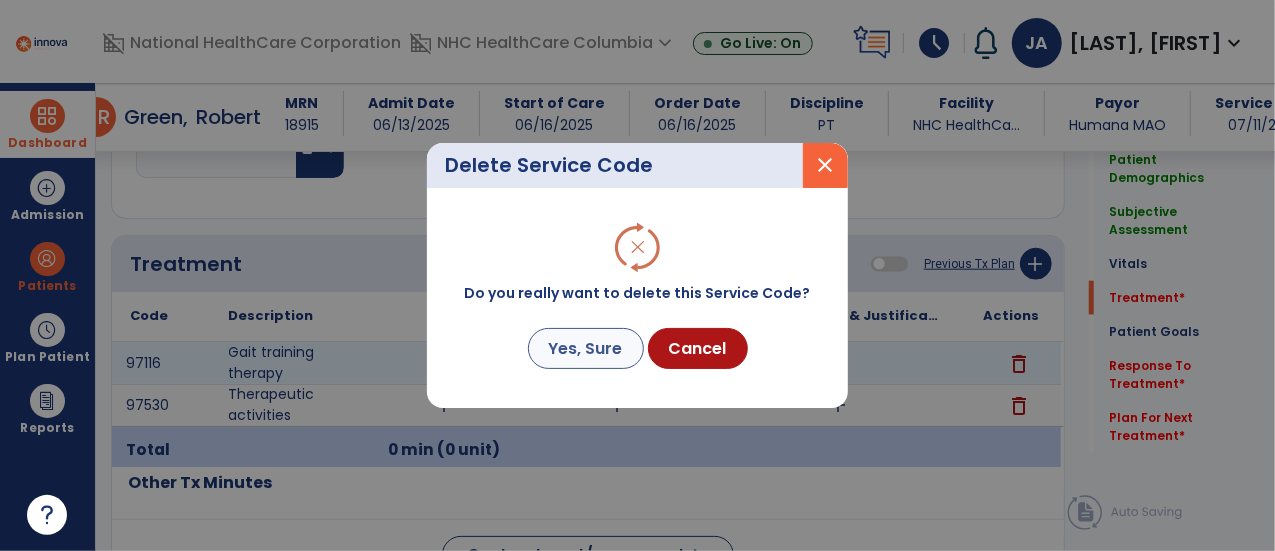 click on "Yes, Sure" at bounding box center (586, 348) 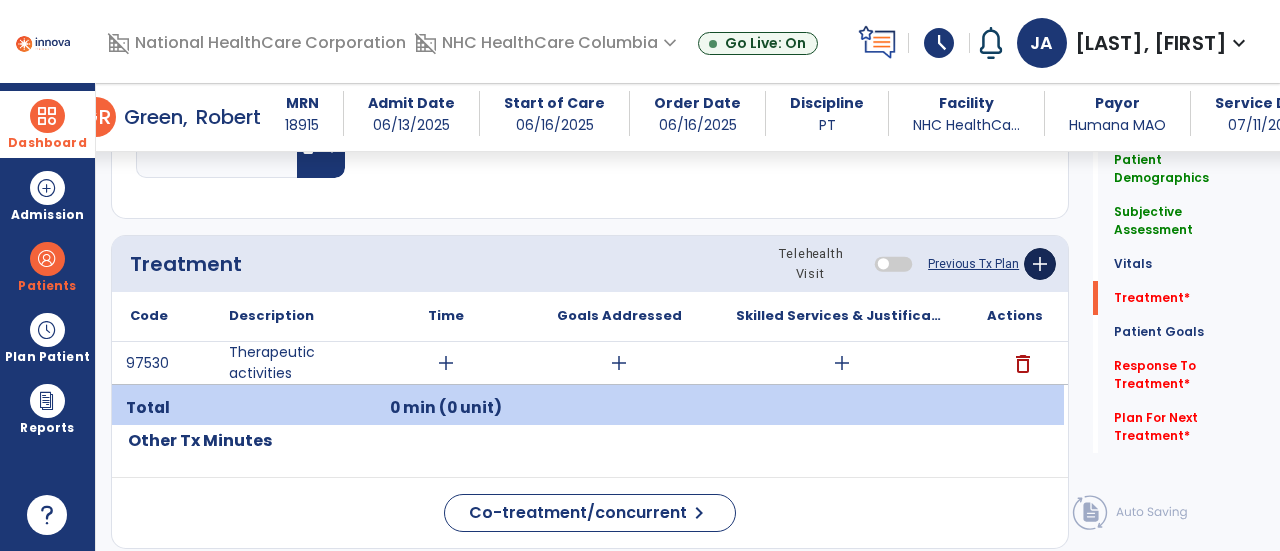 click on "add" 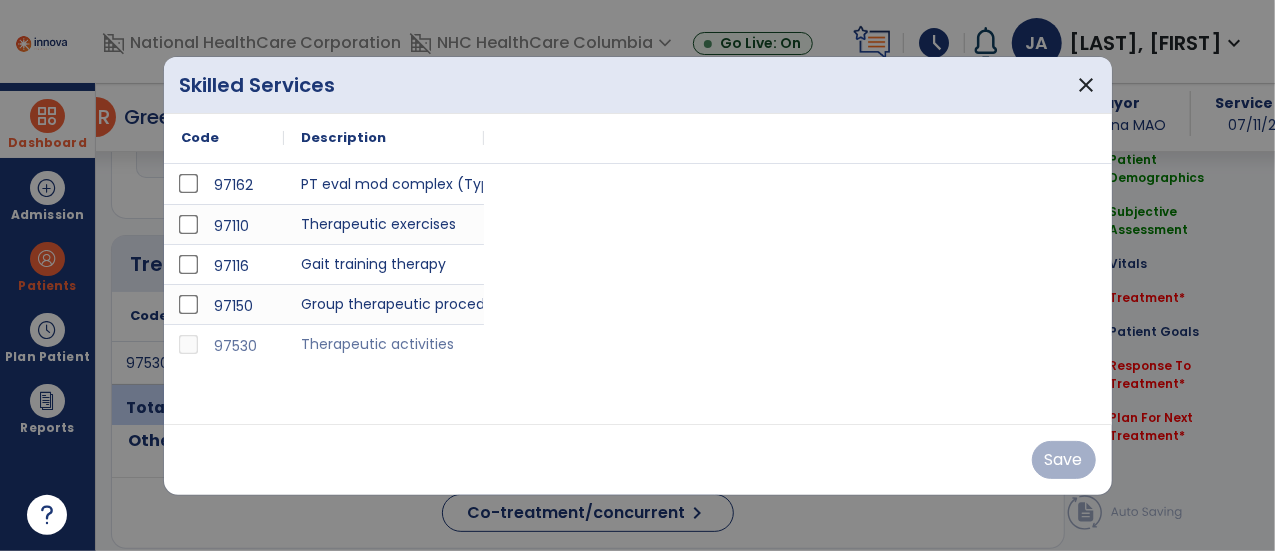 scroll, scrollTop: 1014, scrollLeft: 0, axis: vertical 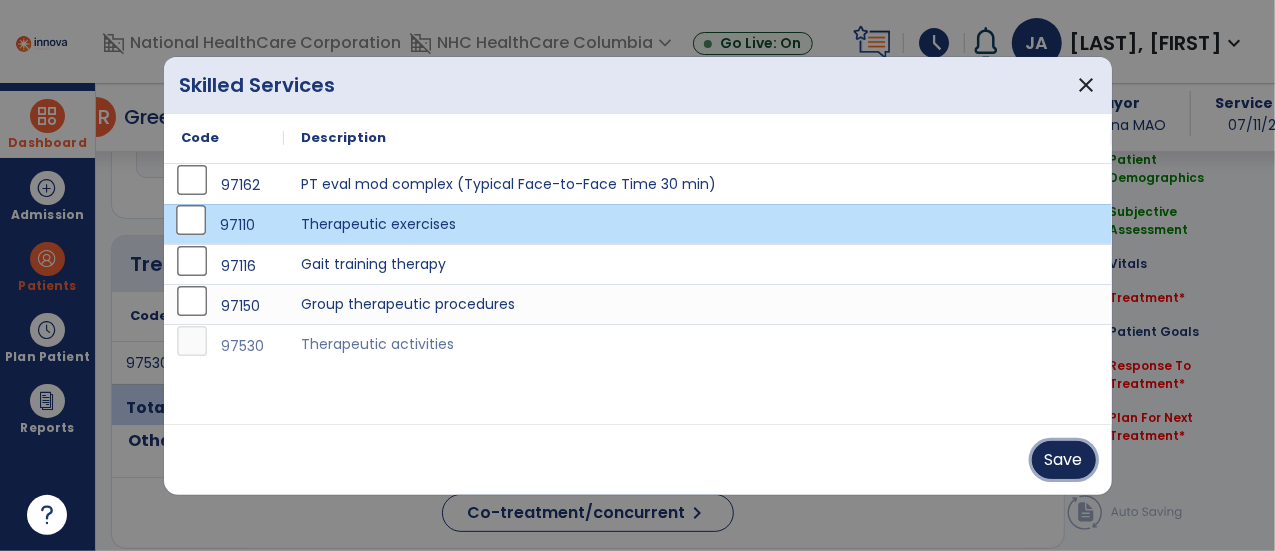 click on "Save" at bounding box center [1064, 460] 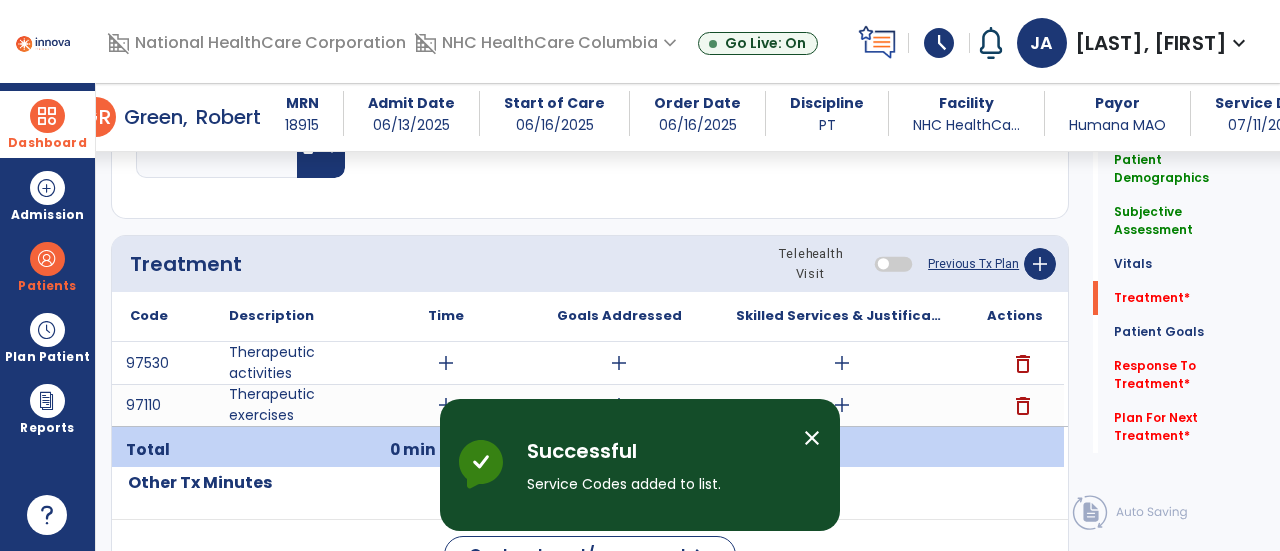 click on "close" at bounding box center (812, 438) 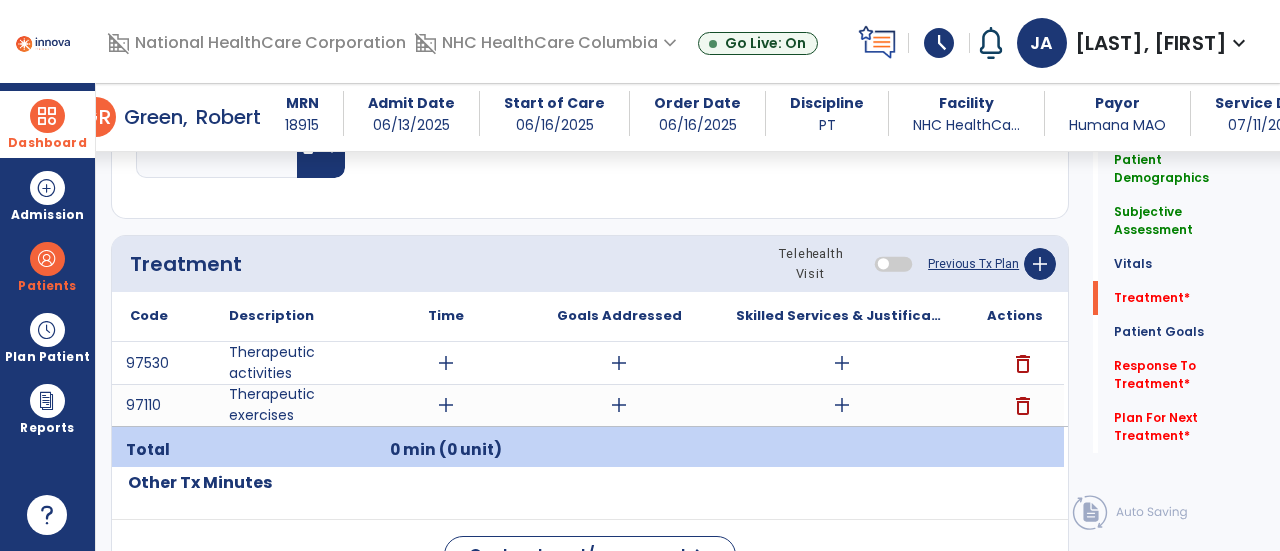 click on "add" at bounding box center [446, 405] 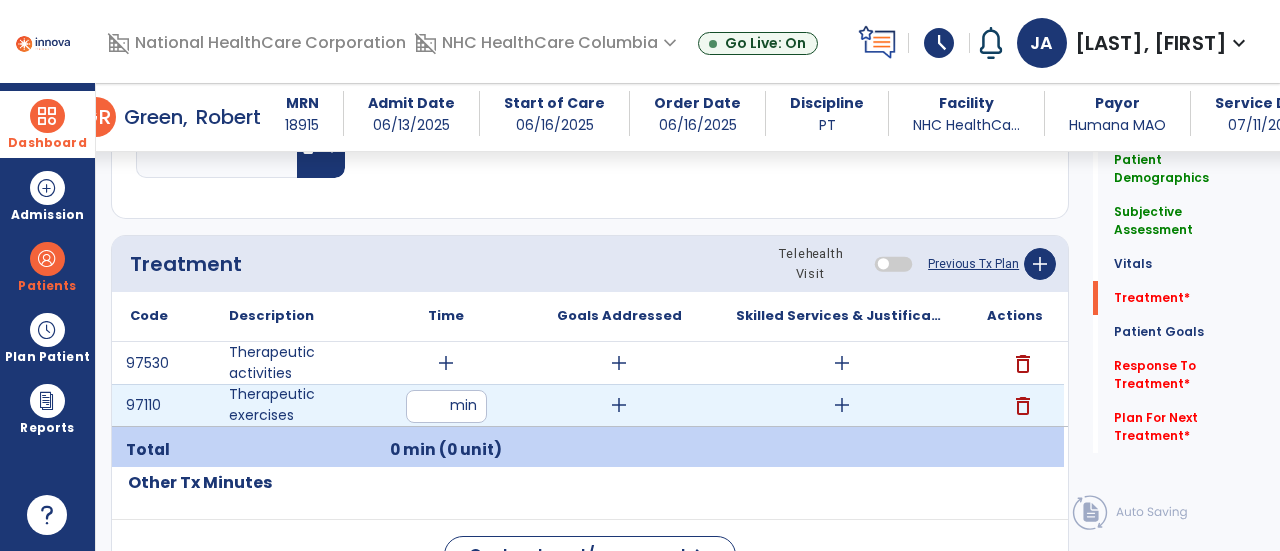 type on "**" 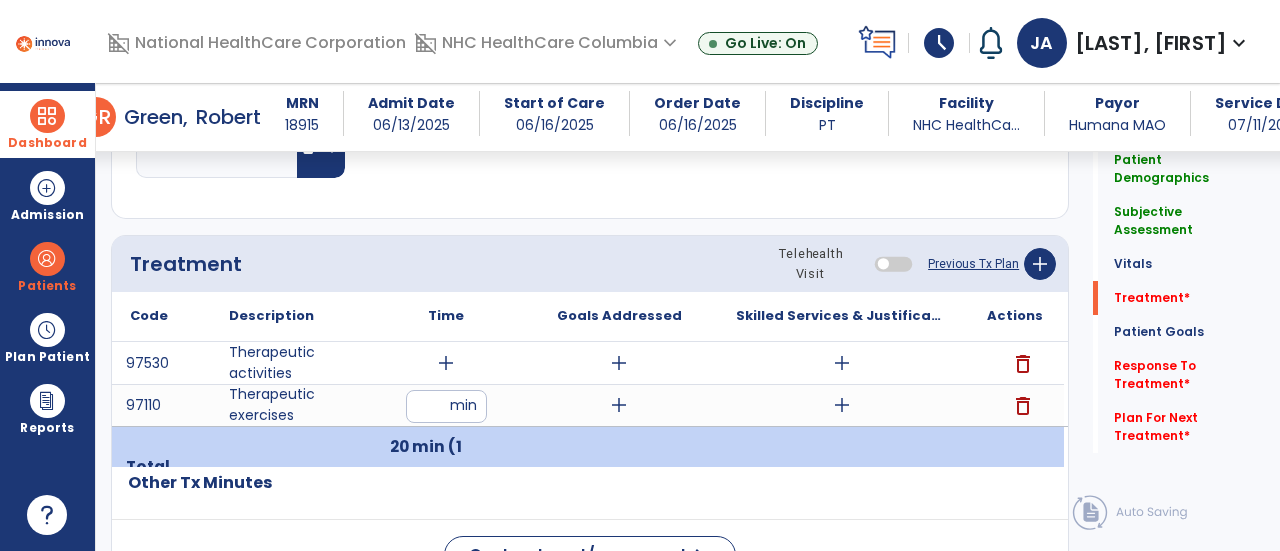 click on "add" at bounding box center [446, 363] 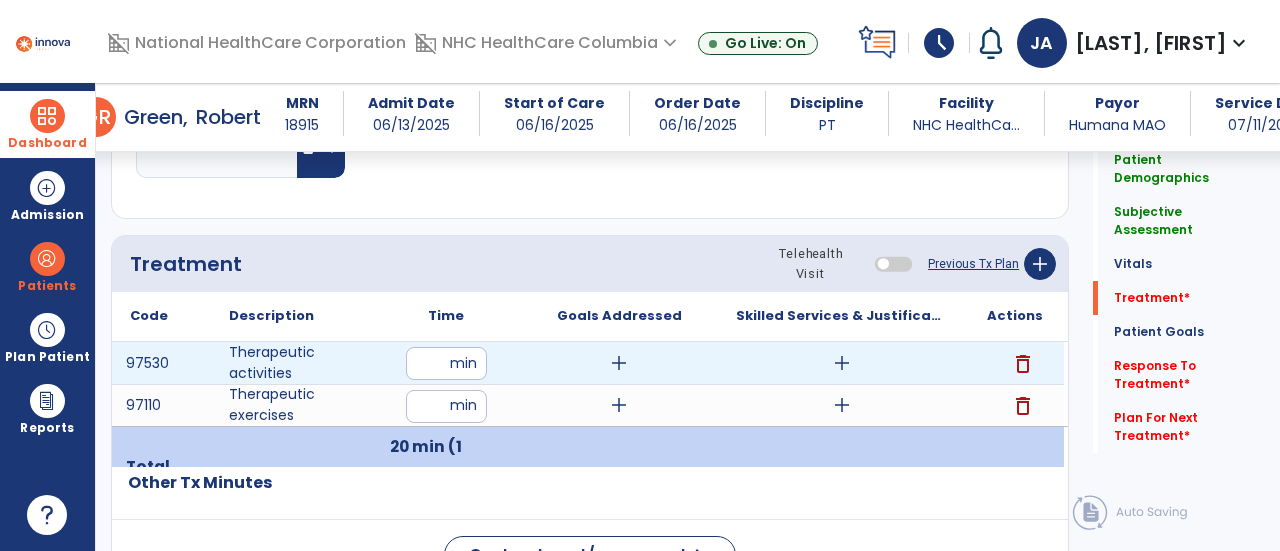 type on "**" 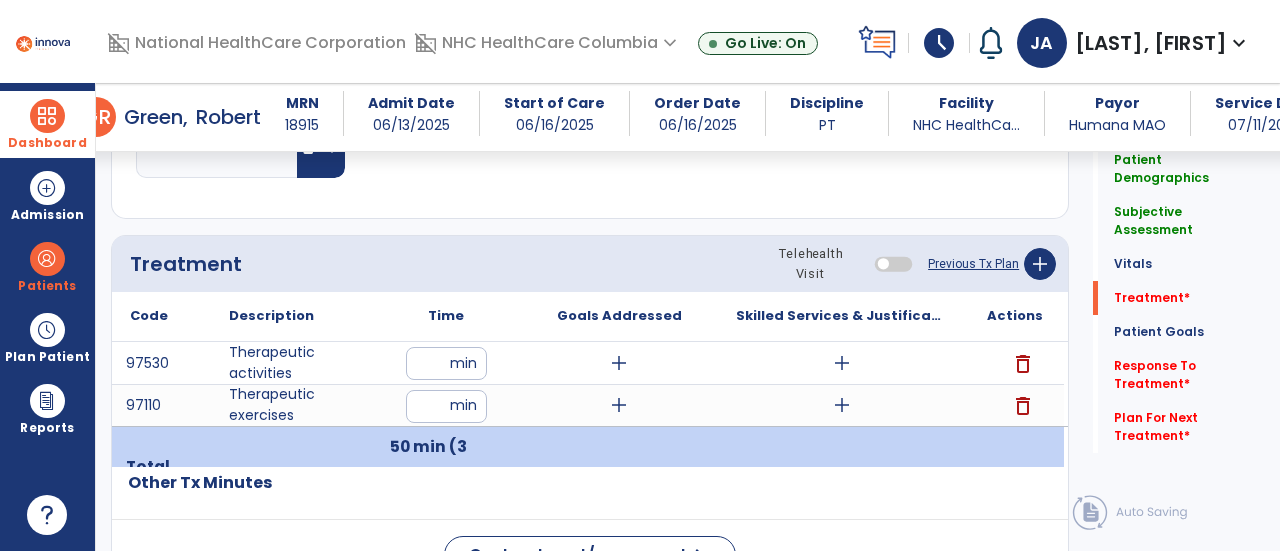 click on "add" at bounding box center [619, 363] 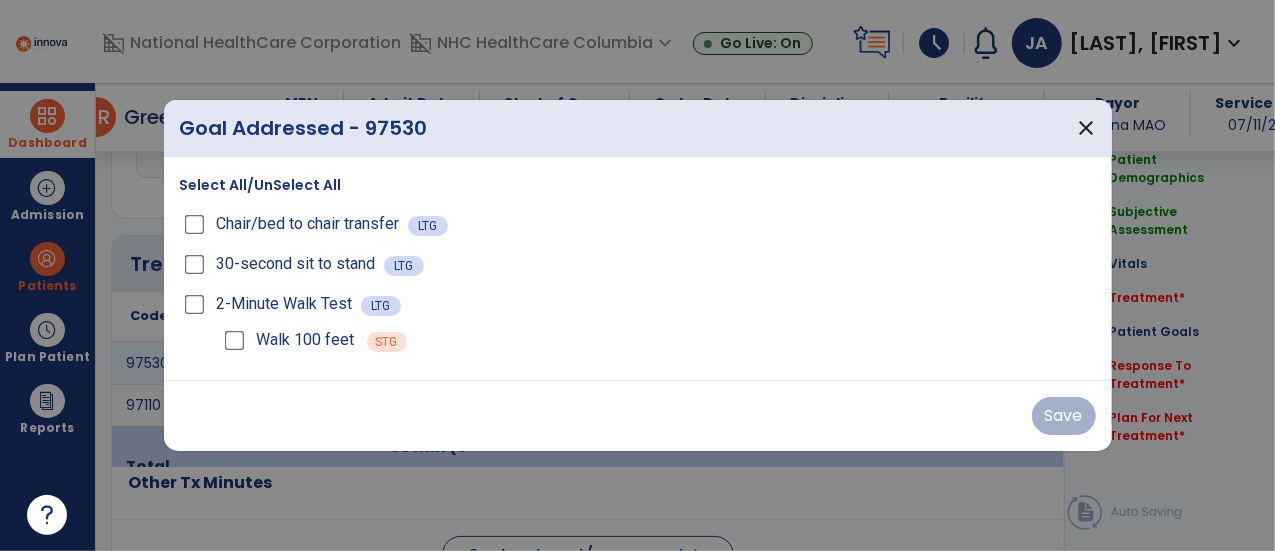 scroll, scrollTop: 1014, scrollLeft: 0, axis: vertical 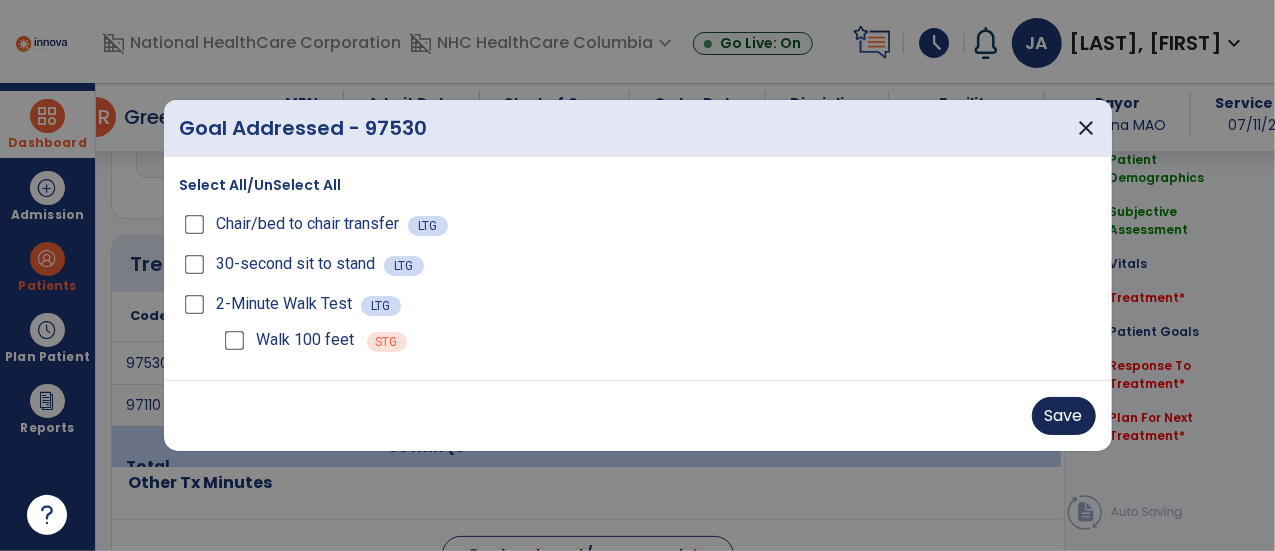 click on "Save" at bounding box center (1064, 416) 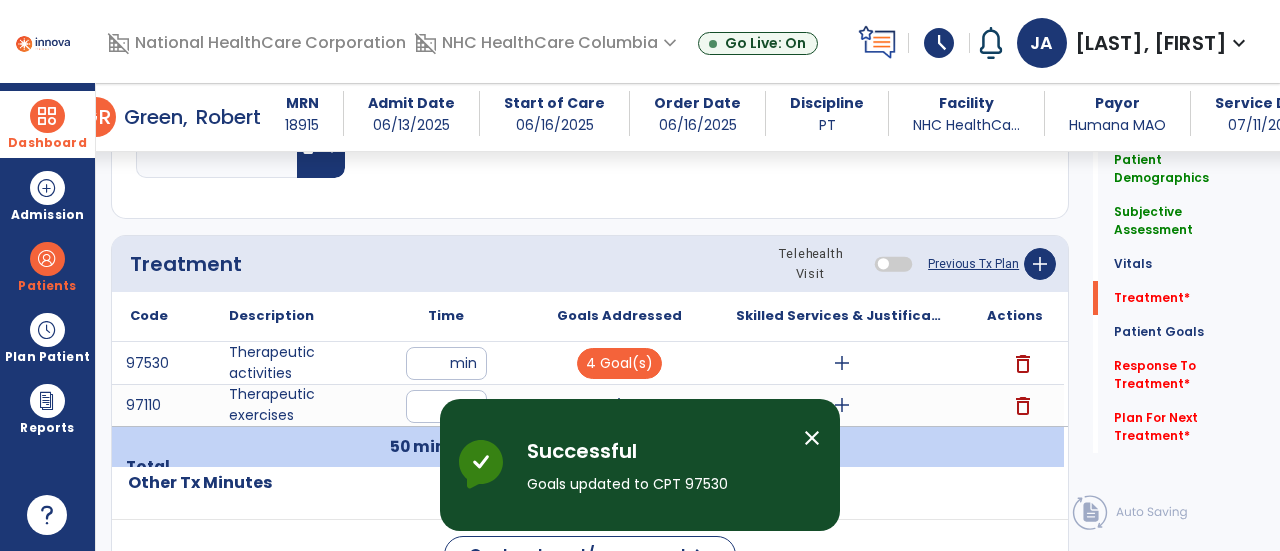 click on "close" at bounding box center (812, 438) 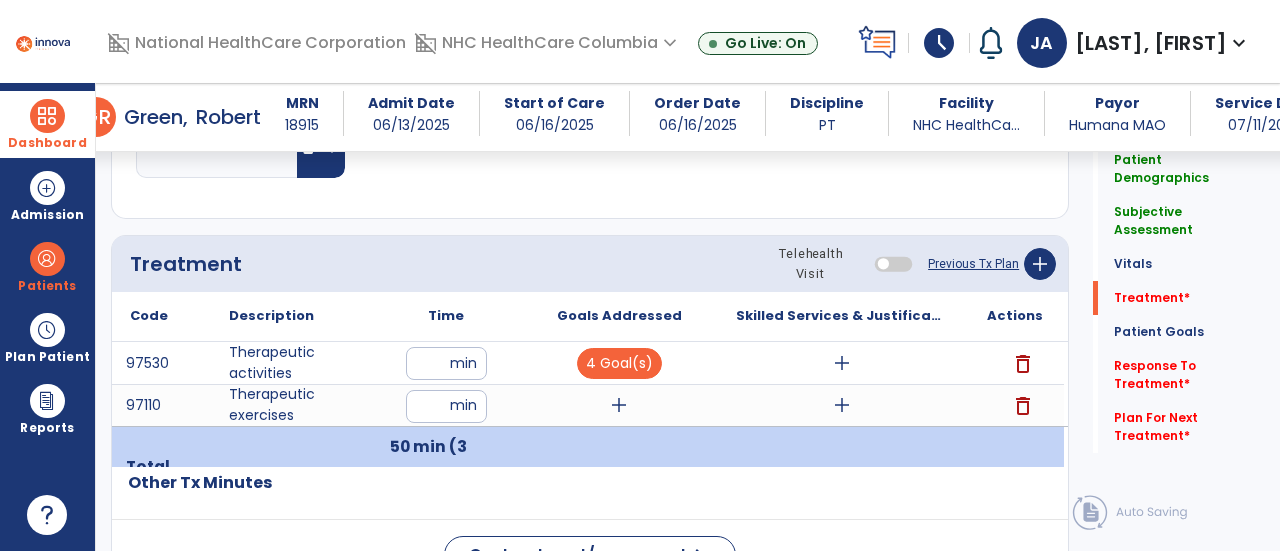 click on "add" at bounding box center [619, 405] 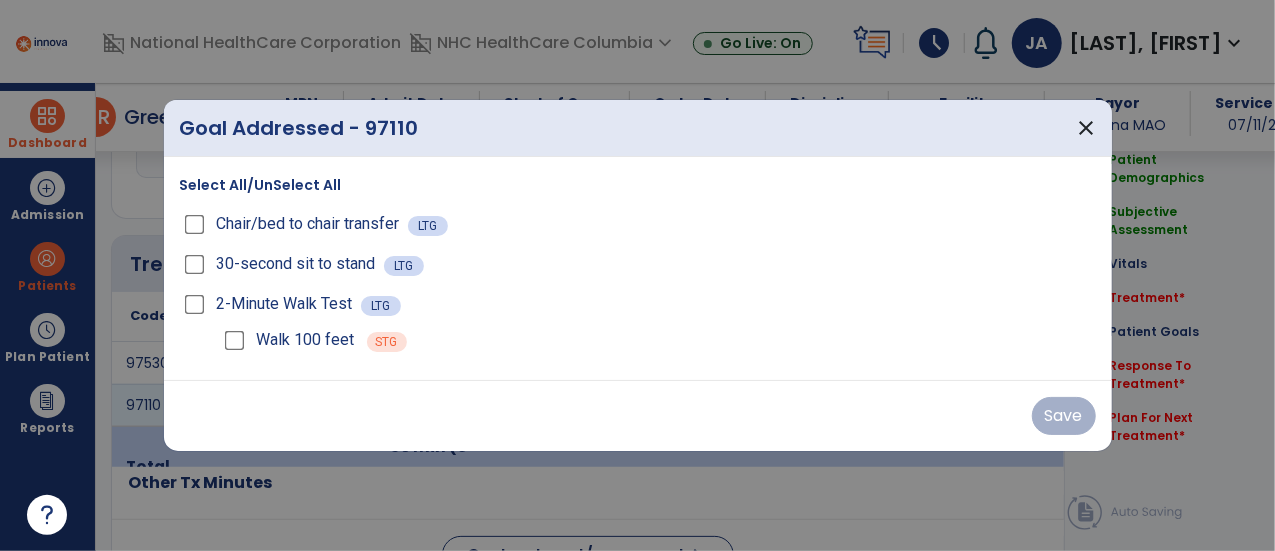 scroll, scrollTop: 1014, scrollLeft: 0, axis: vertical 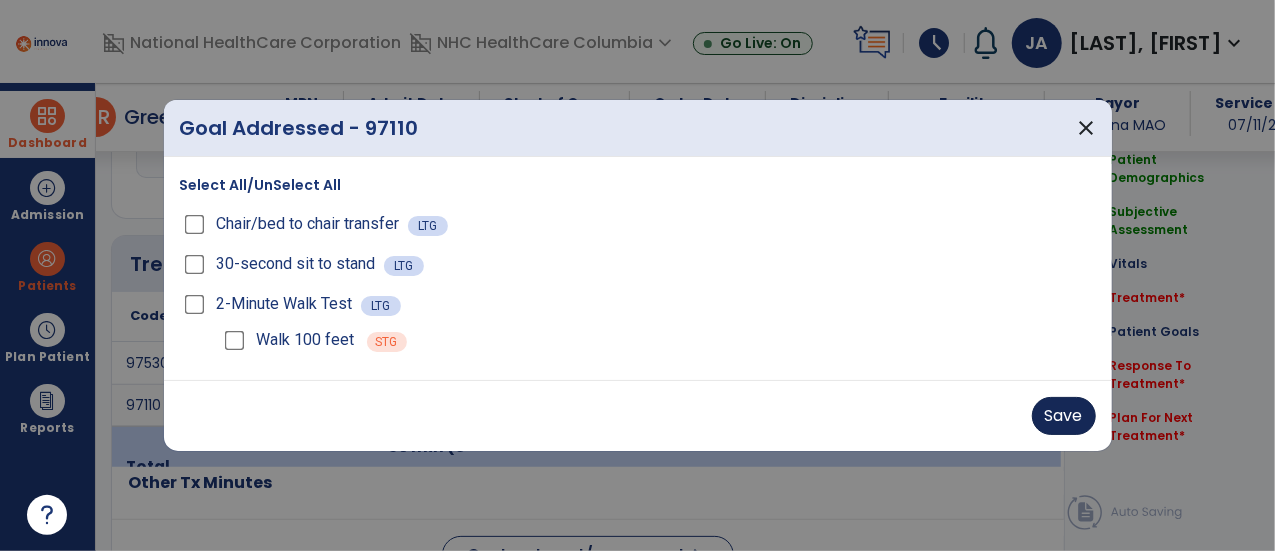 click on "Save" at bounding box center (1064, 416) 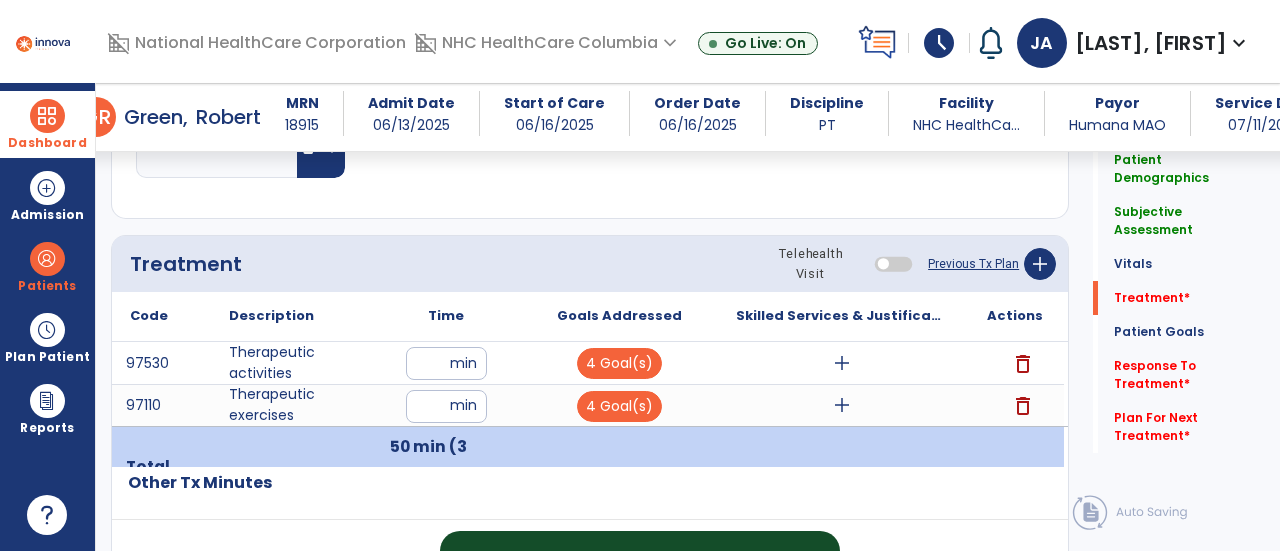 click on "add" at bounding box center [842, 363] 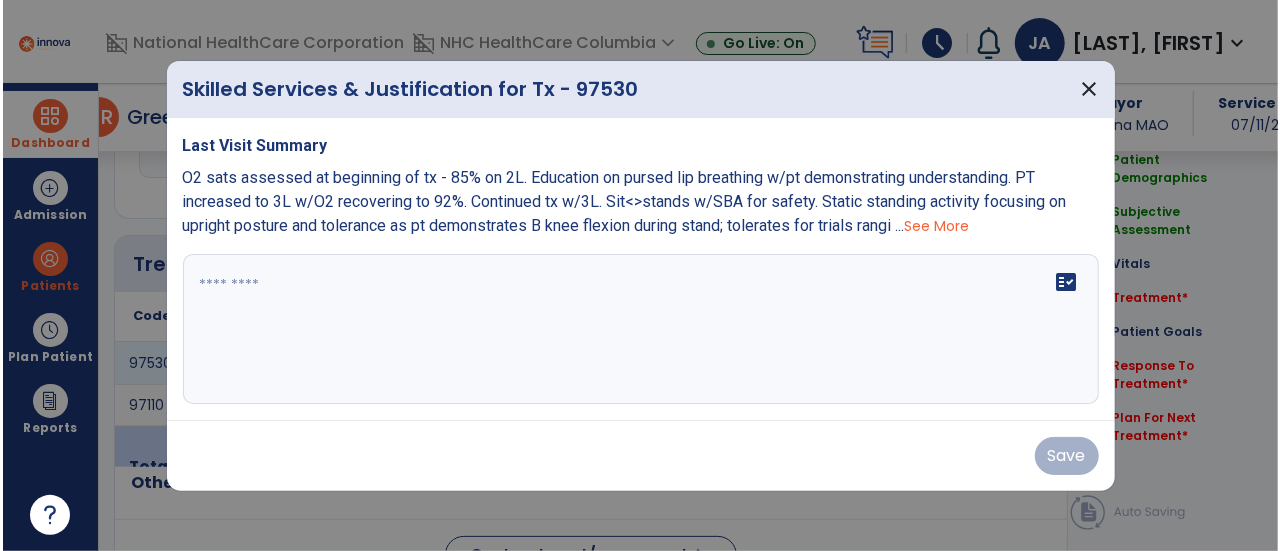 scroll, scrollTop: 1014, scrollLeft: 0, axis: vertical 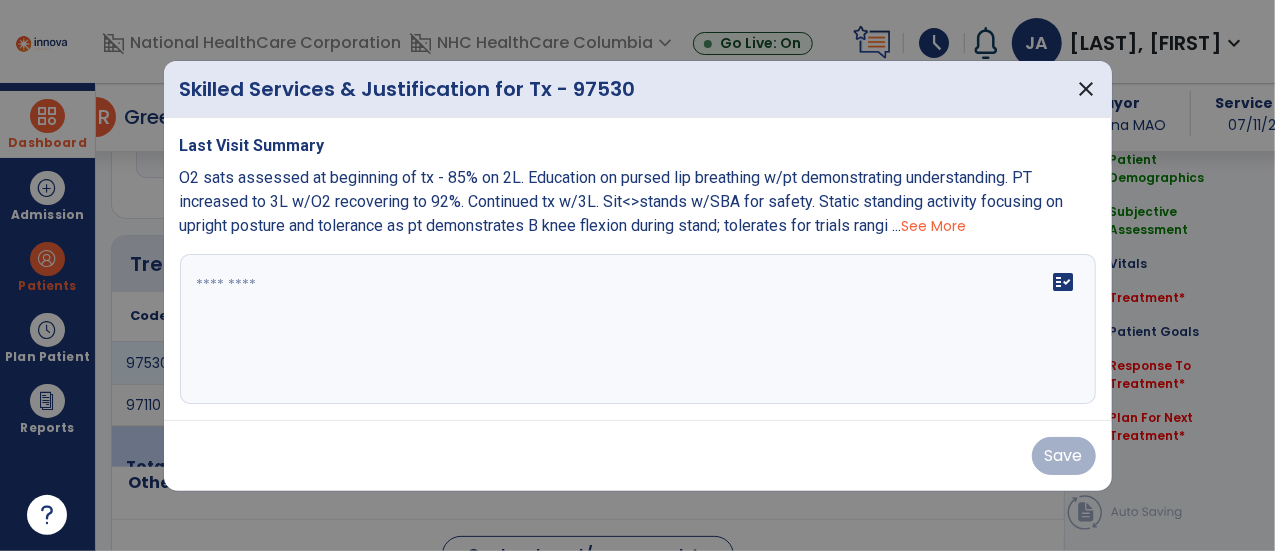 click at bounding box center (638, 329) 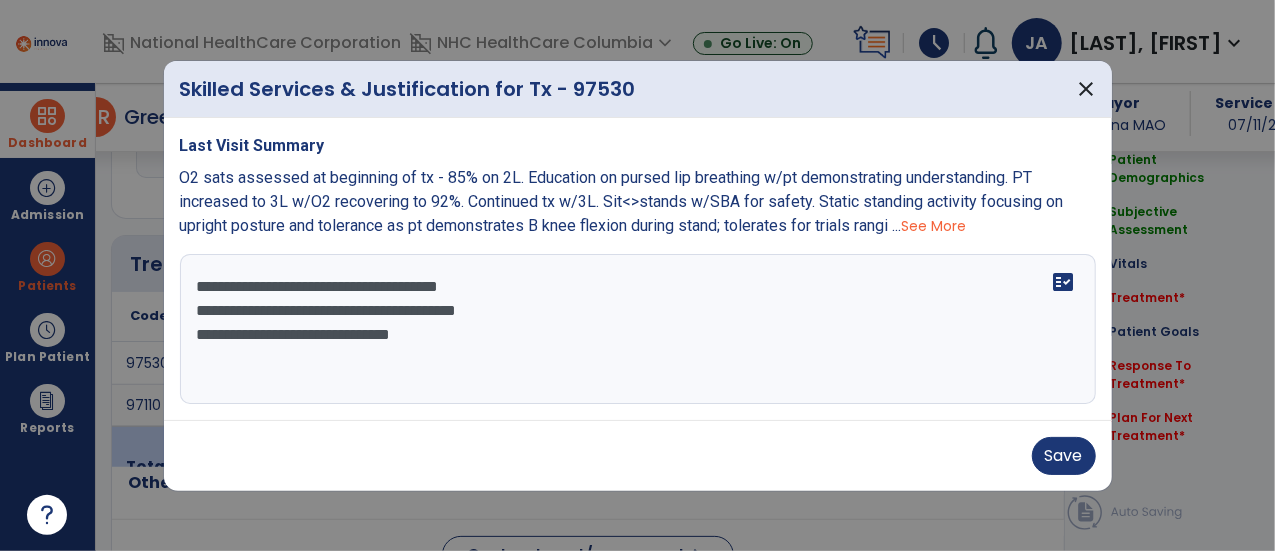 click on "**********" at bounding box center (638, 329) 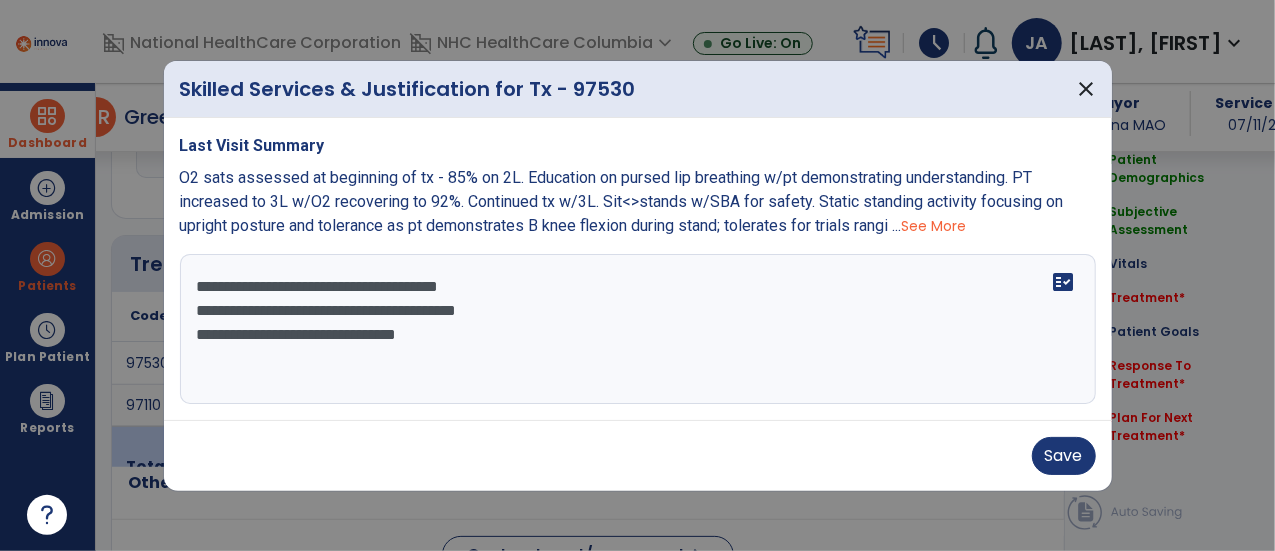 click on "**********" at bounding box center (638, 329) 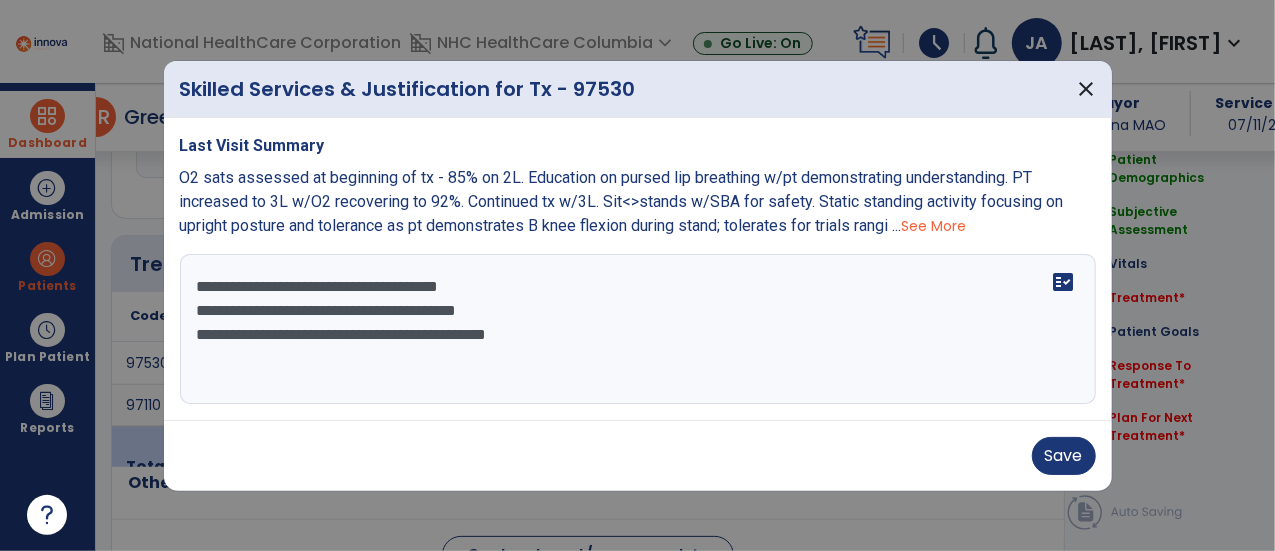 click on "**********" at bounding box center [638, 329] 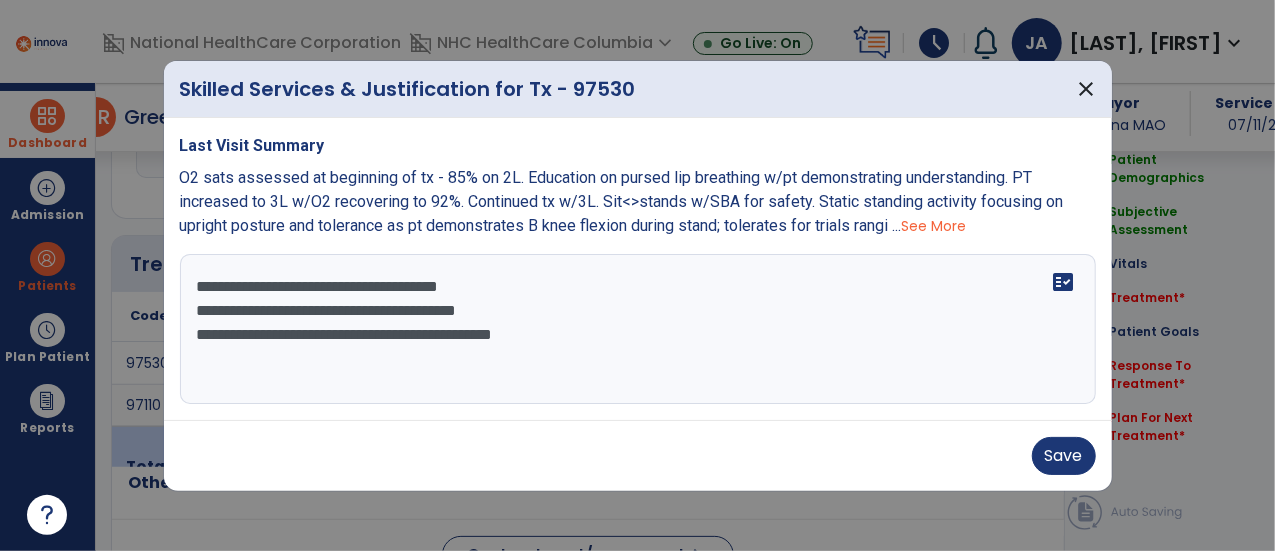 click on "**********" at bounding box center [638, 329] 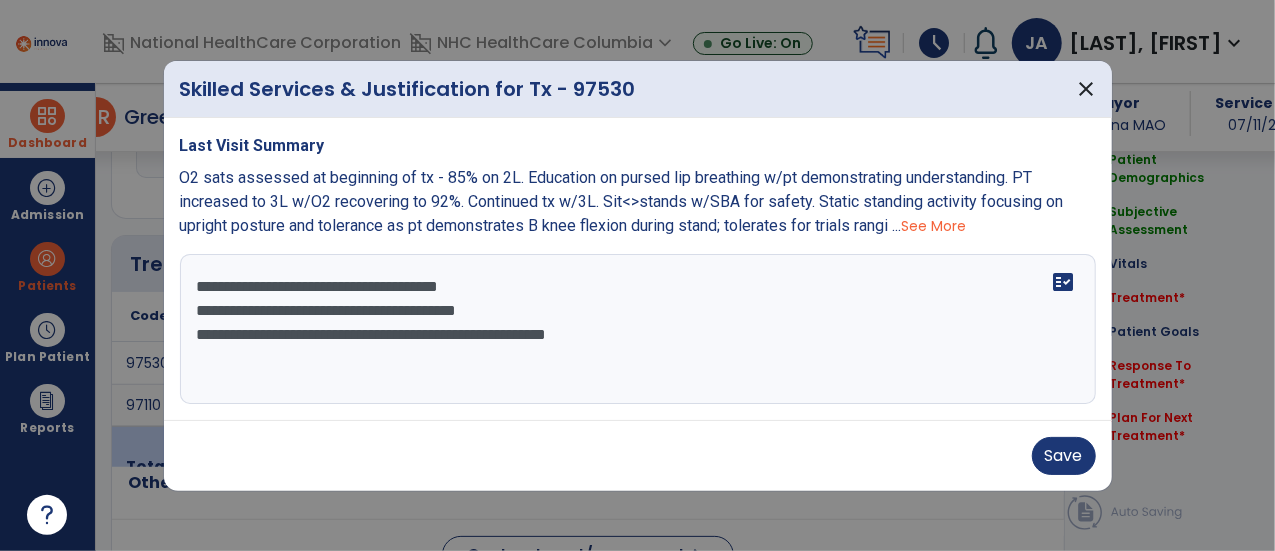 click on "**********" at bounding box center (638, 329) 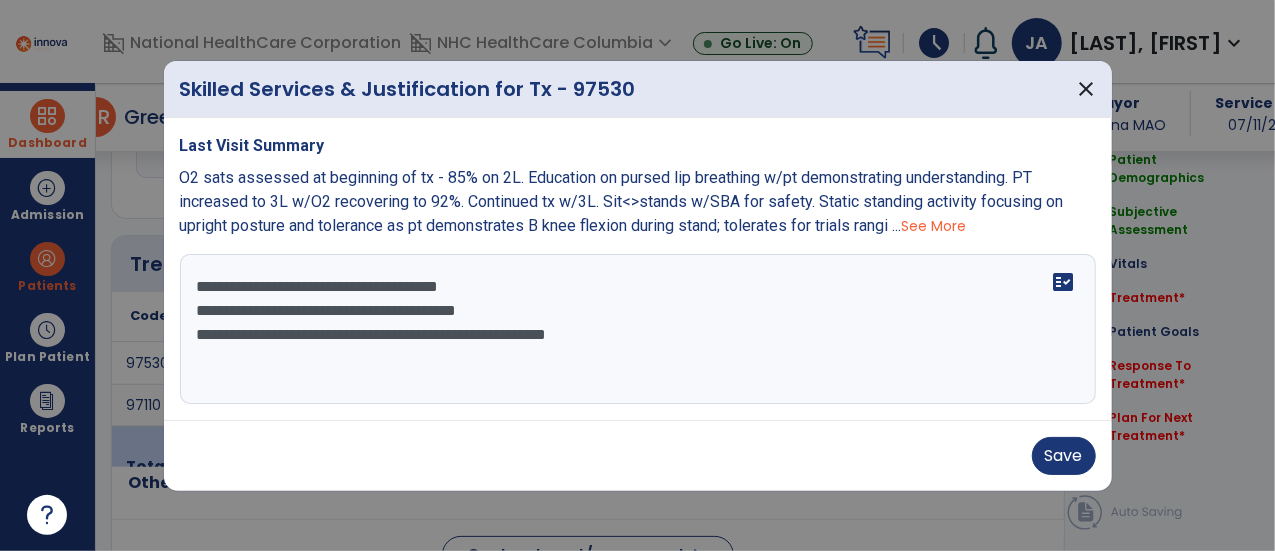 click on "**********" at bounding box center (638, 329) 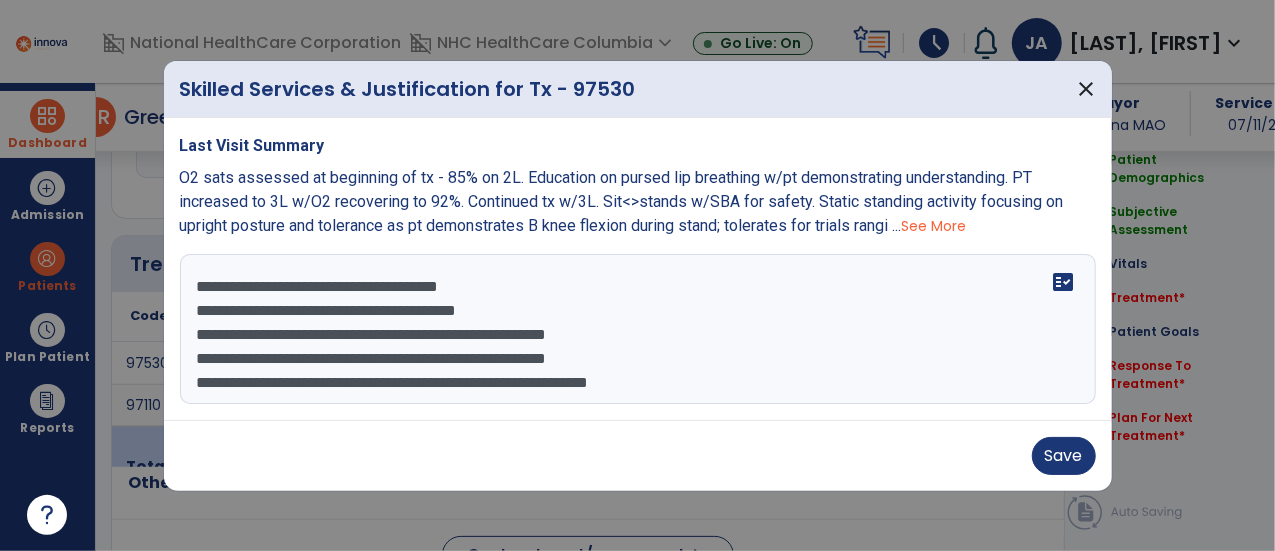 click on "**********" at bounding box center (638, 329) 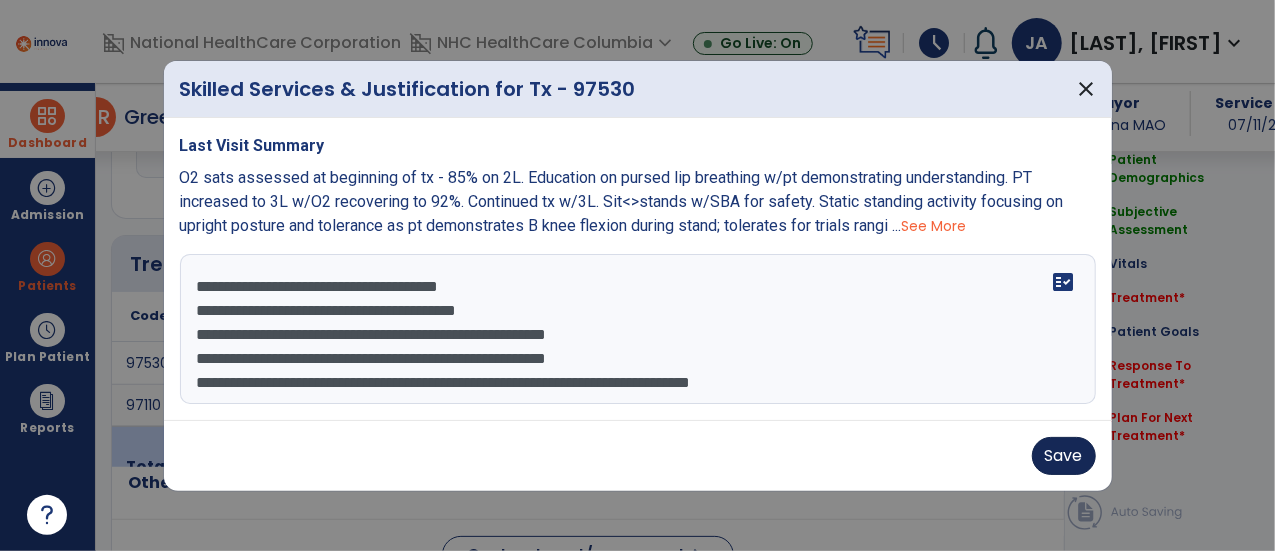 type on "**********" 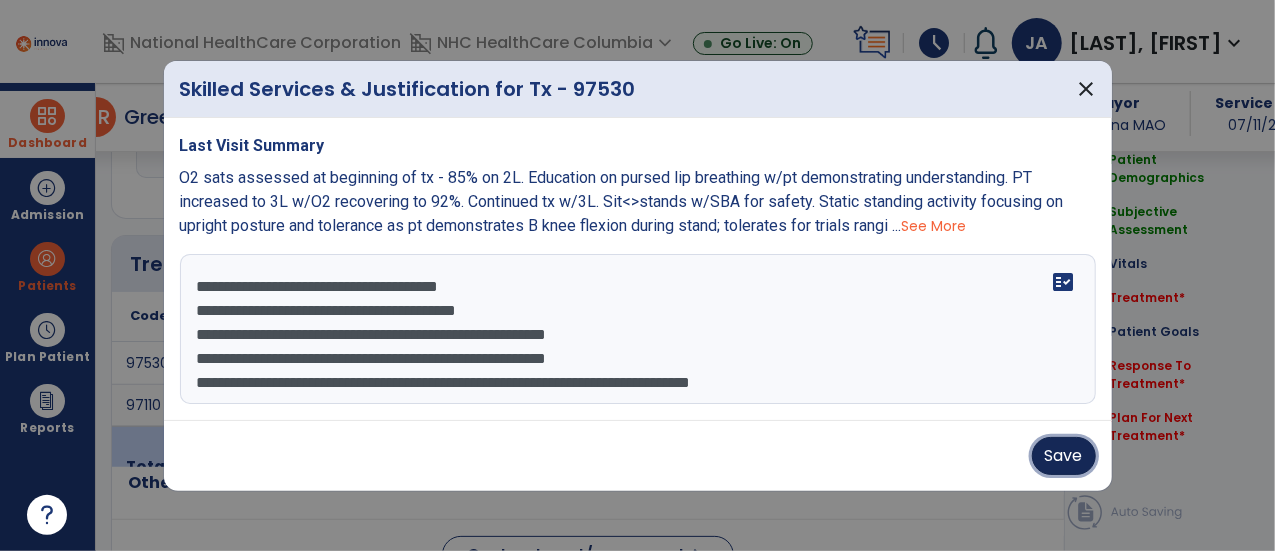 click on "Save" at bounding box center (1064, 456) 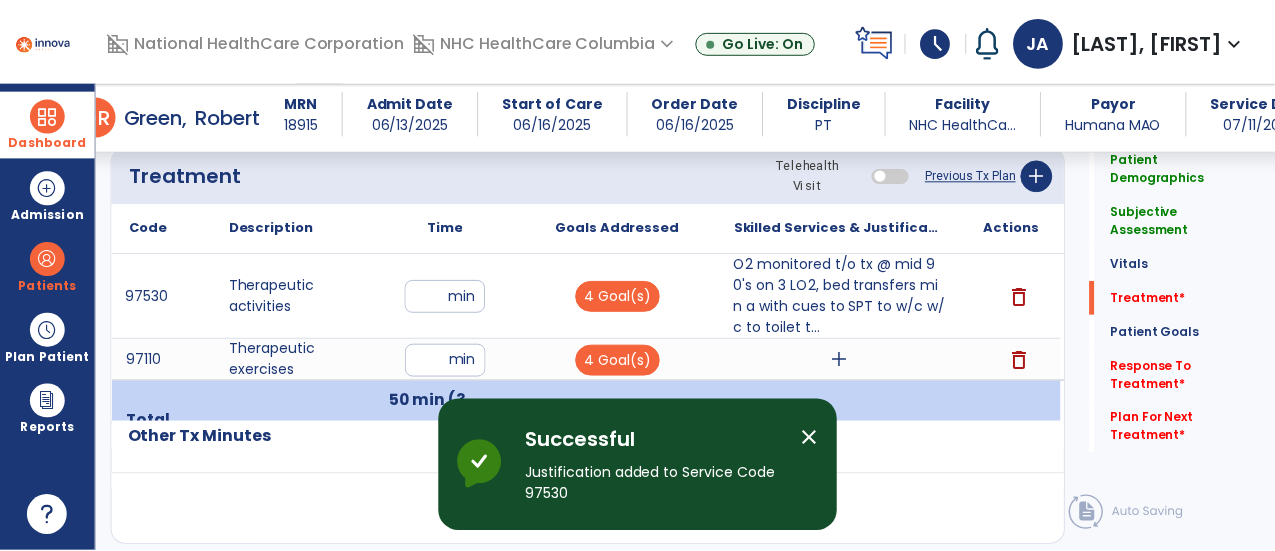 scroll, scrollTop: 1110, scrollLeft: 0, axis: vertical 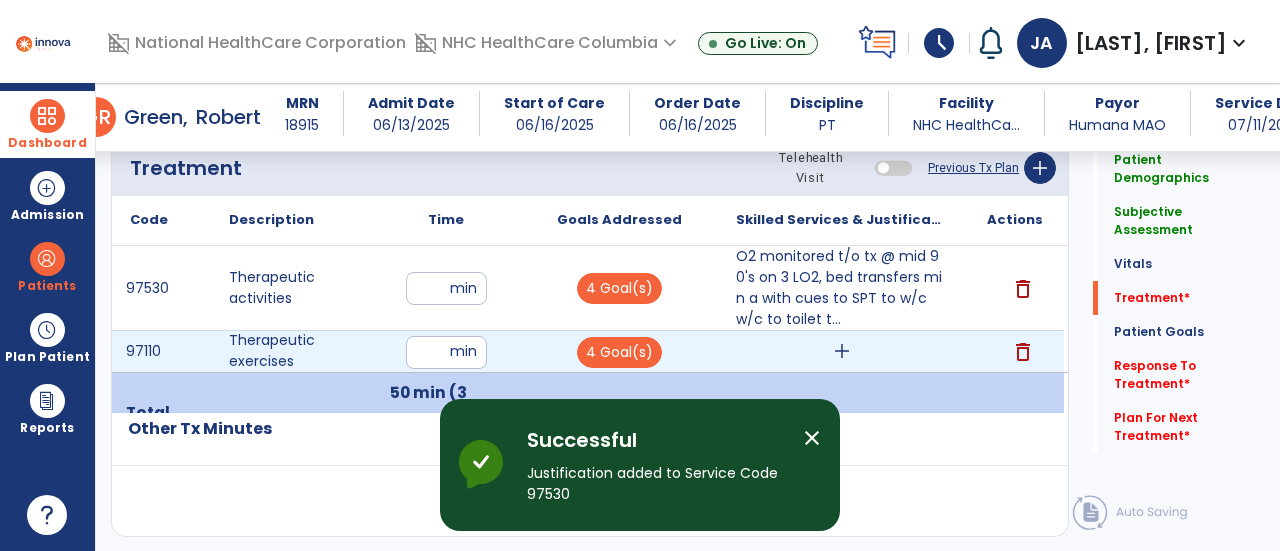 click on "add" at bounding box center [842, 351] 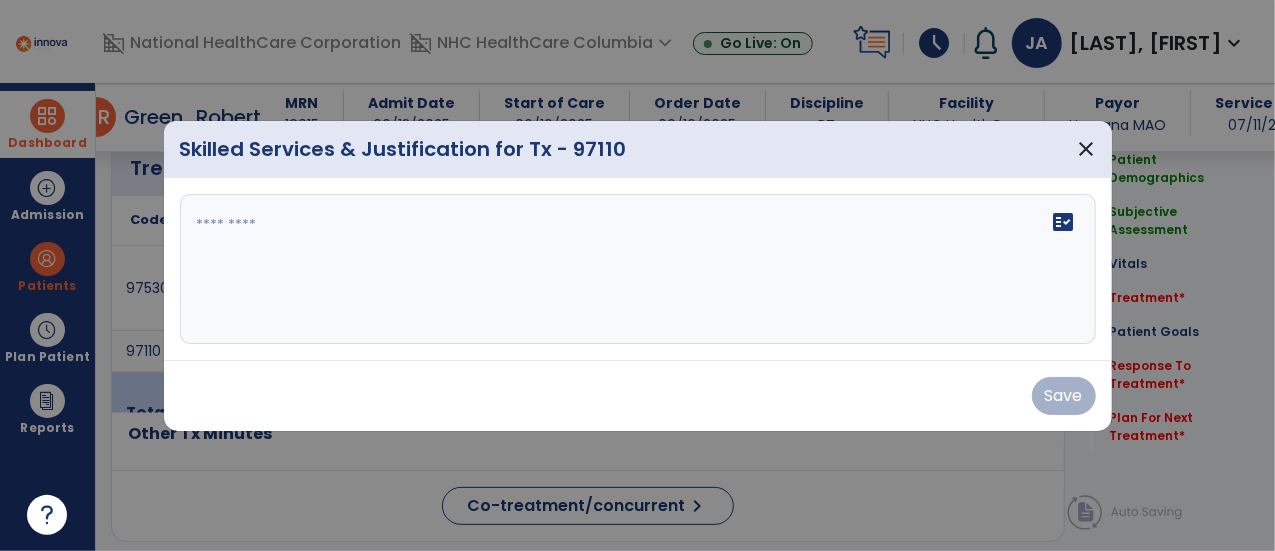 scroll, scrollTop: 1110, scrollLeft: 0, axis: vertical 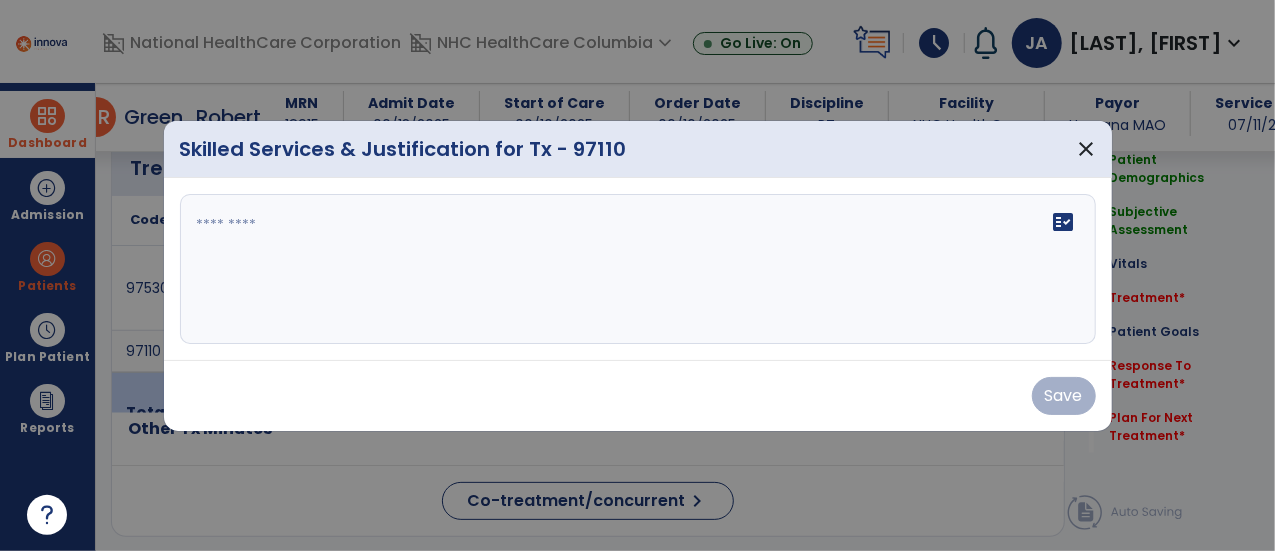click on "fact_check" at bounding box center [638, 269] 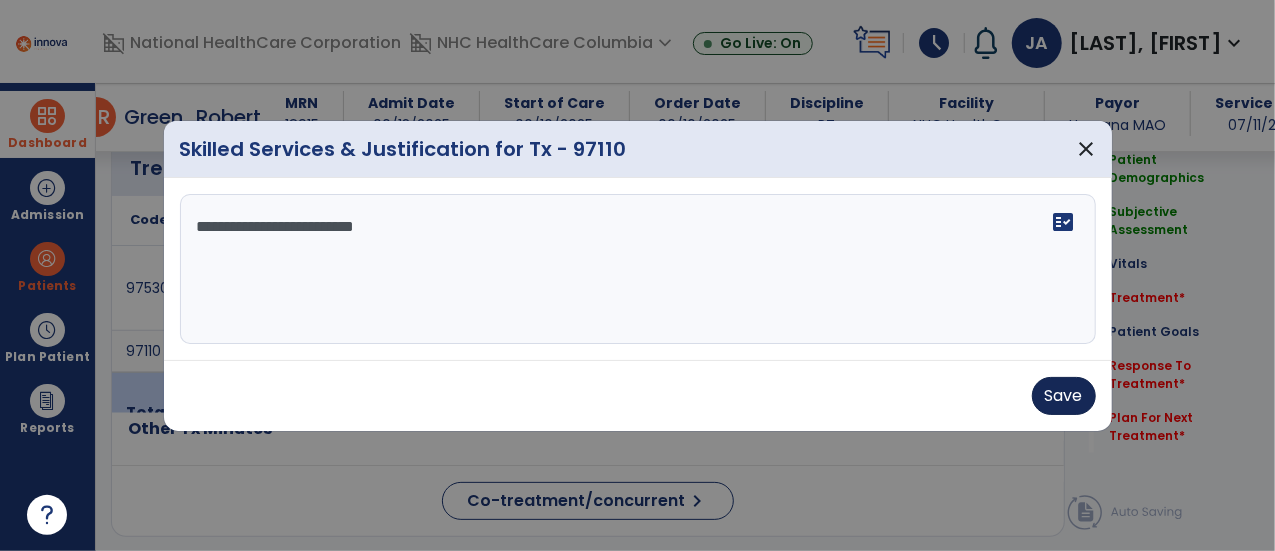 type on "**********" 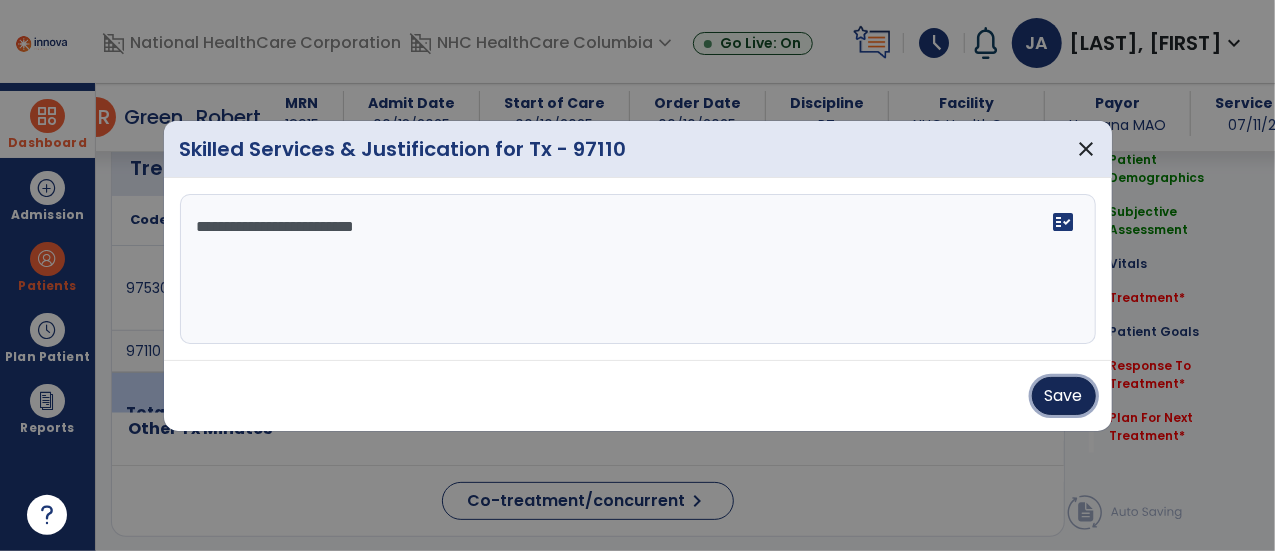 click on "Save" at bounding box center (1064, 396) 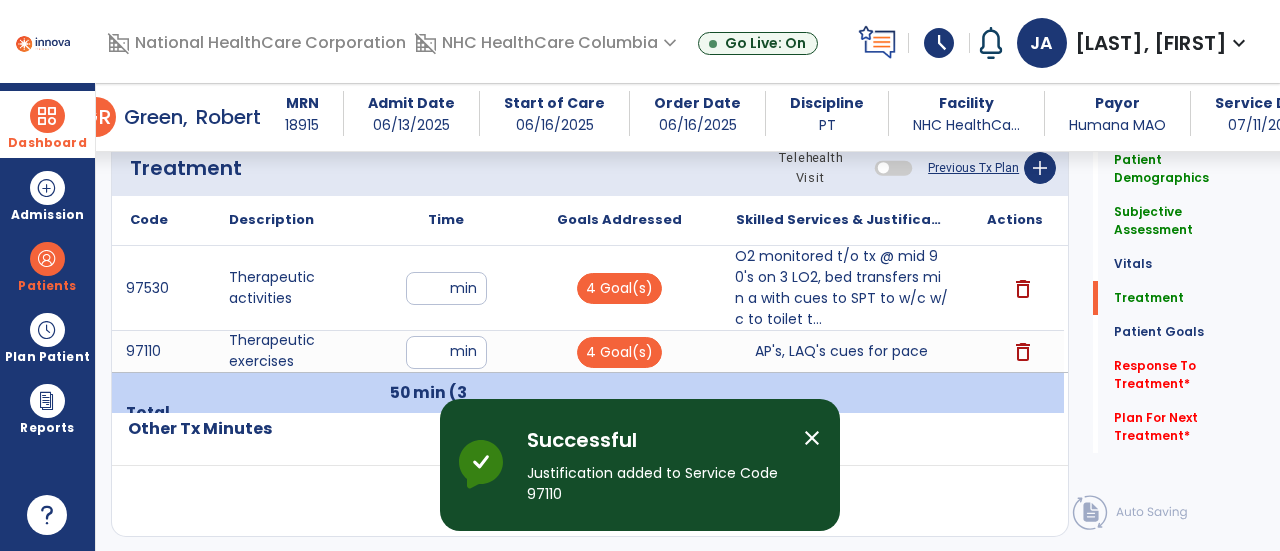 click on "O2 monitored t/o tx @ mid 90's on 3 LO2,
bed transfers min a with cues to SPT to w/c
w/c to toilet t..." at bounding box center [841, 288] 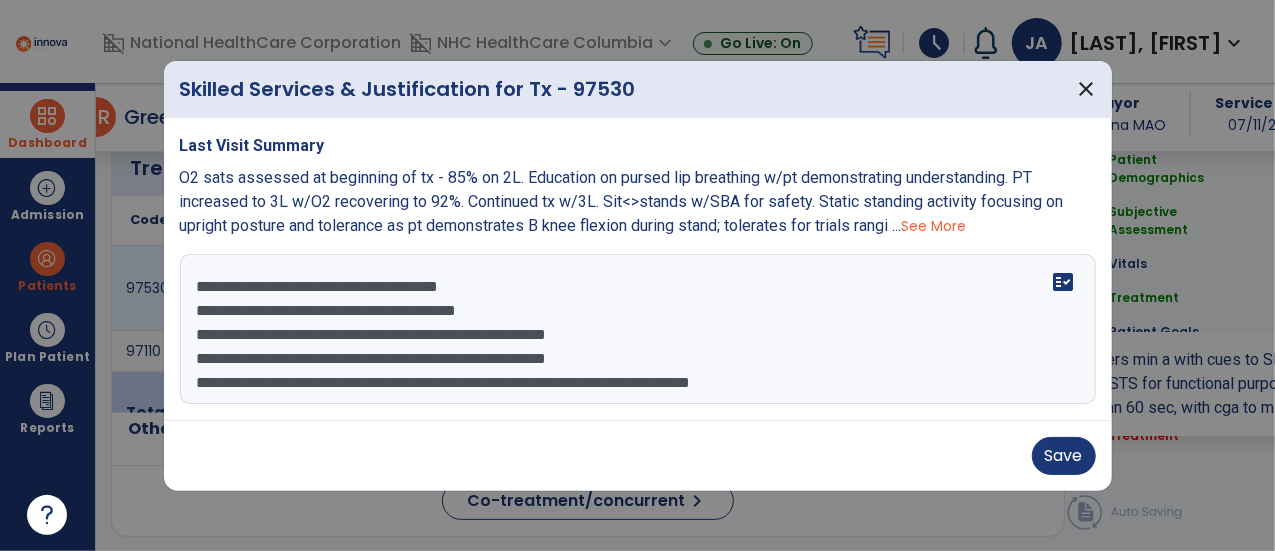 scroll, scrollTop: 1110, scrollLeft: 0, axis: vertical 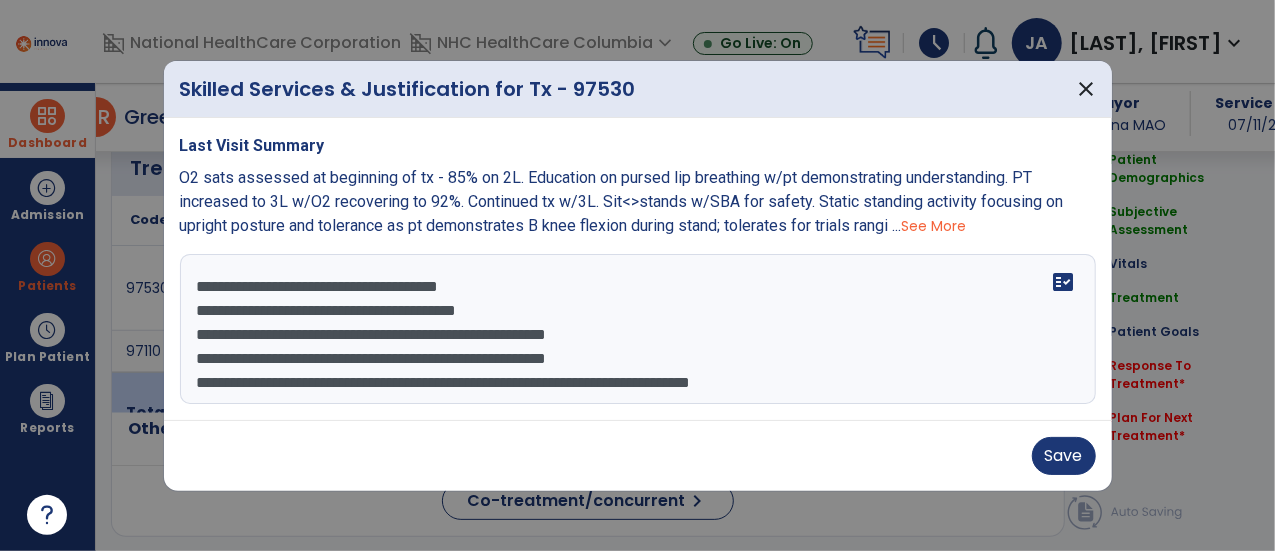 click on "**********" at bounding box center [638, 329] 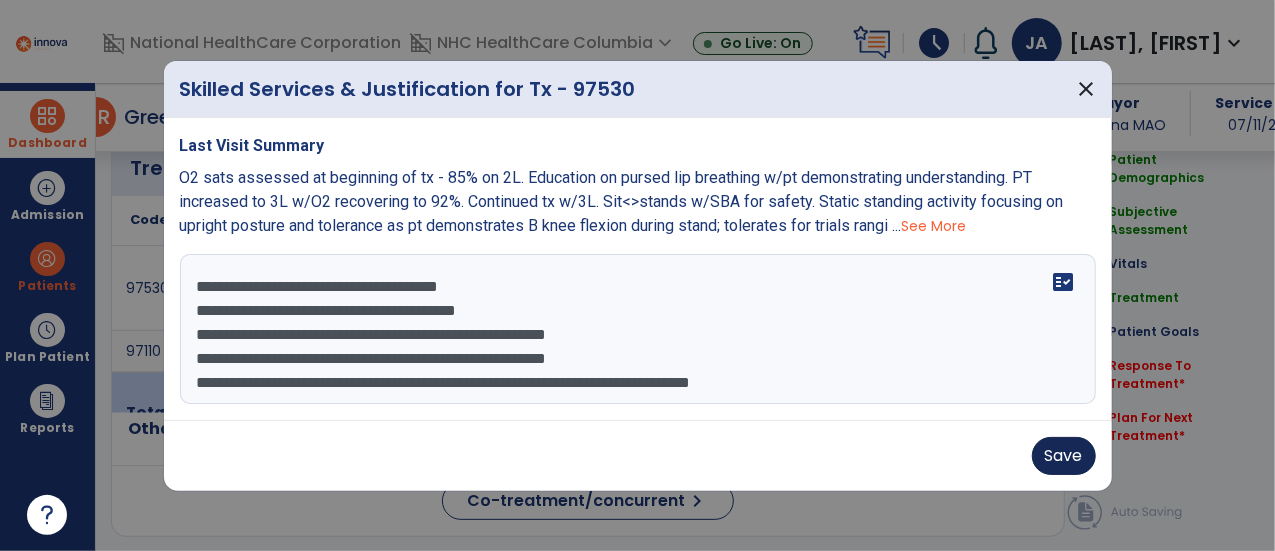 type on "**********" 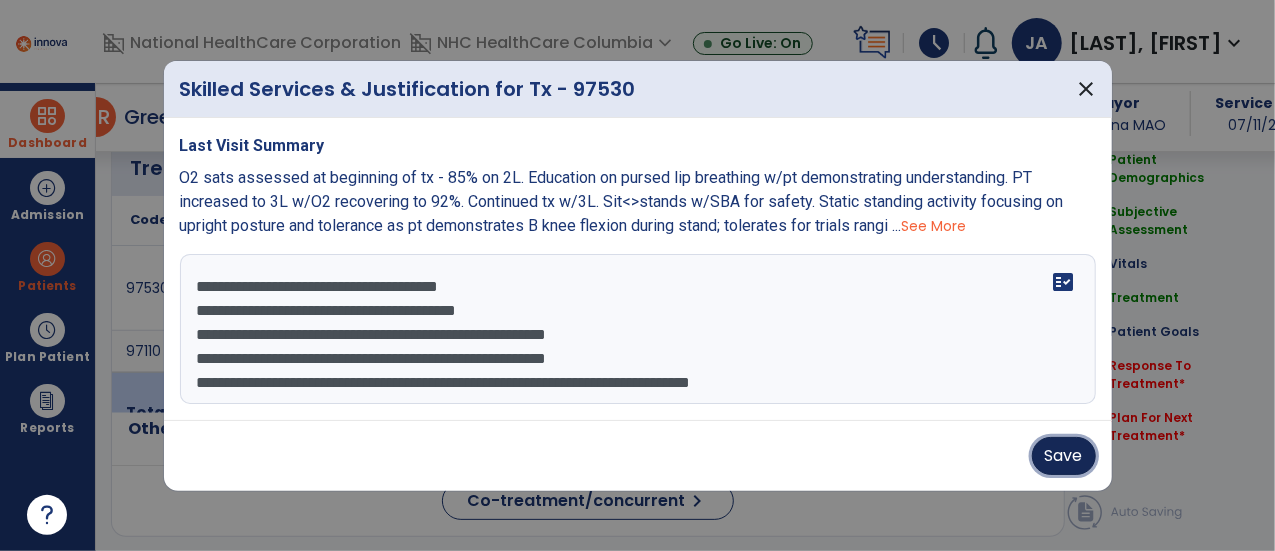 click on "Save" at bounding box center (1064, 456) 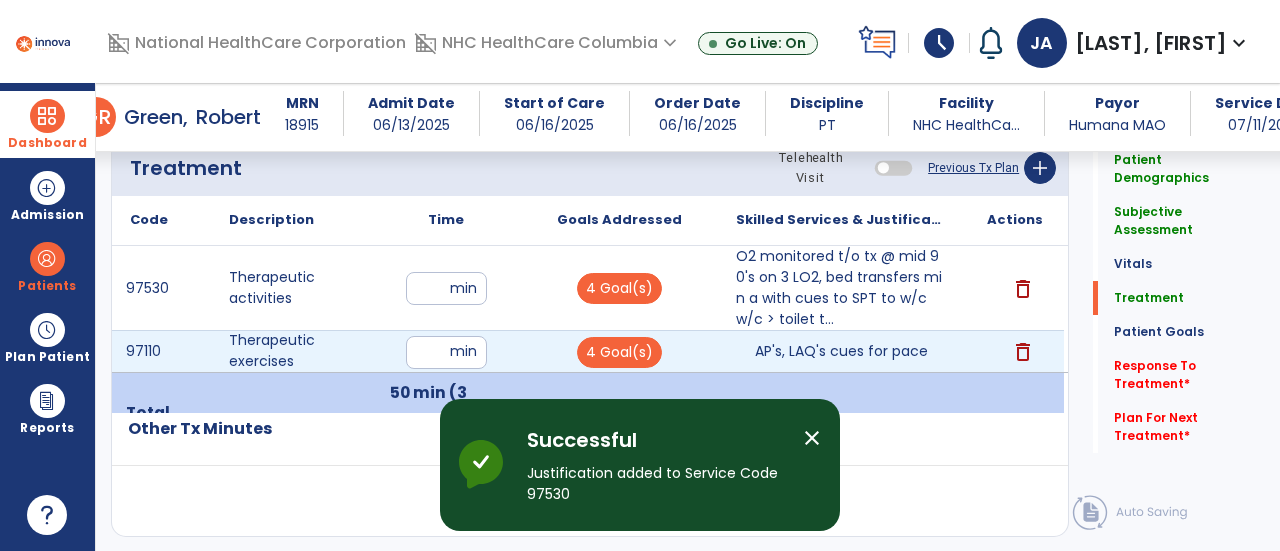 click on "**" at bounding box center [446, 352] 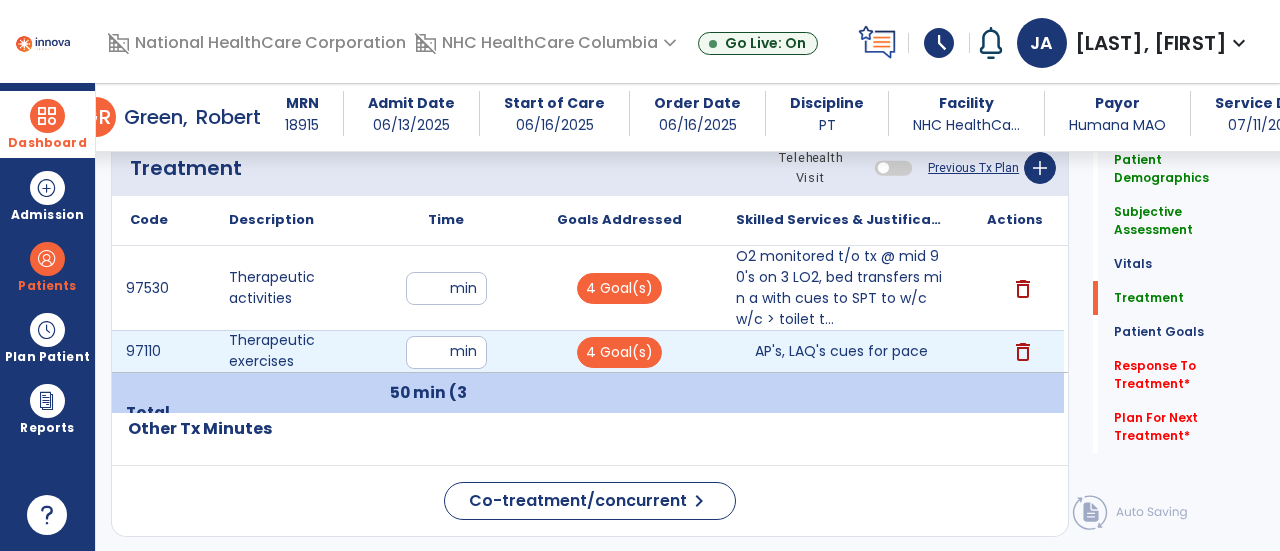 type on "*" 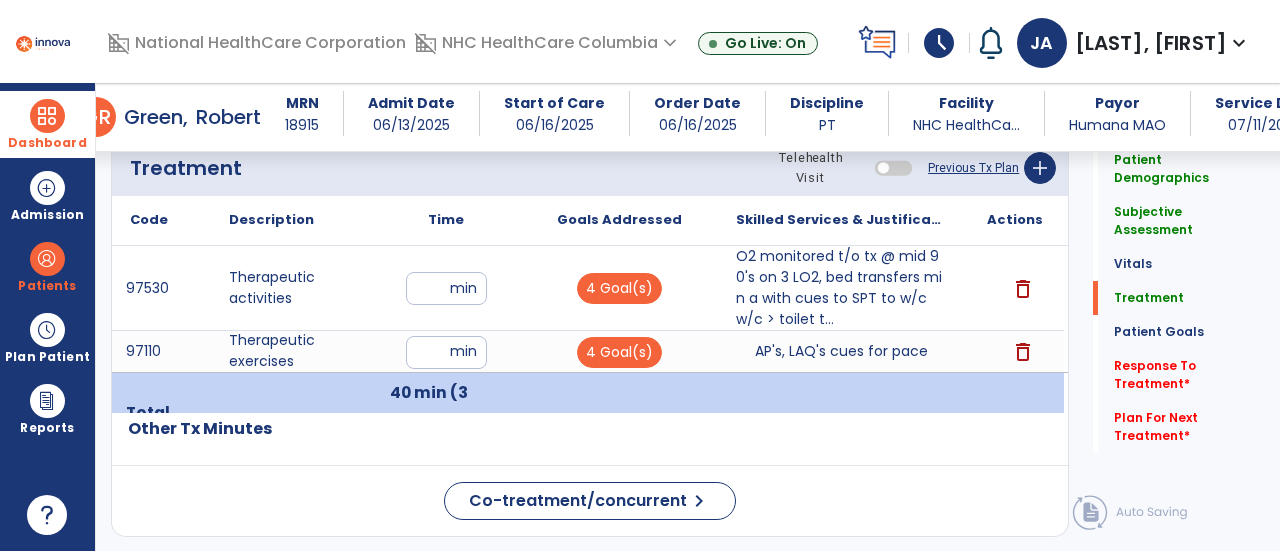 click on "**" at bounding box center [446, 288] 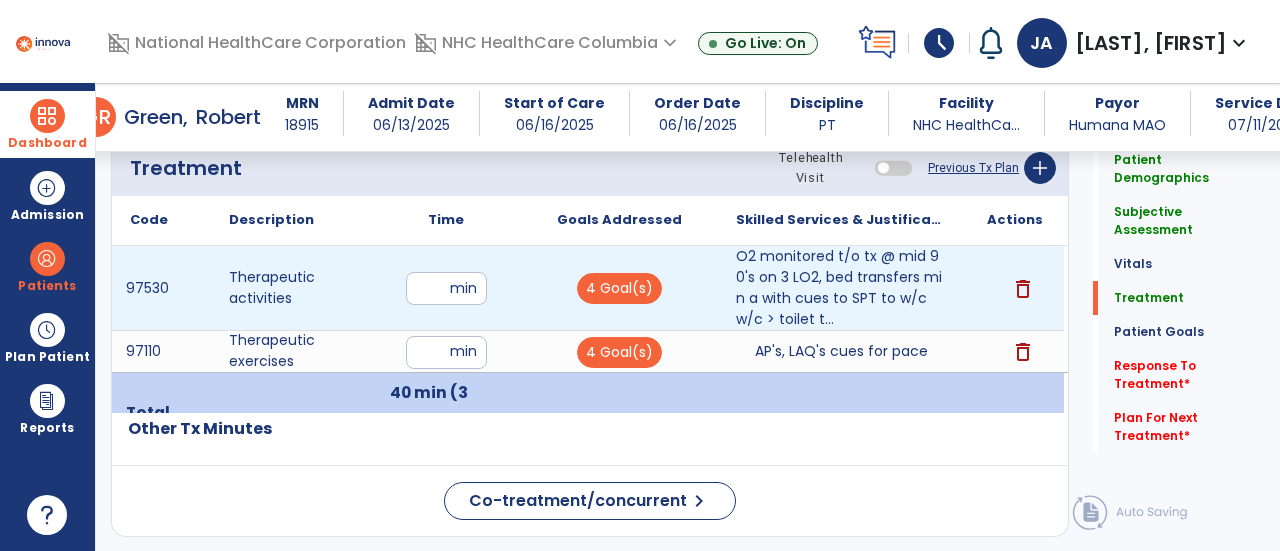 type on "*" 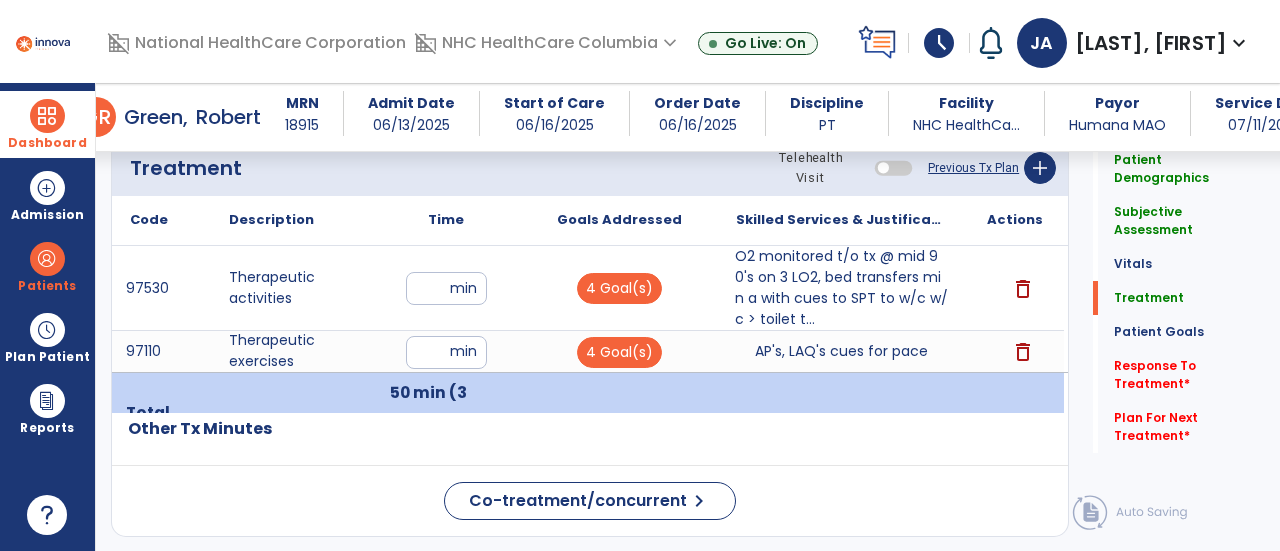 click on "O2 monitored t/o tx @ mid 90's on 3 LO2,
bed transfers min a with cues to SPT to w/c
w/c > toilet t..." at bounding box center (841, 288) 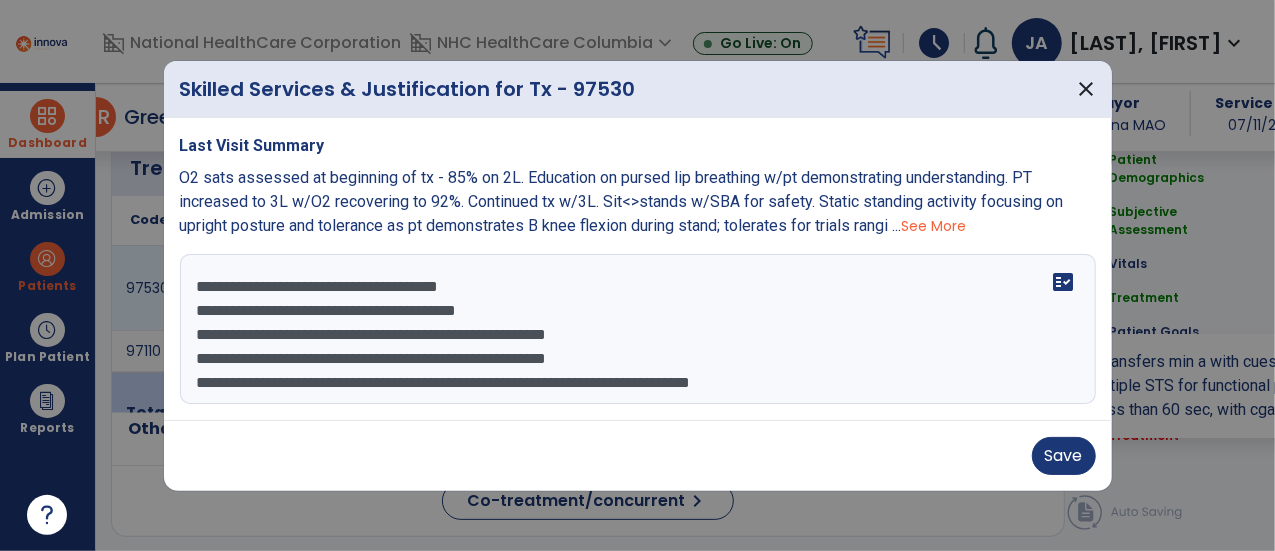 scroll, scrollTop: 1110, scrollLeft: 0, axis: vertical 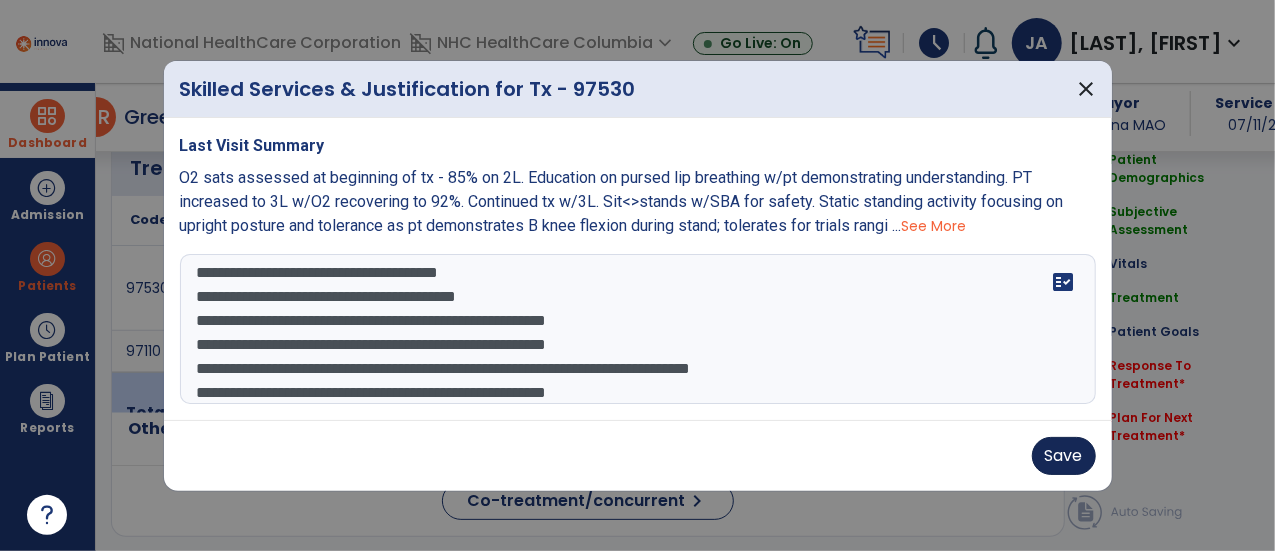 type on "**********" 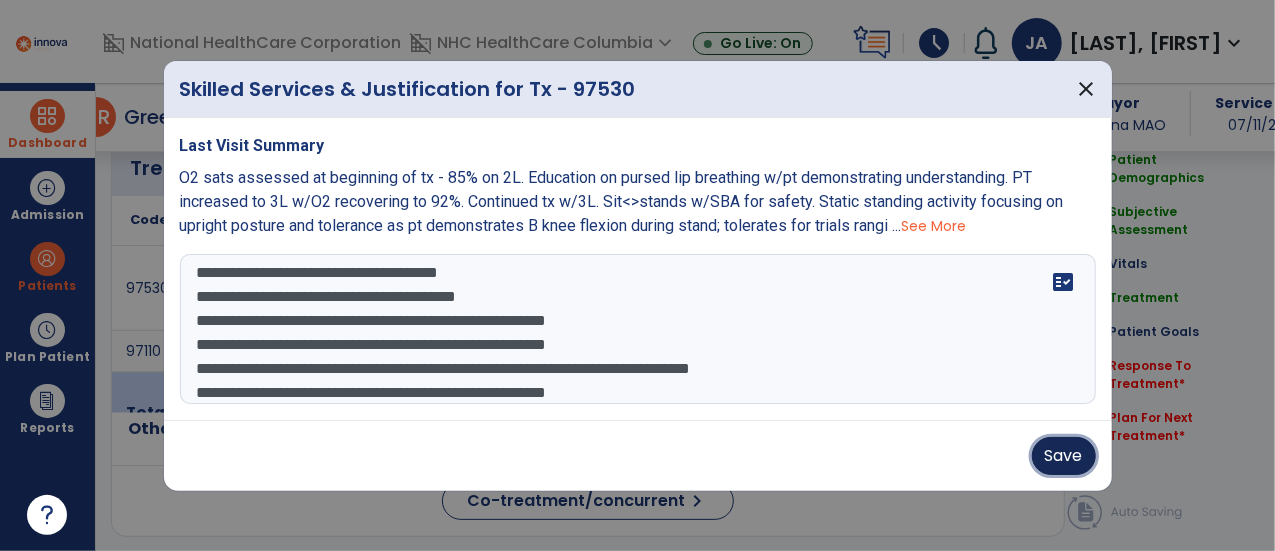 click on "Save" at bounding box center [1064, 456] 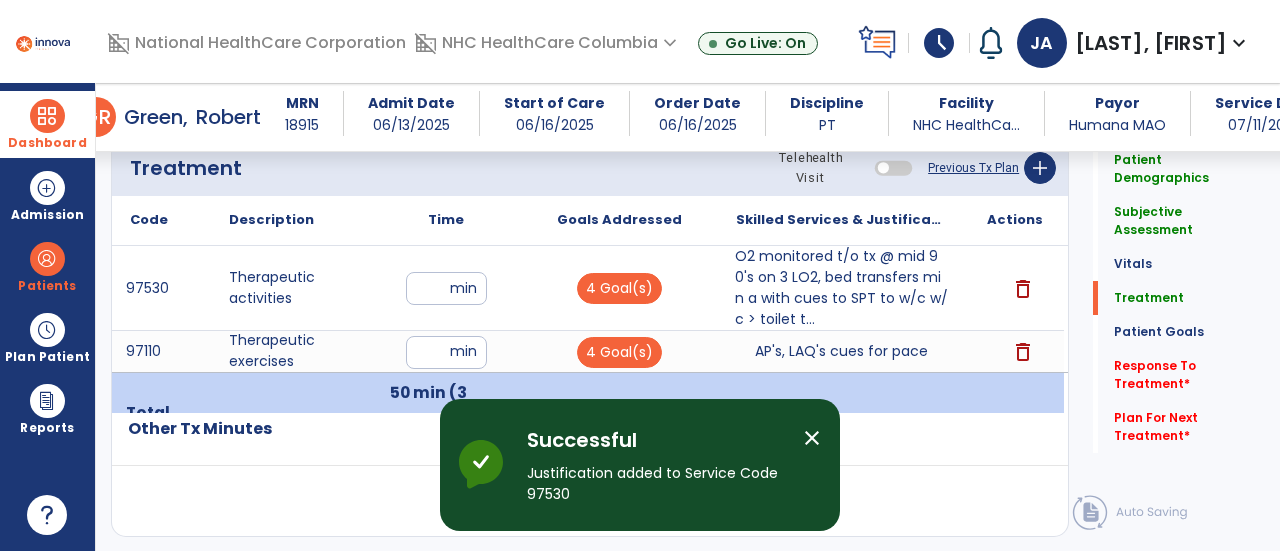 click on "close" at bounding box center (812, 438) 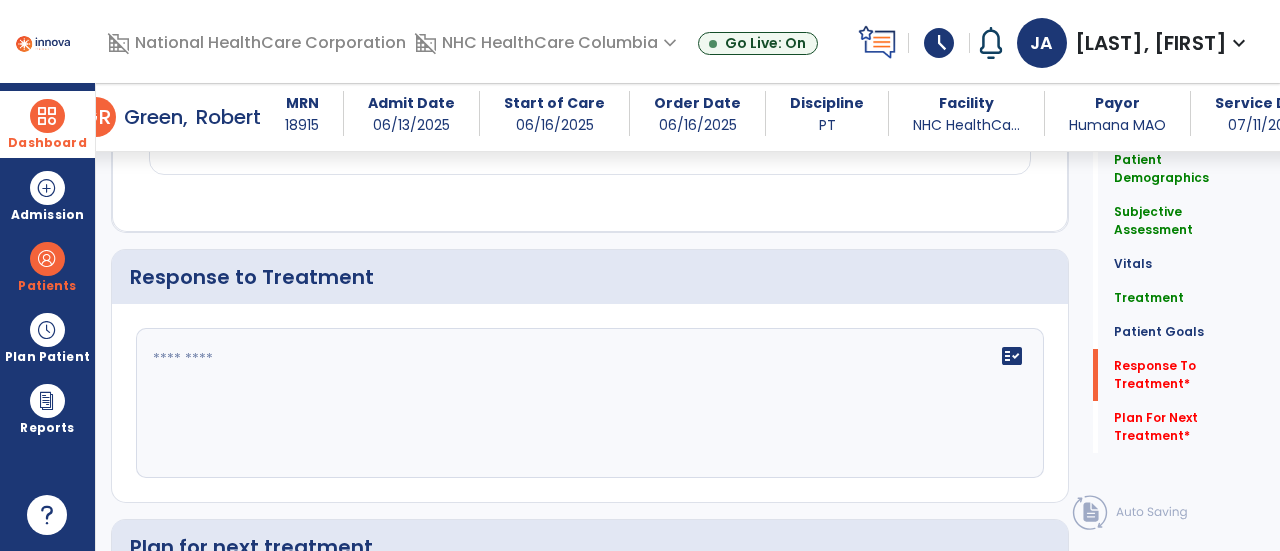 scroll, scrollTop: 2574, scrollLeft: 0, axis: vertical 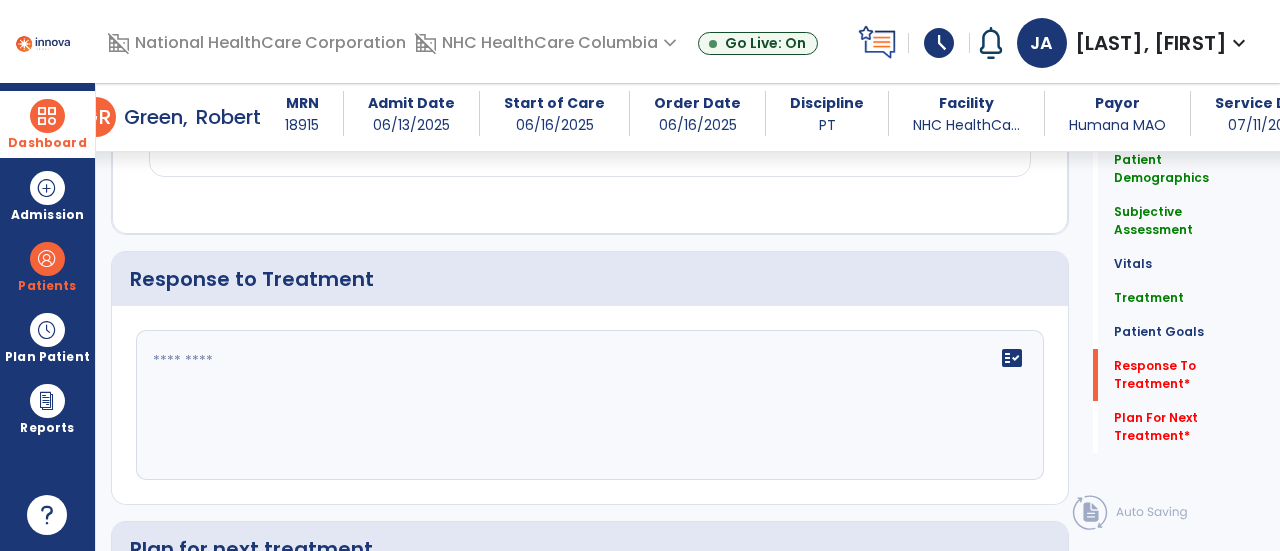 click on "fact_check" 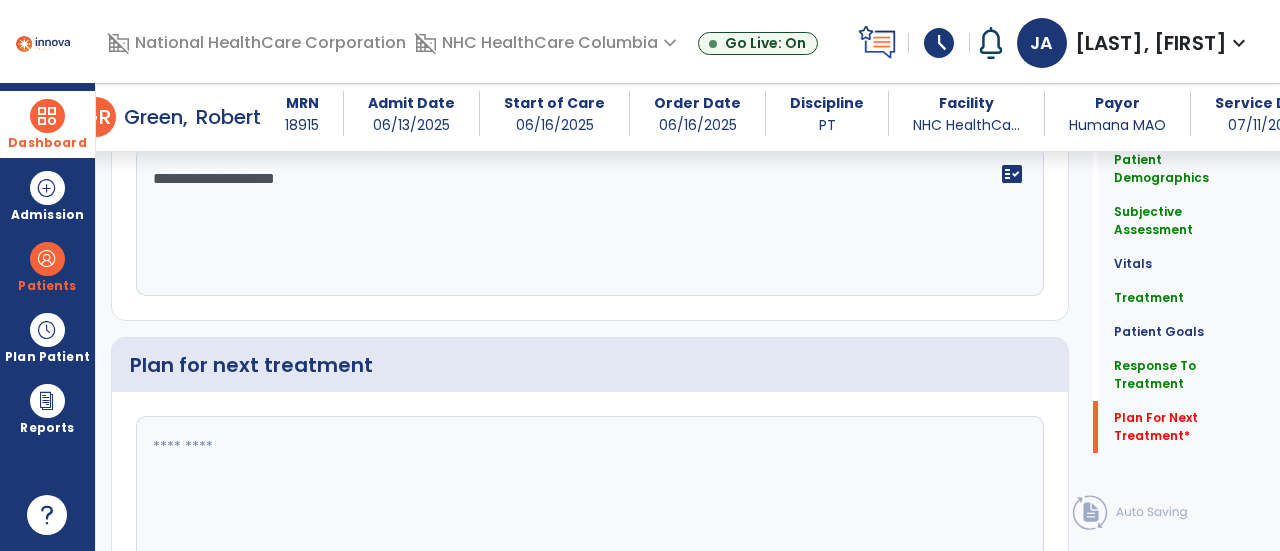 scroll, scrollTop: 2852, scrollLeft: 0, axis: vertical 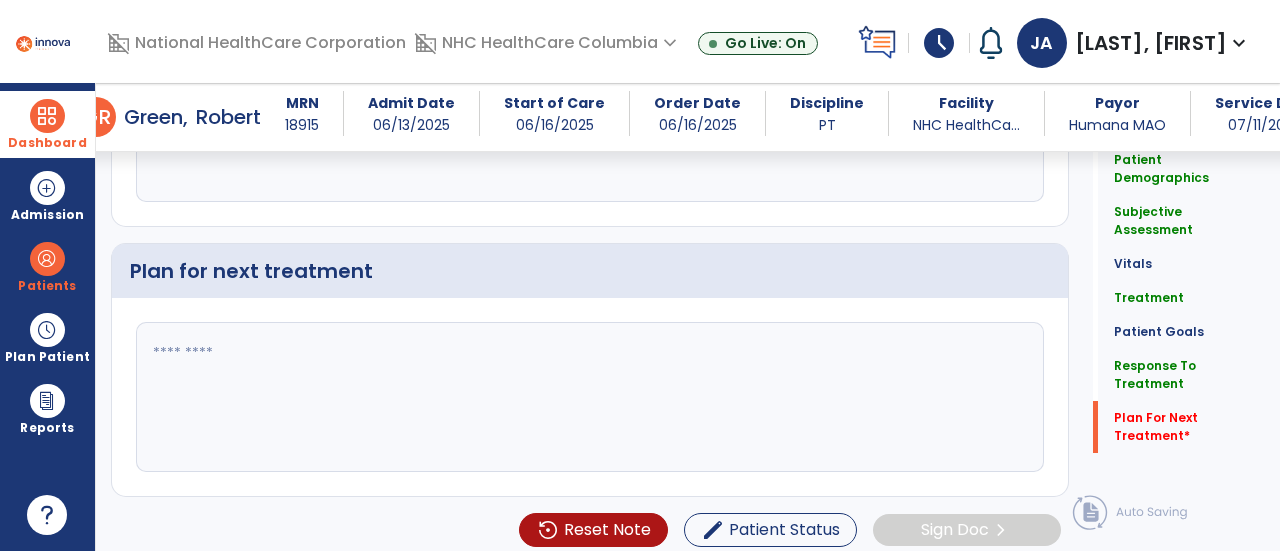 type on "**********" 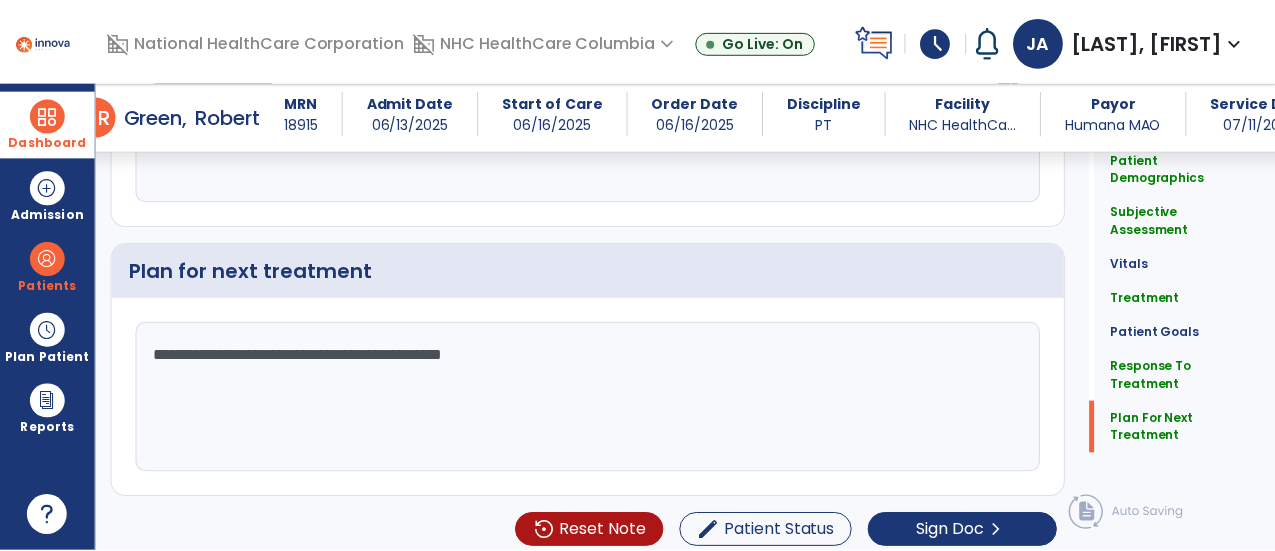 scroll, scrollTop: 2852, scrollLeft: 0, axis: vertical 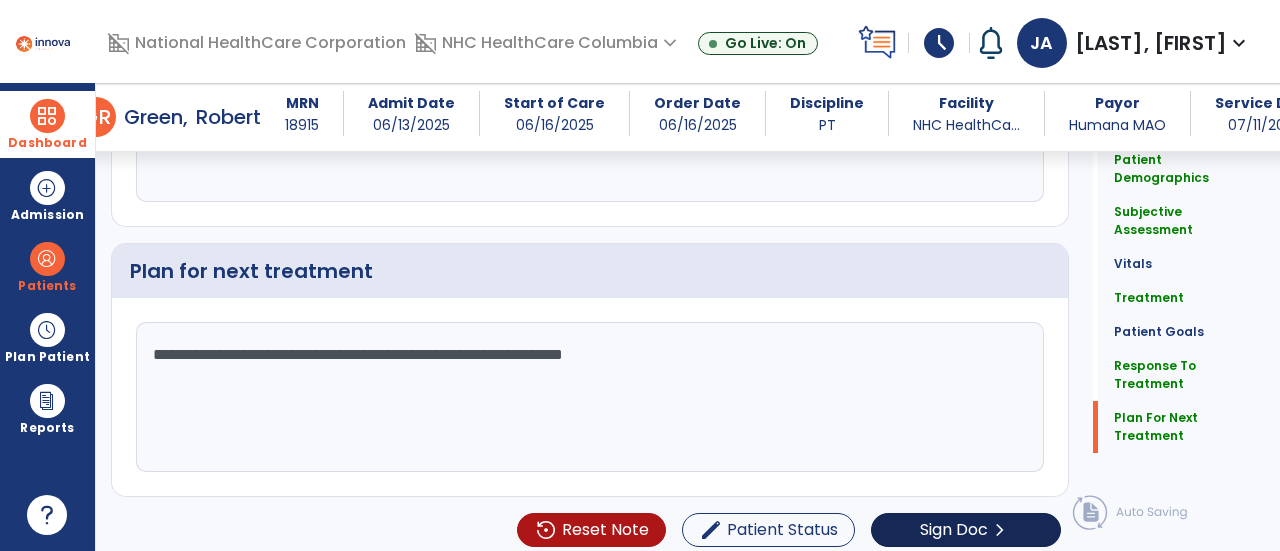 type on "**********" 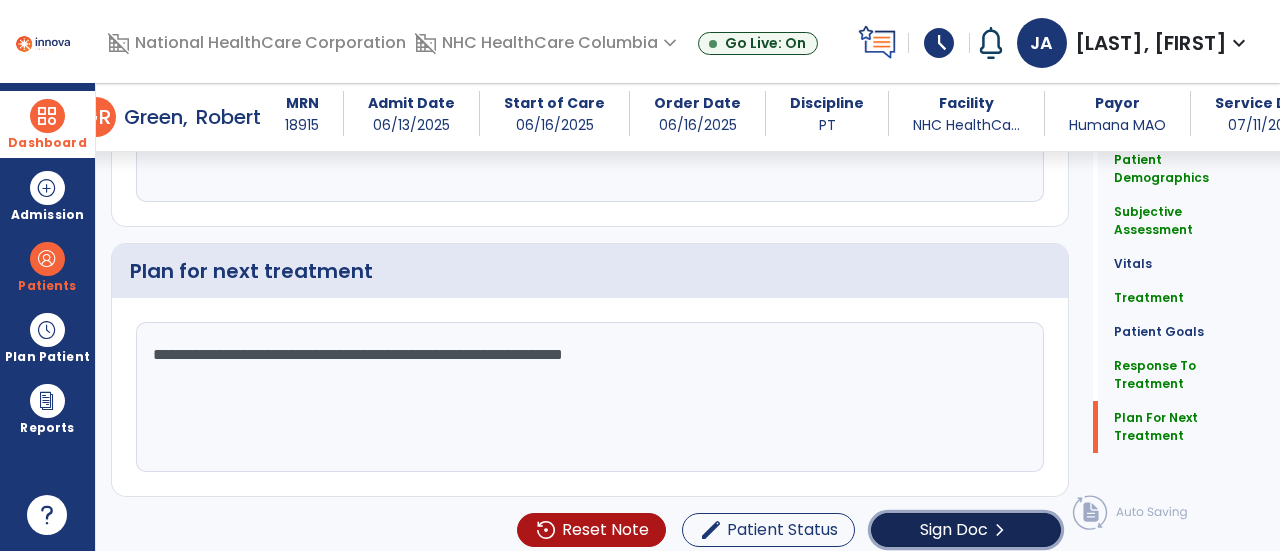 click on "Sign Doc" 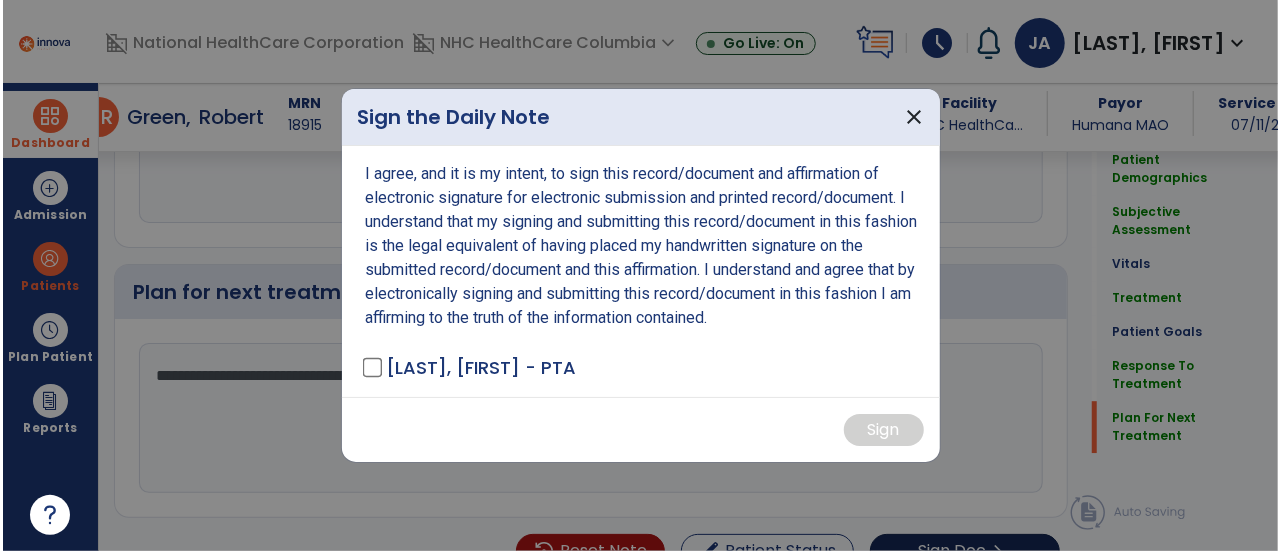 scroll, scrollTop: 2852, scrollLeft: 0, axis: vertical 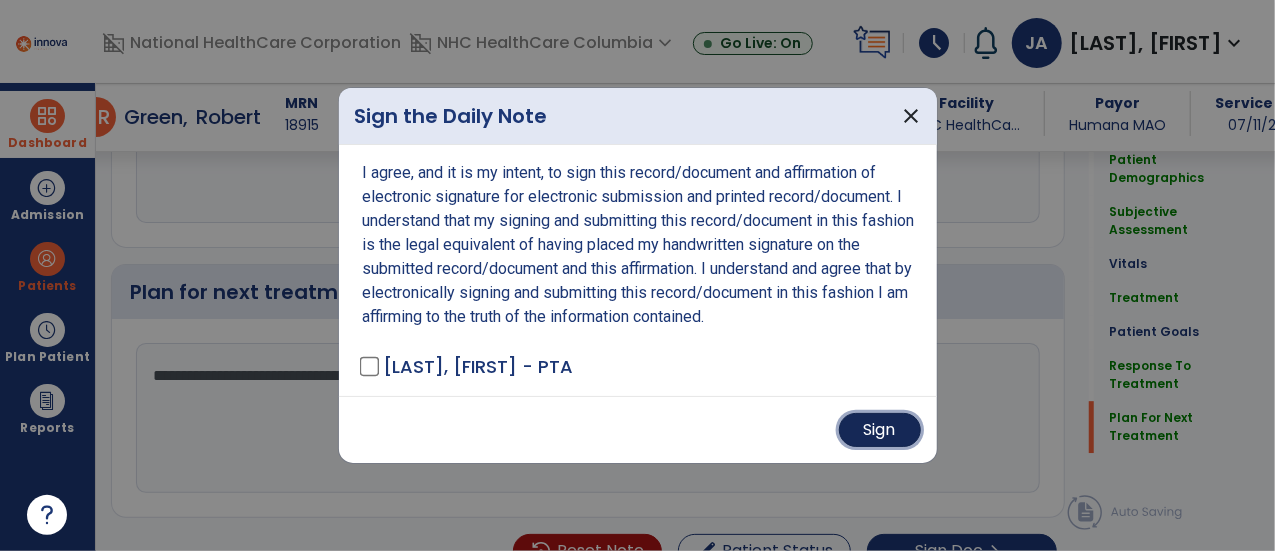 click on "Sign" at bounding box center (880, 430) 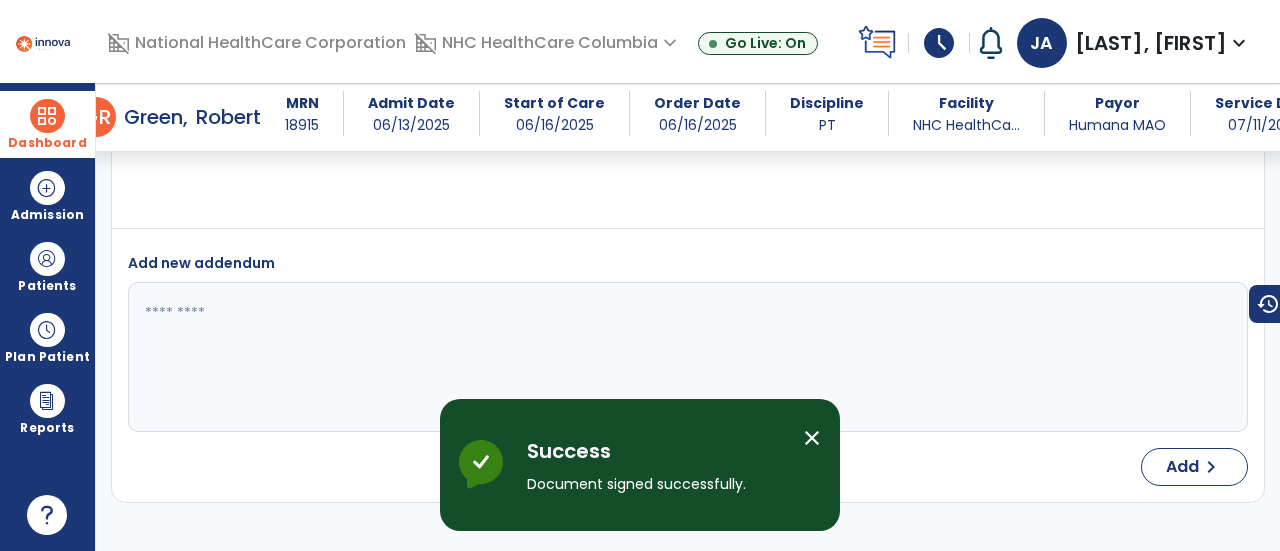 scroll, scrollTop: 4068, scrollLeft: 0, axis: vertical 